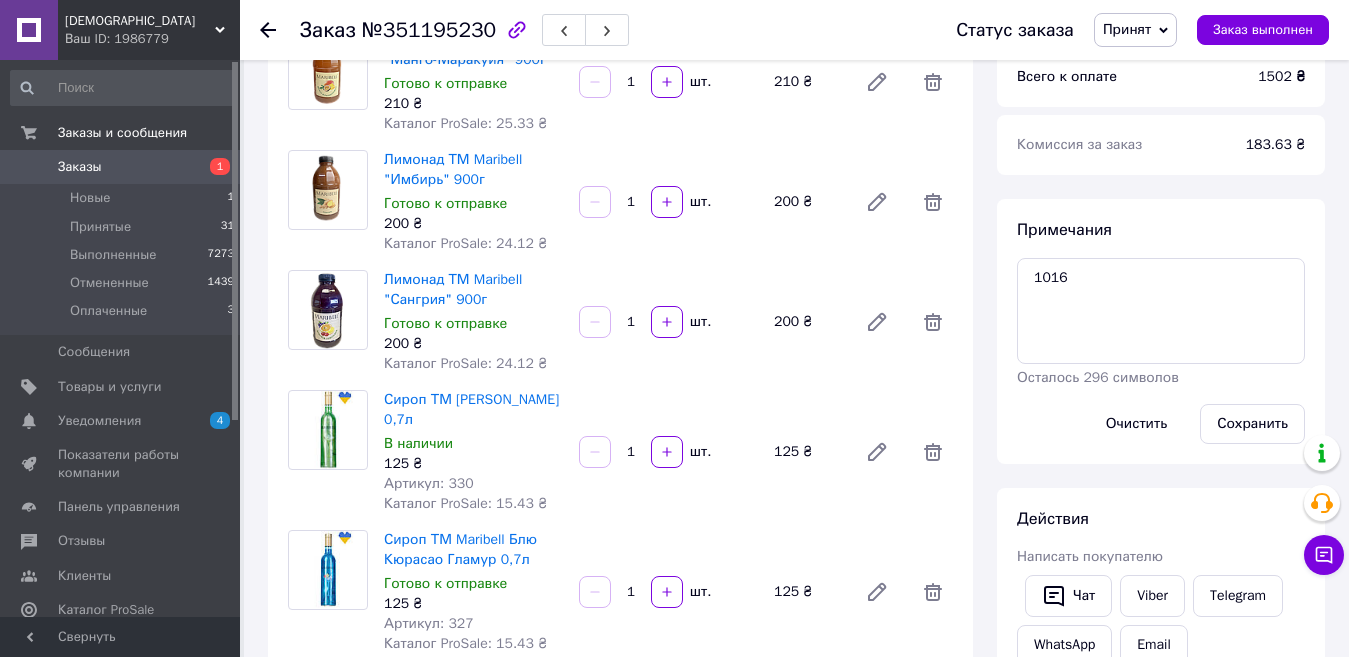scroll, scrollTop: 300, scrollLeft: 0, axis: vertical 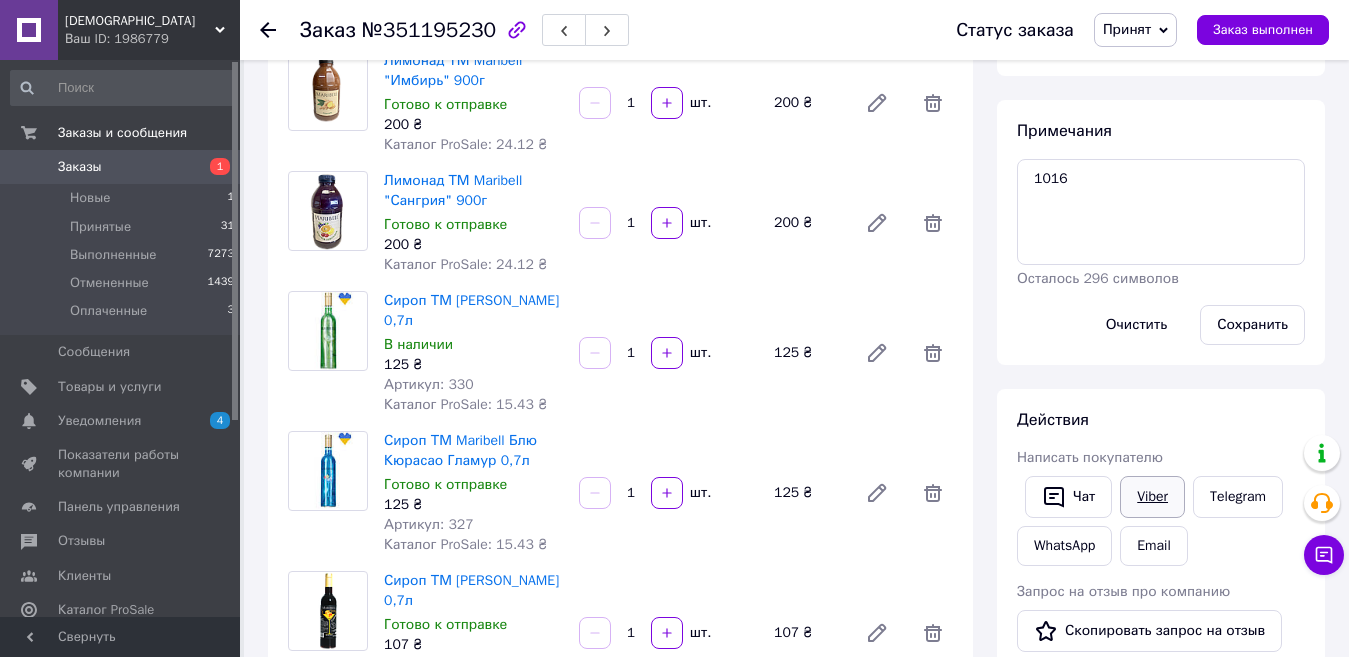 click on "Viber" at bounding box center [1152, 497] 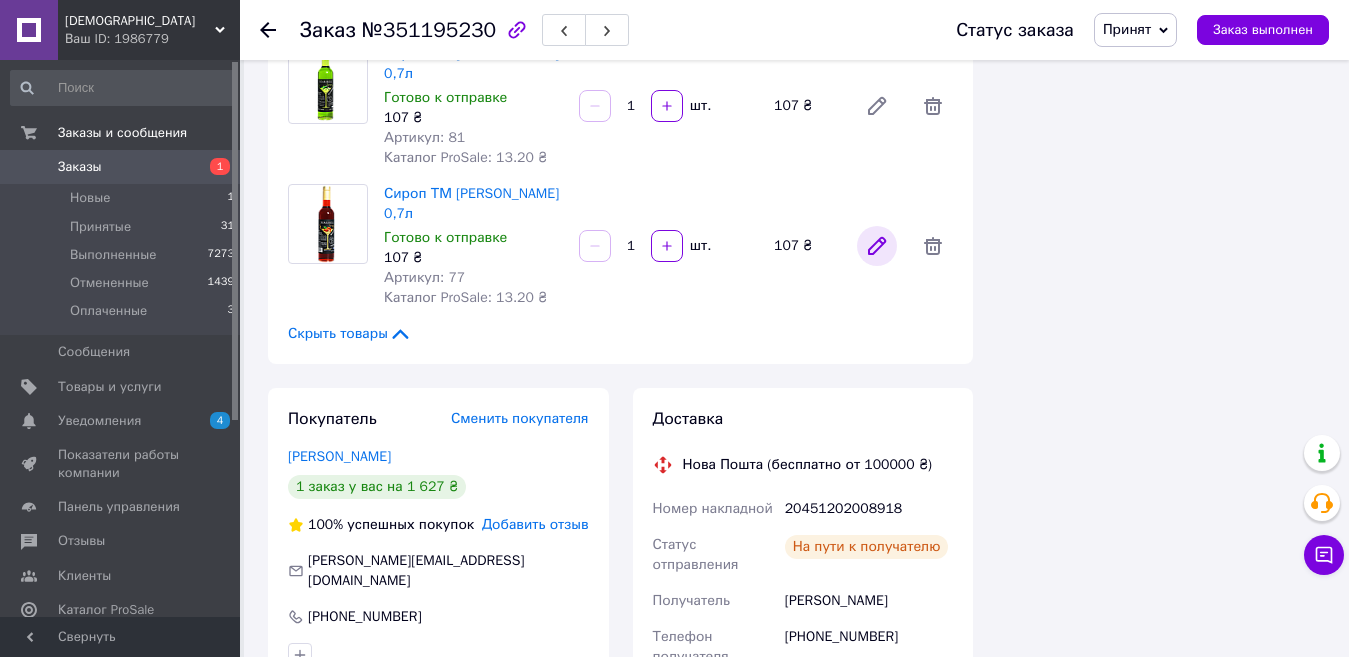 scroll, scrollTop: 1400, scrollLeft: 0, axis: vertical 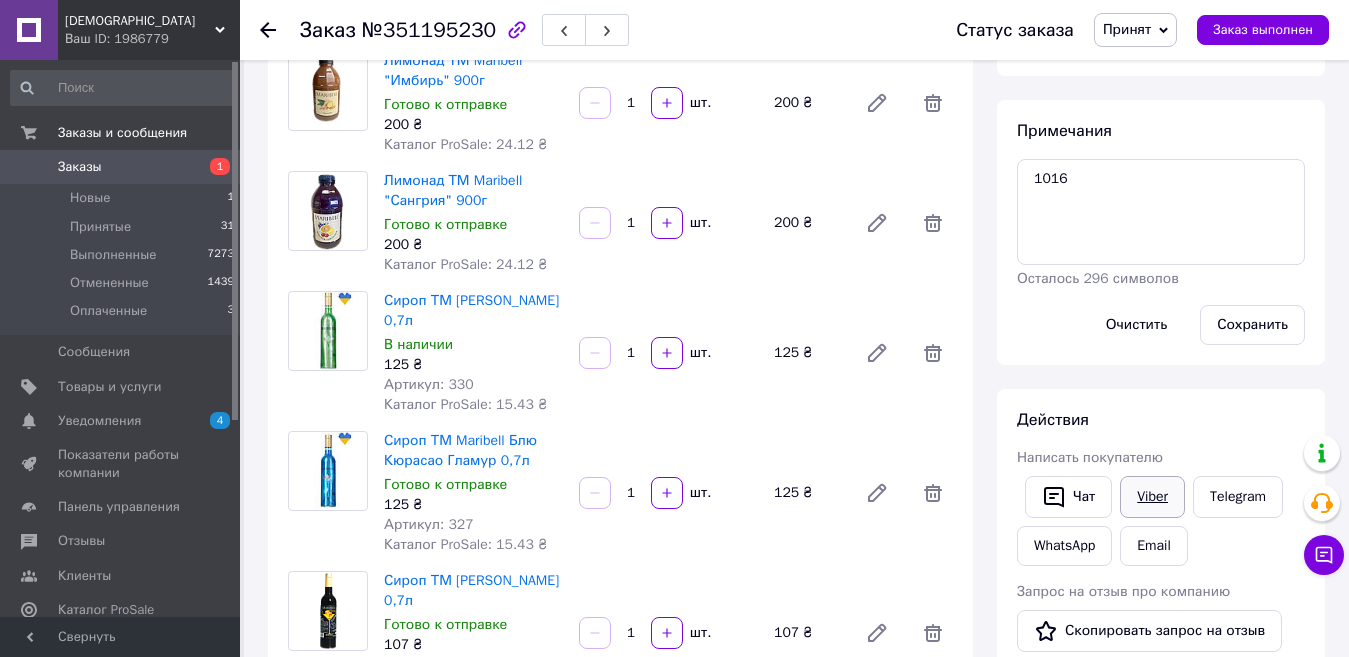 click on "Viber" at bounding box center [1152, 497] 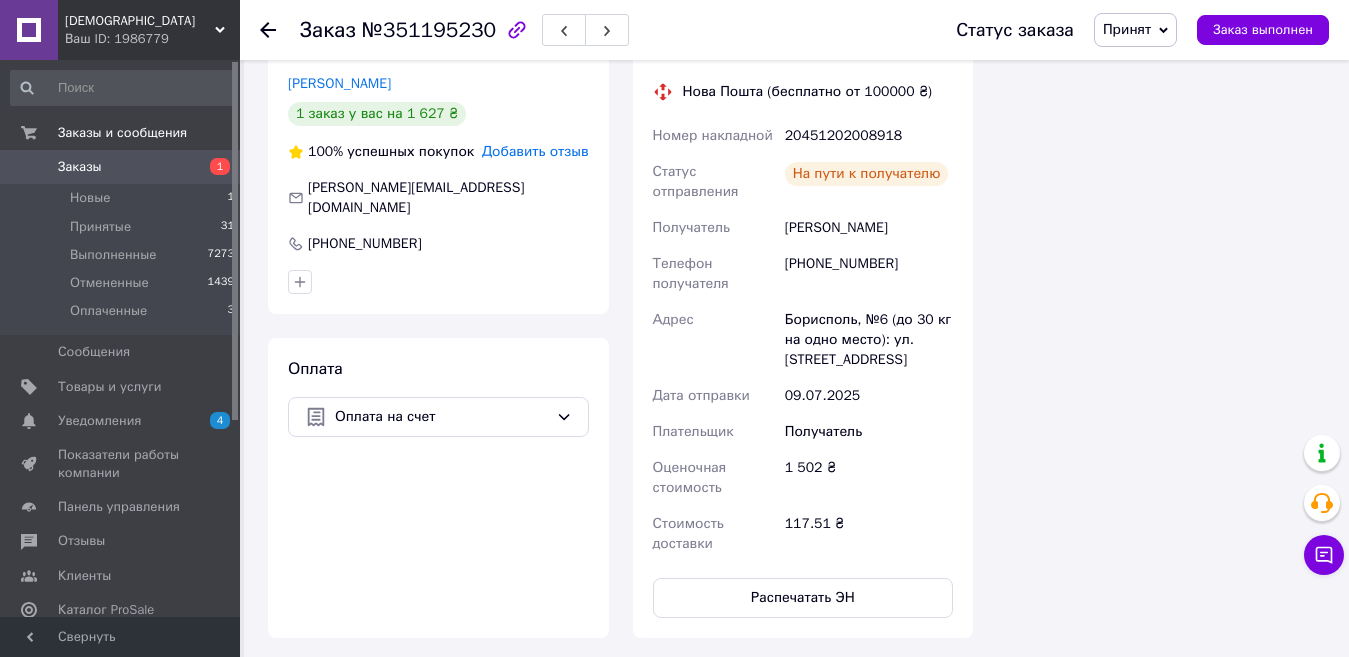 scroll, scrollTop: 1900, scrollLeft: 0, axis: vertical 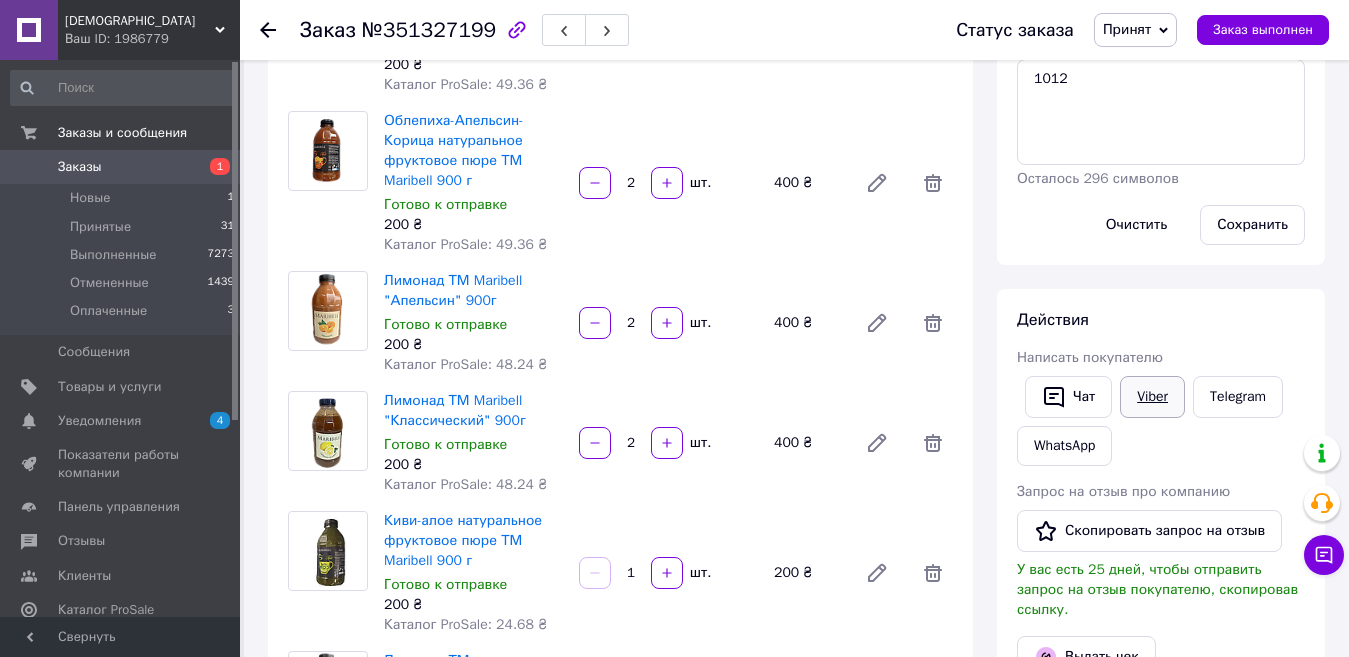 click on "Viber" at bounding box center [1152, 397] 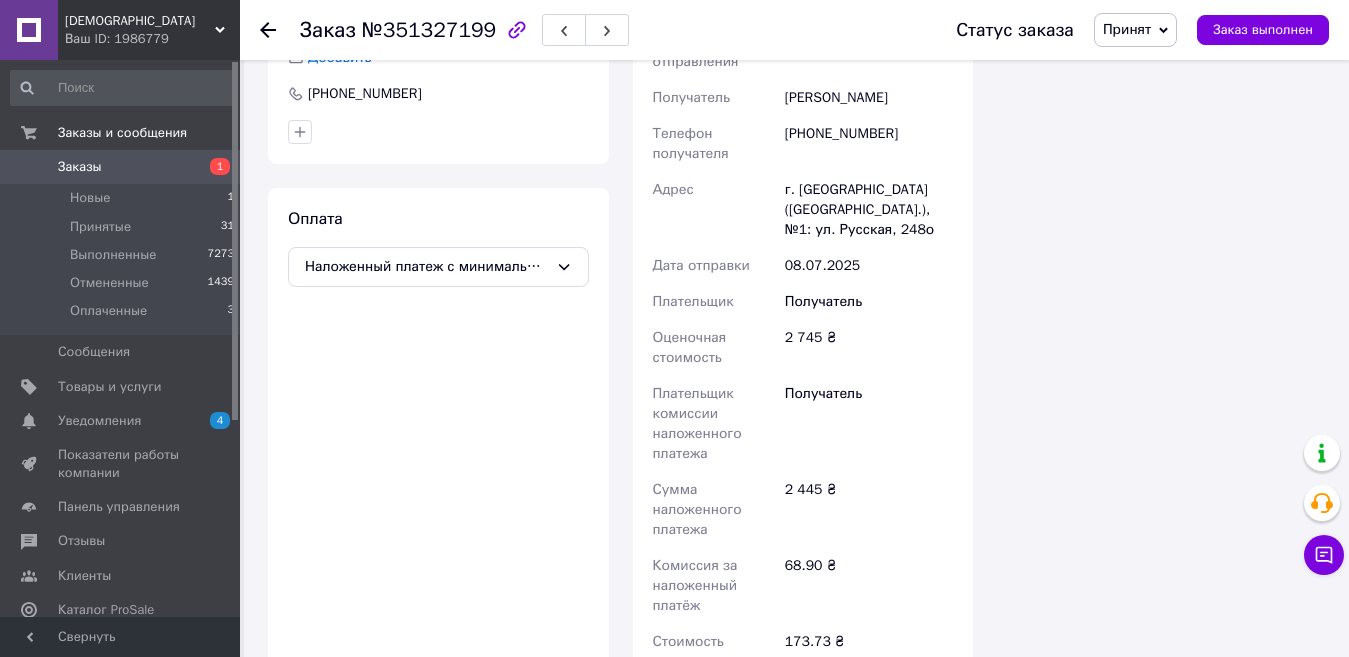 scroll, scrollTop: 1700, scrollLeft: 0, axis: vertical 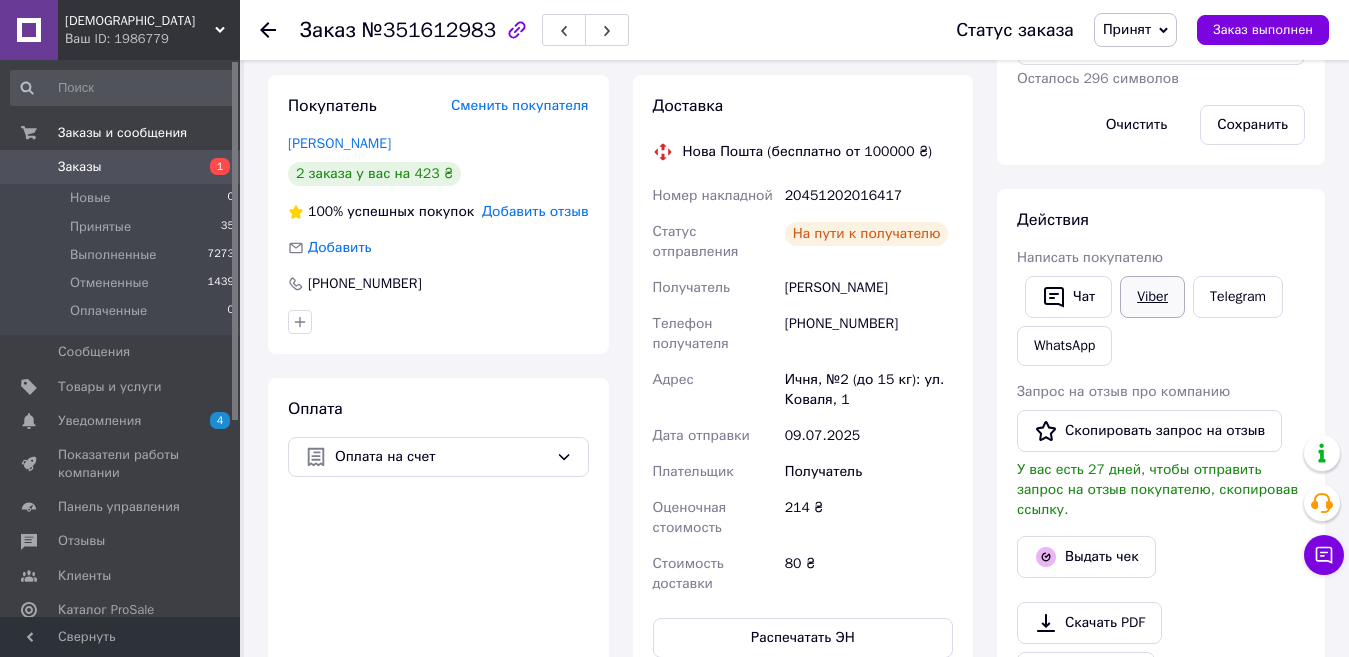 click on "Viber" at bounding box center (1152, 297) 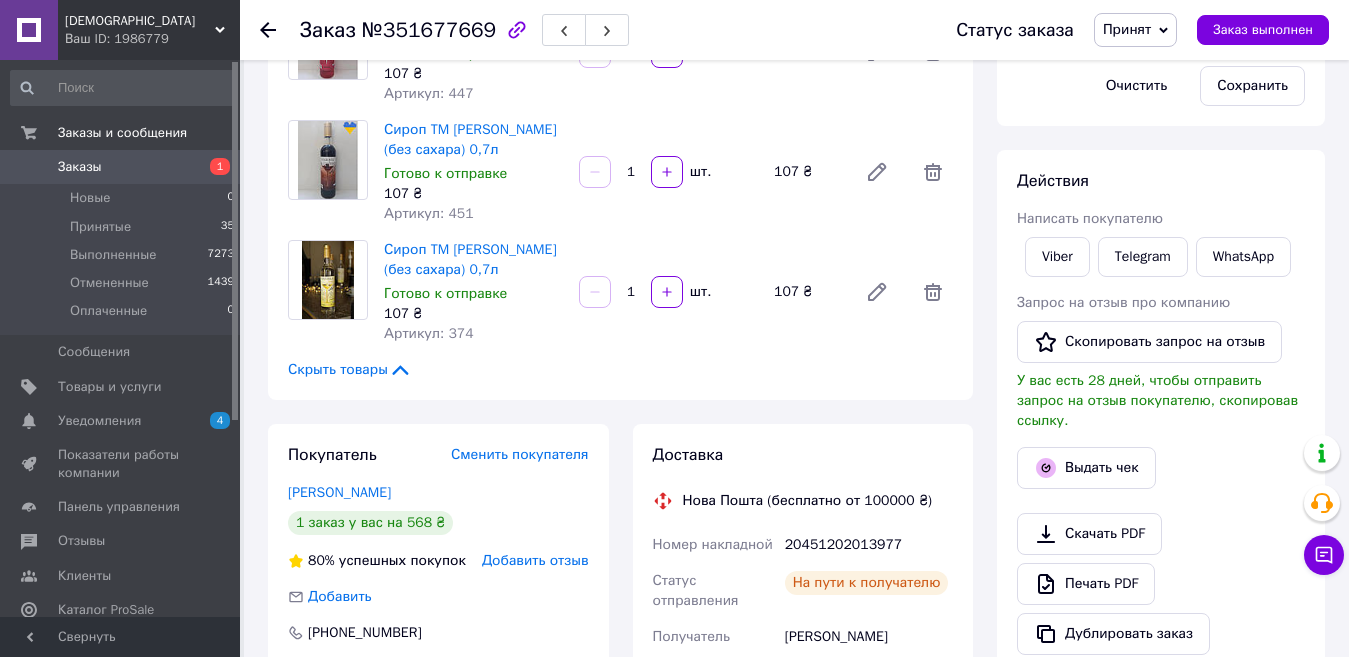 scroll, scrollTop: 400, scrollLeft: 0, axis: vertical 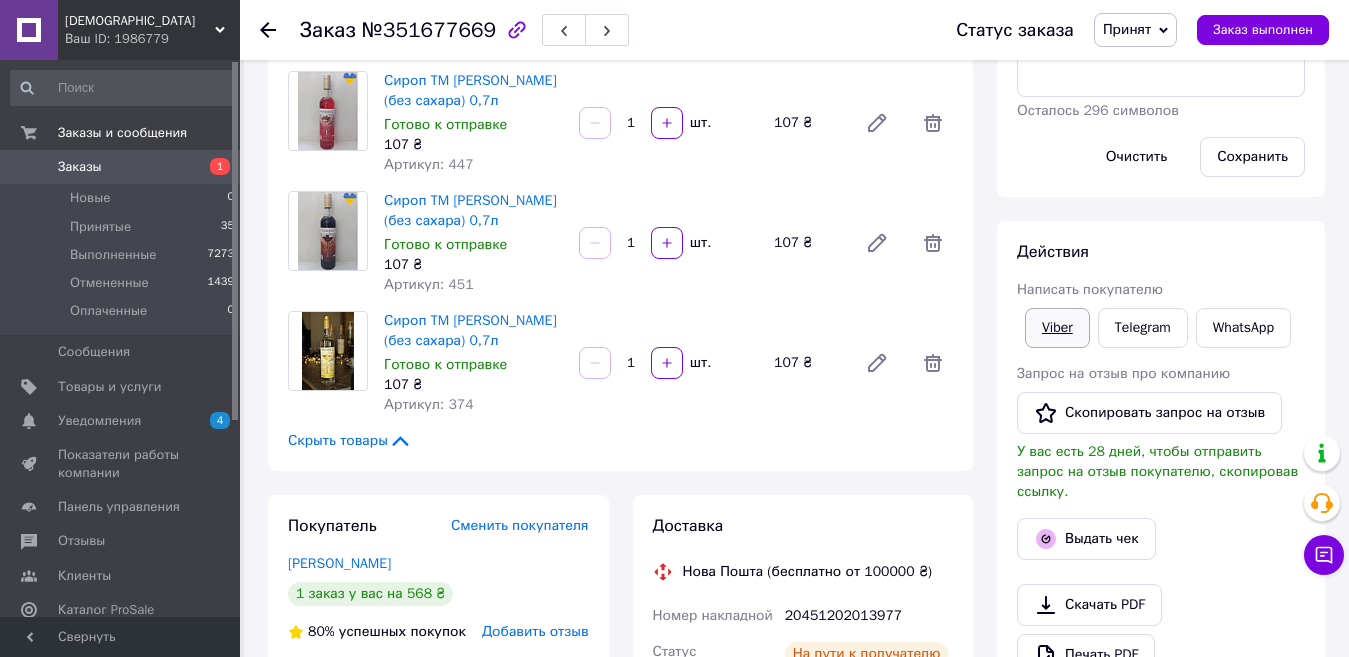 click on "Viber" at bounding box center (1057, 328) 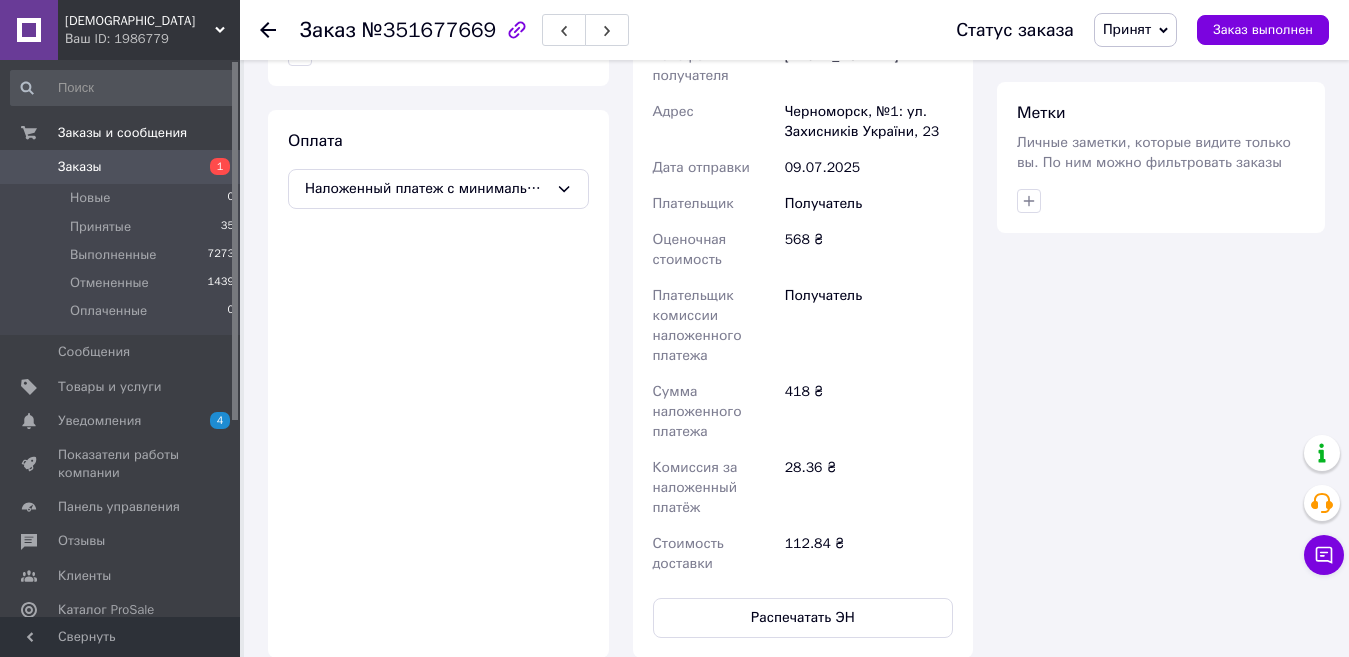 scroll, scrollTop: 1100, scrollLeft: 0, axis: vertical 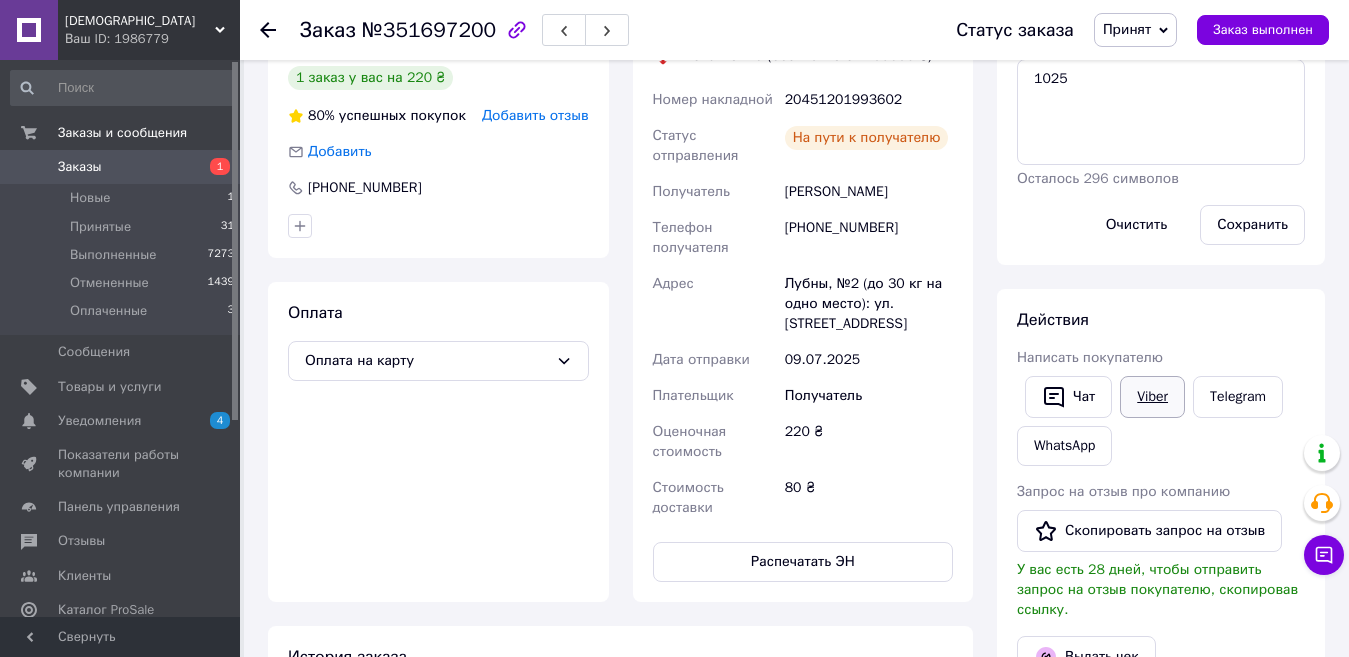 click on "Viber" at bounding box center [1152, 397] 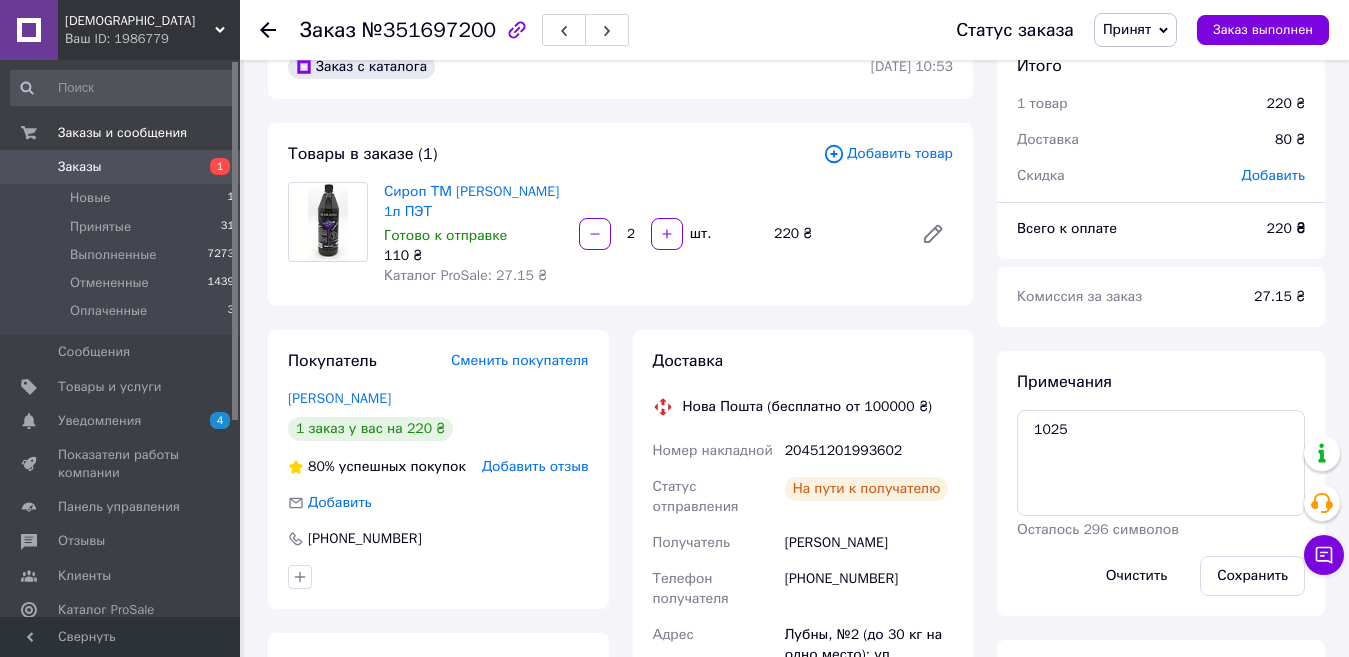 scroll, scrollTop: 0, scrollLeft: 0, axis: both 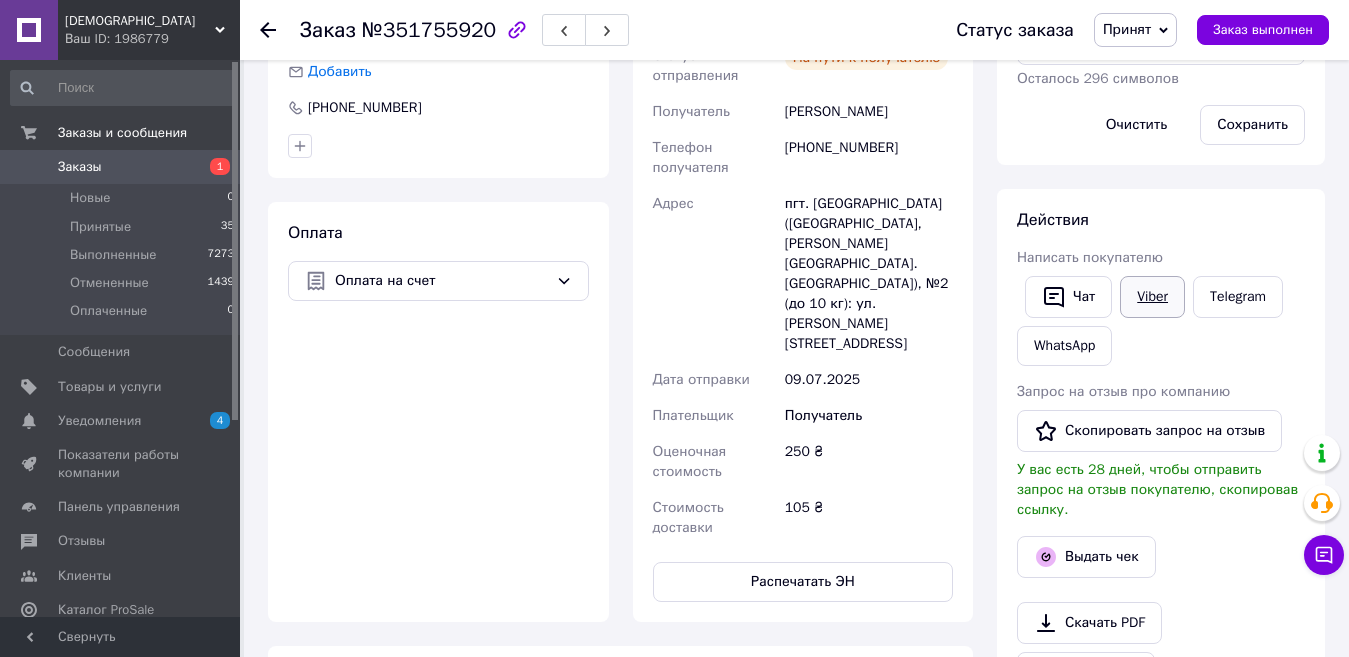 click on "Viber" at bounding box center (1152, 297) 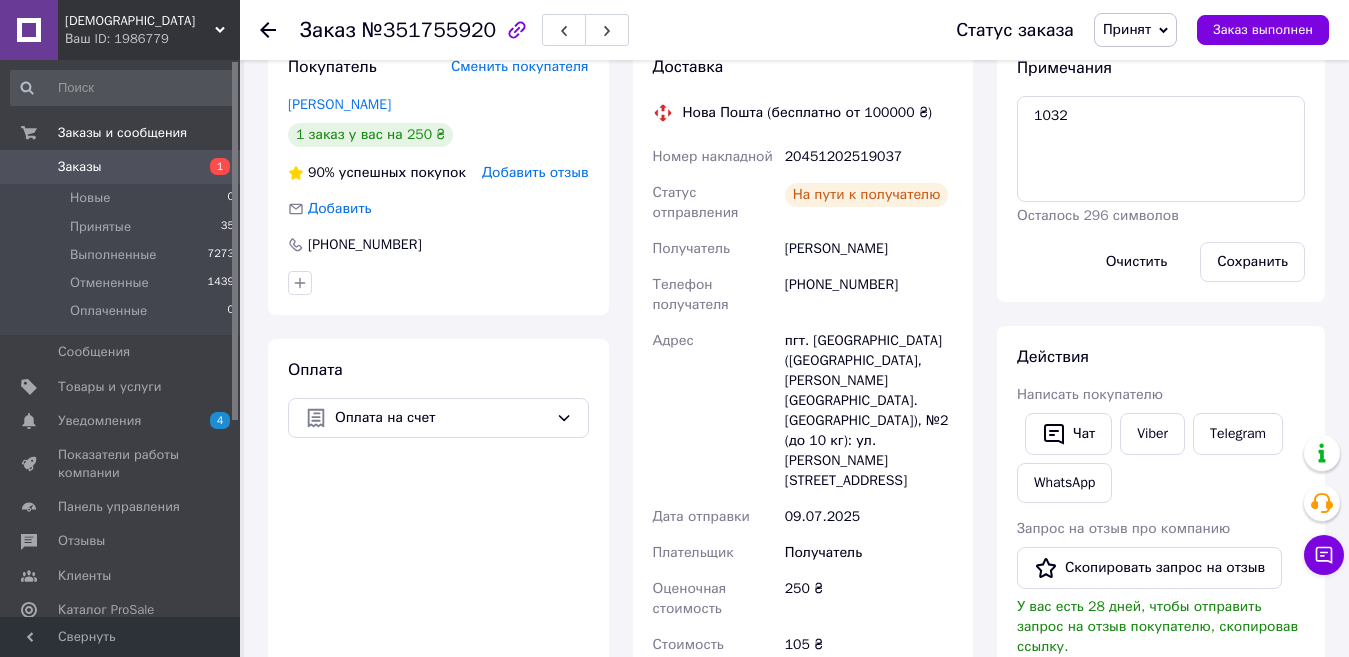 scroll, scrollTop: 300, scrollLeft: 0, axis: vertical 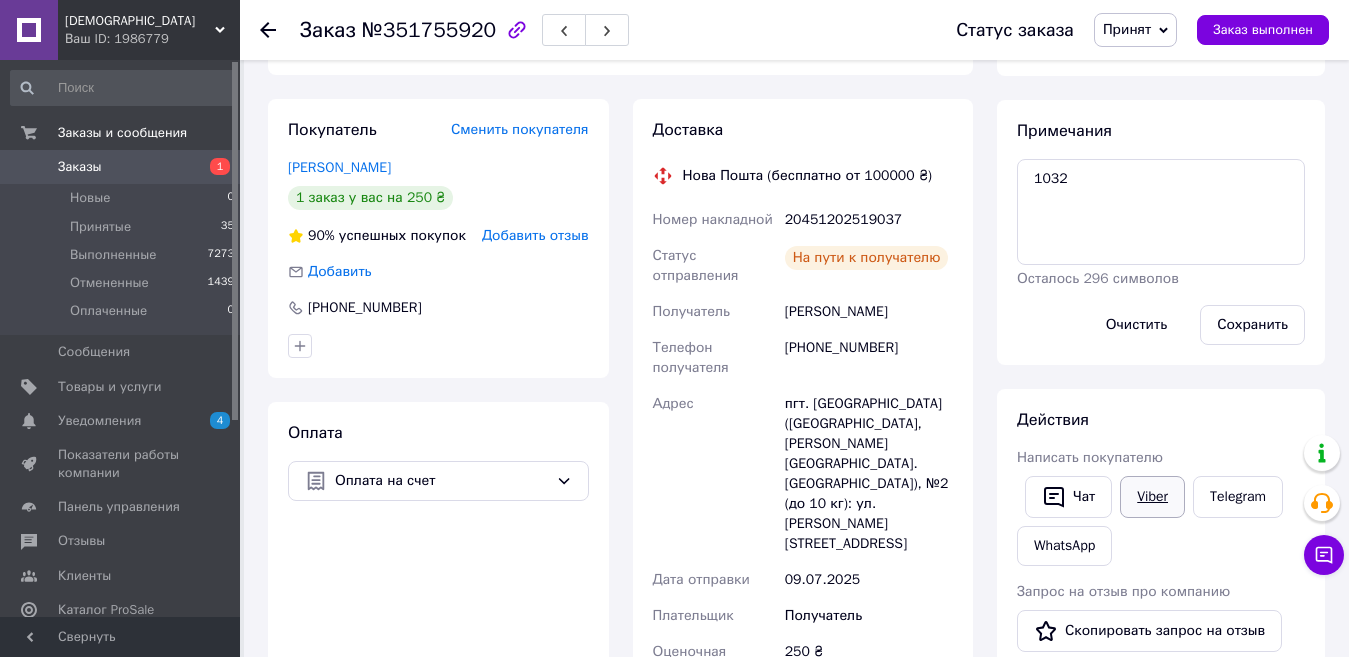 click on "Viber" at bounding box center (1152, 497) 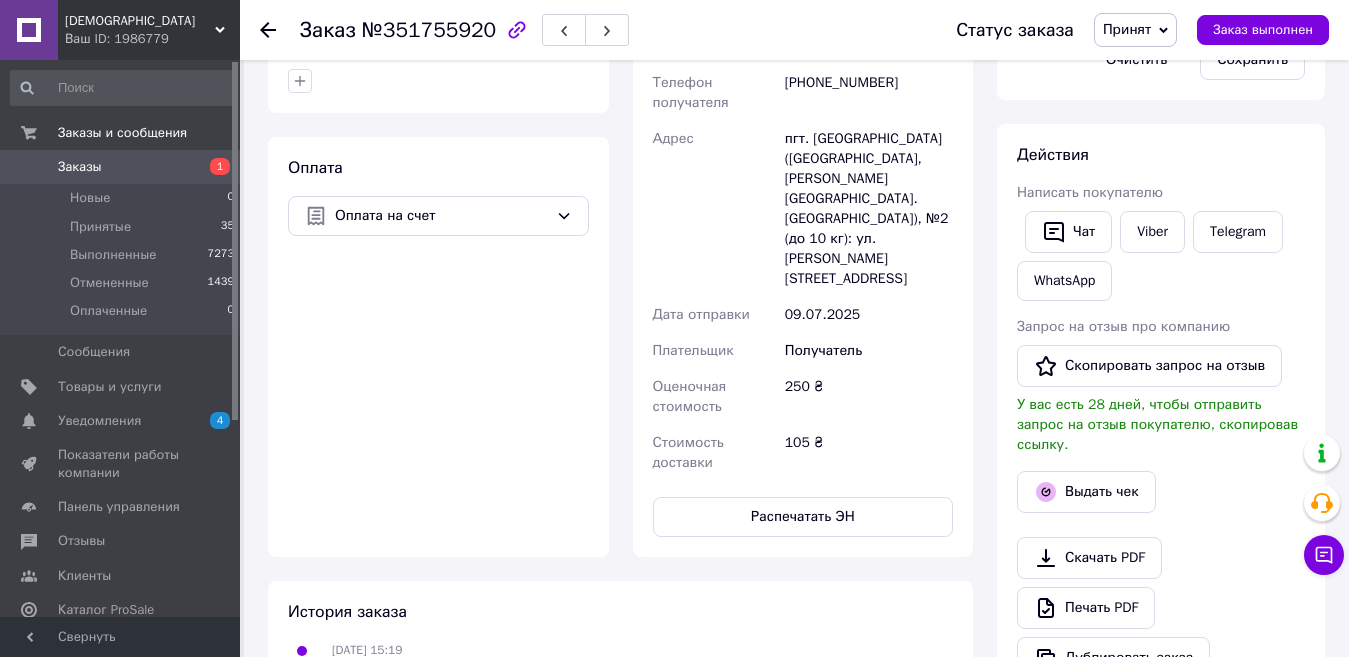 scroll, scrollTop: 500, scrollLeft: 0, axis: vertical 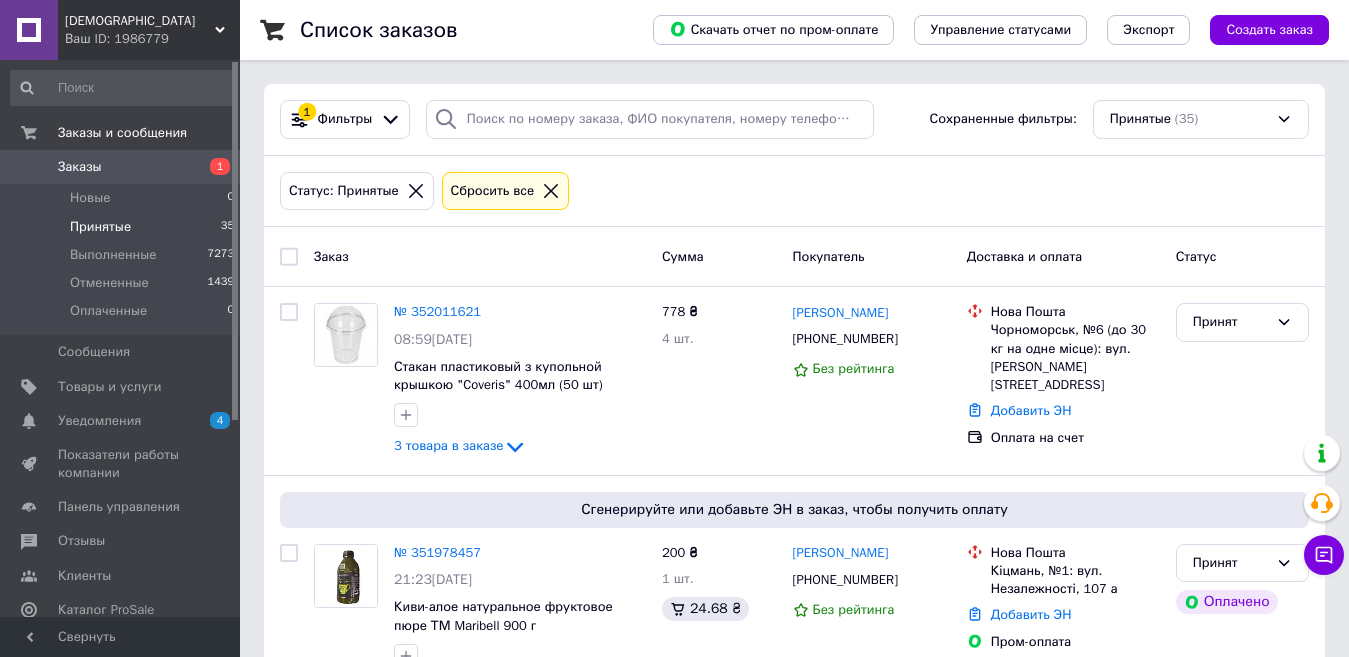 click on "Статус: Принятые Сбросить все" at bounding box center [794, 192] 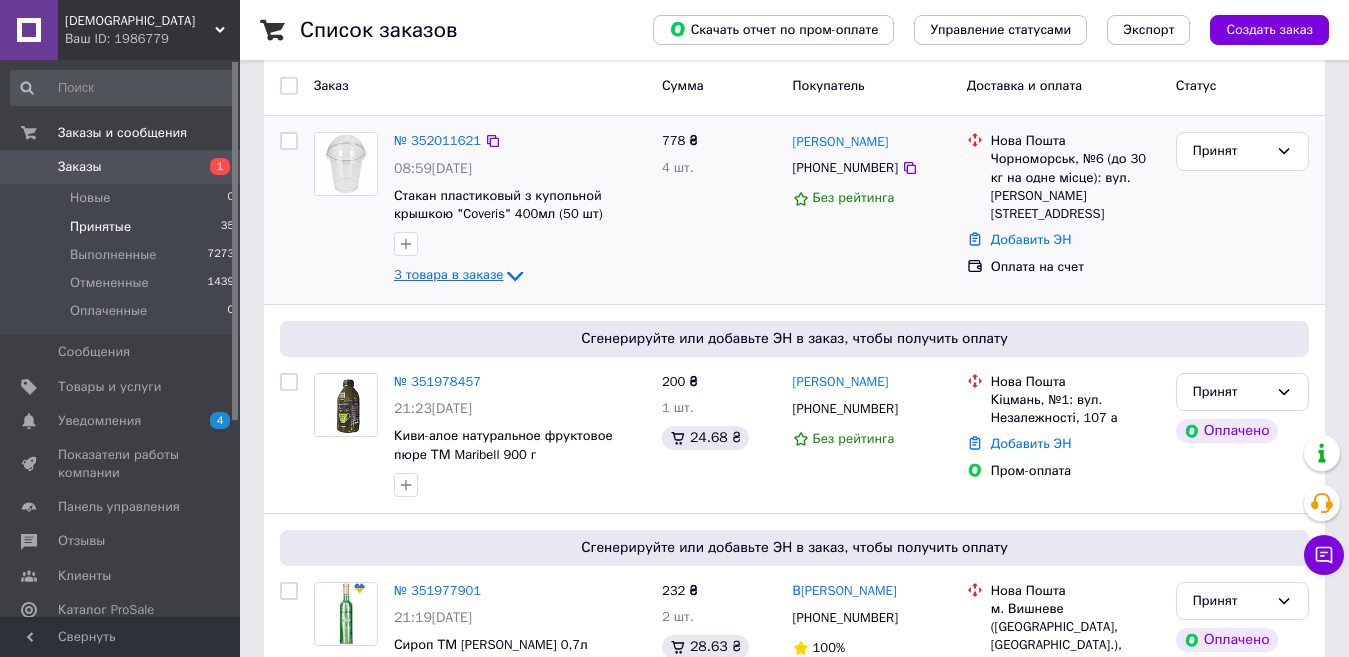 scroll, scrollTop: 200, scrollLeft: 0, axis: vertical 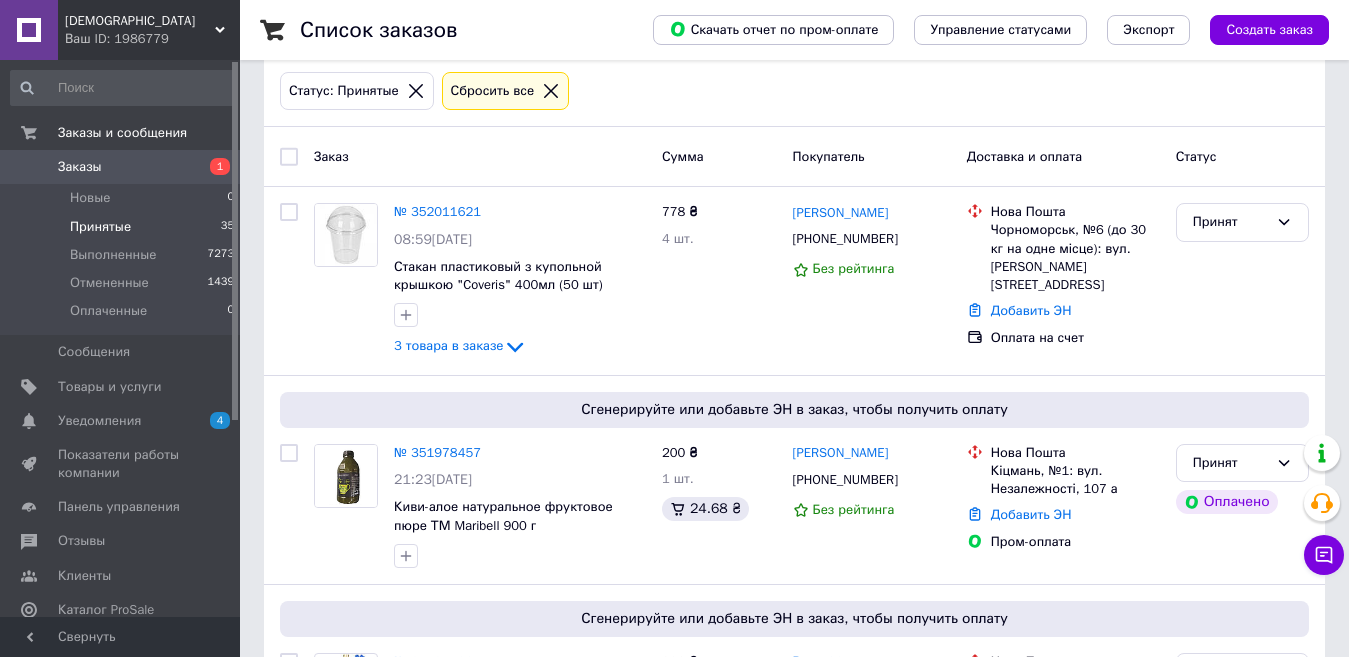 click on "Заказы" at bounding box center [121, 167] 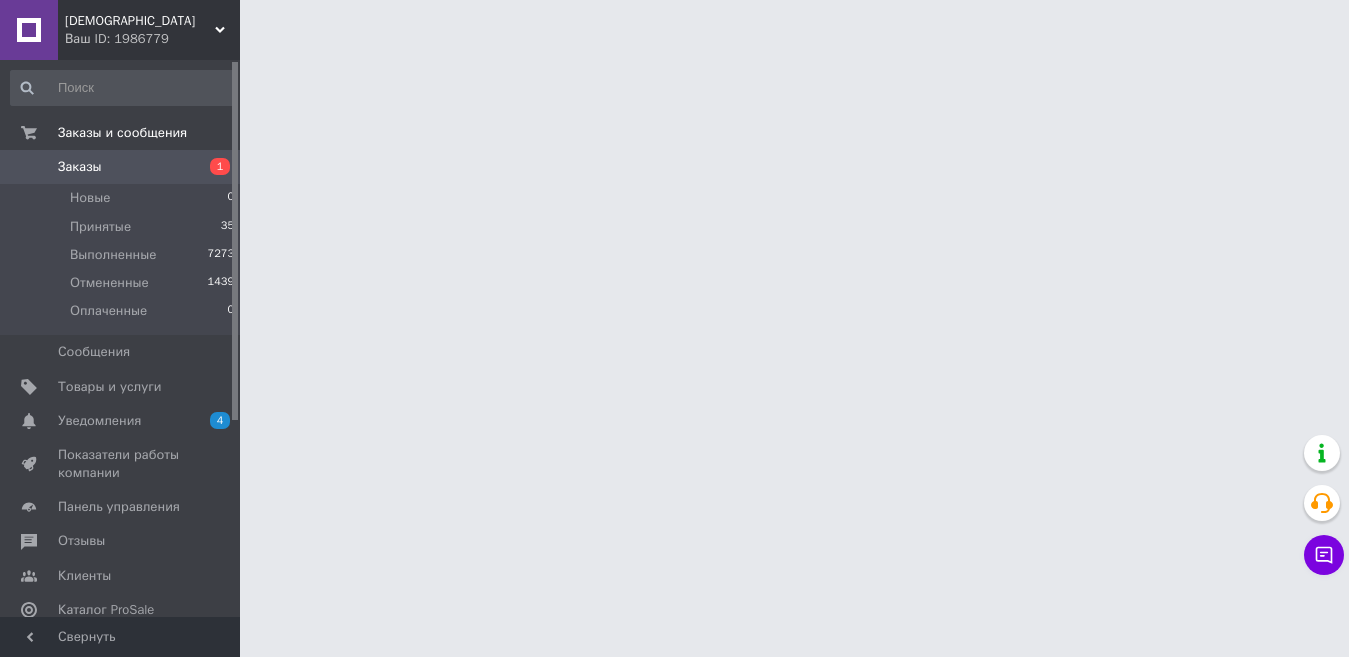 scroll, scrollTop: 0, scrollLeft: 0, axis: both 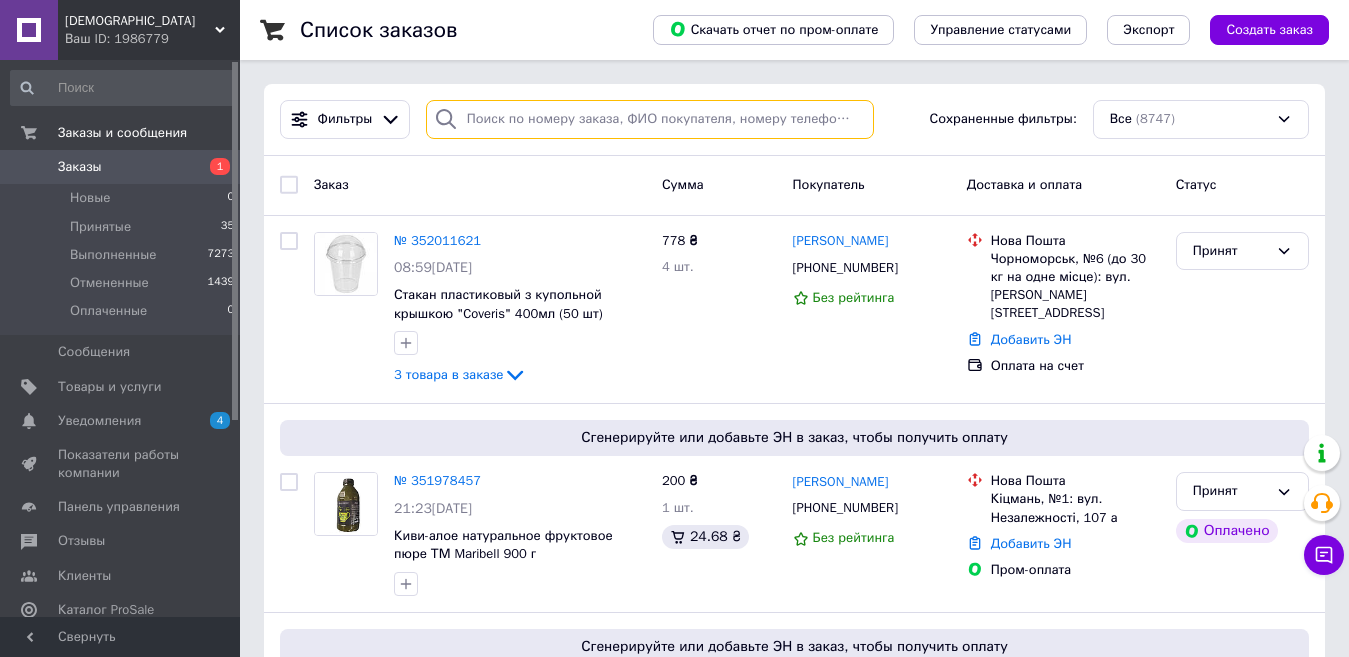 click at bounding box center (650, 119) 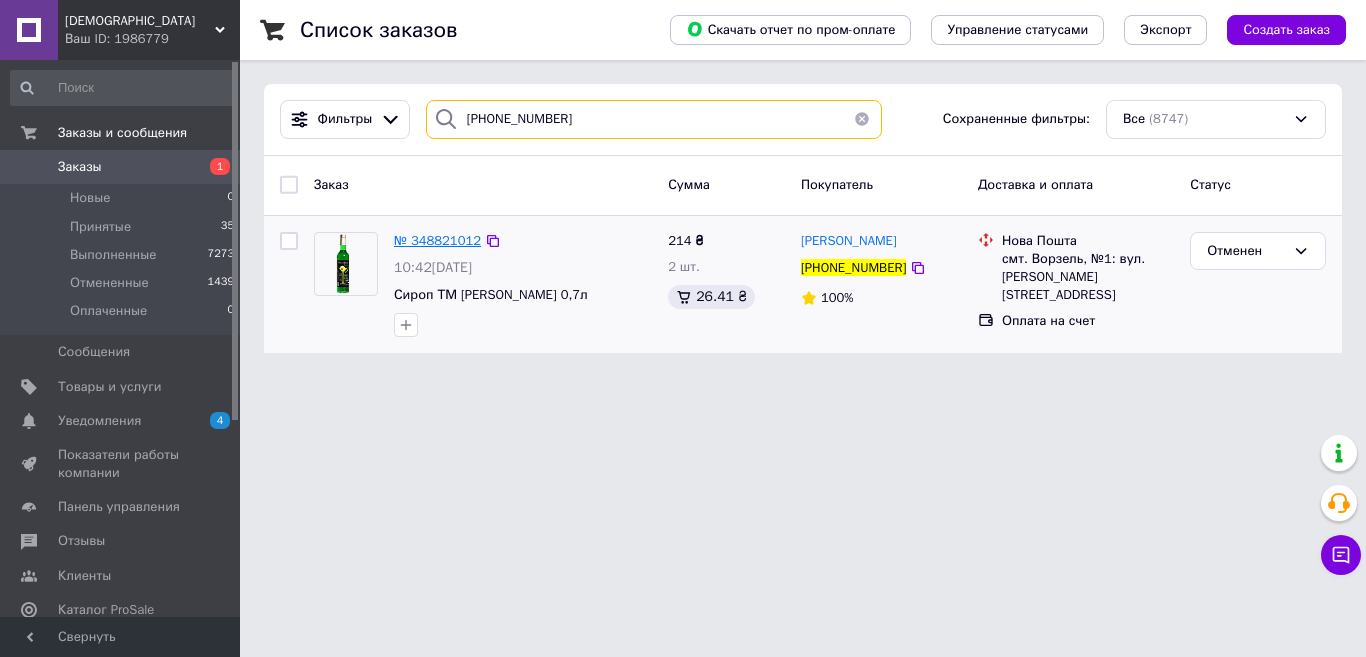 type on "+380677677180" 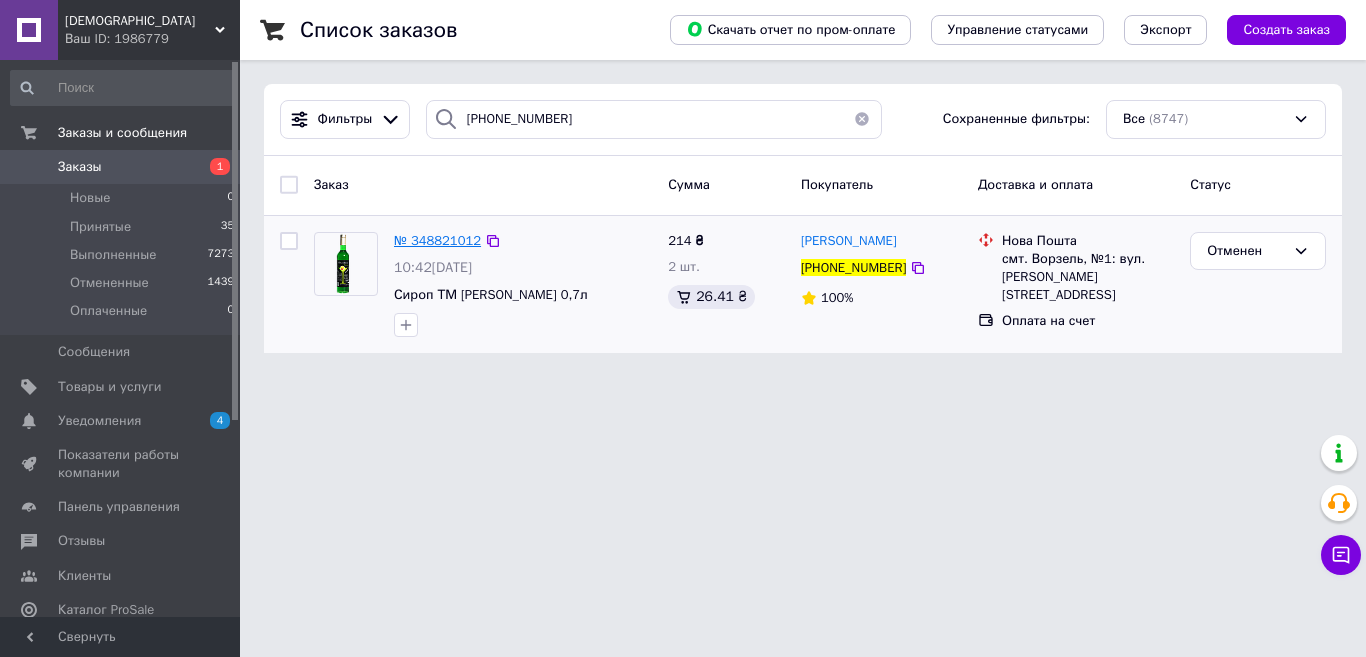 click on "№ 348821012" at bounding box center [437, 240] 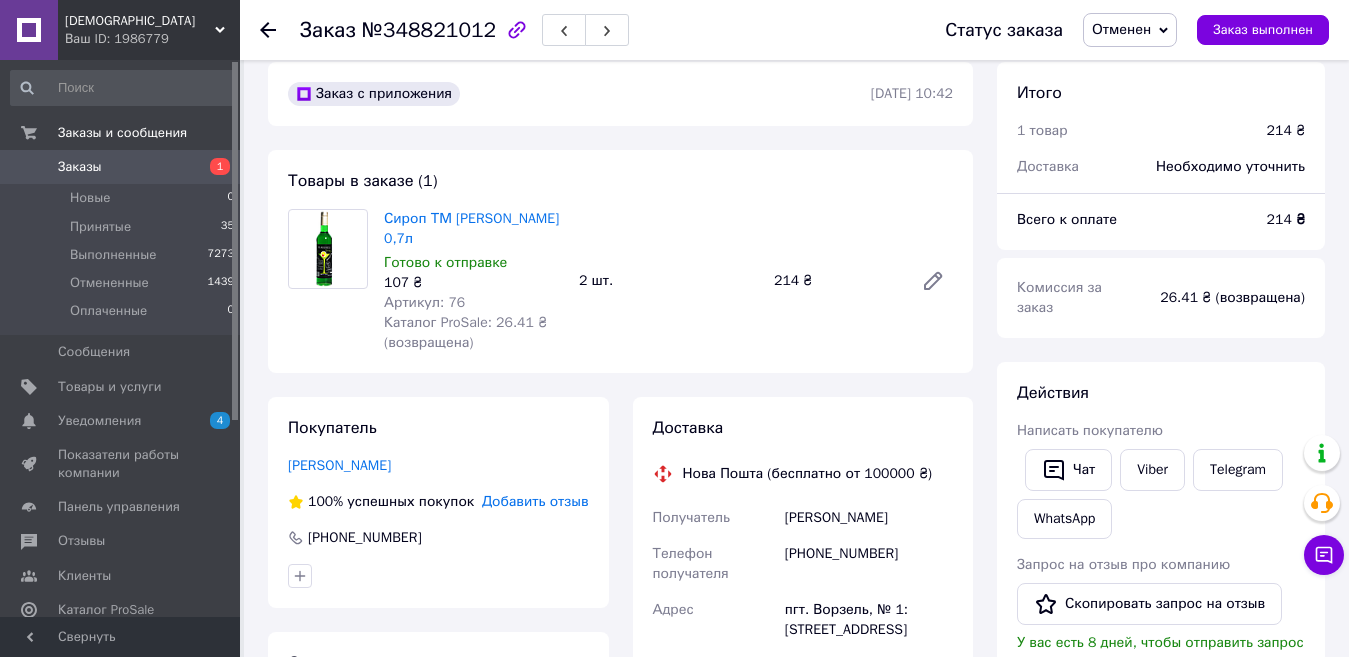 scroll, scrollTop: 0, scrollLeft: 0, axis: both 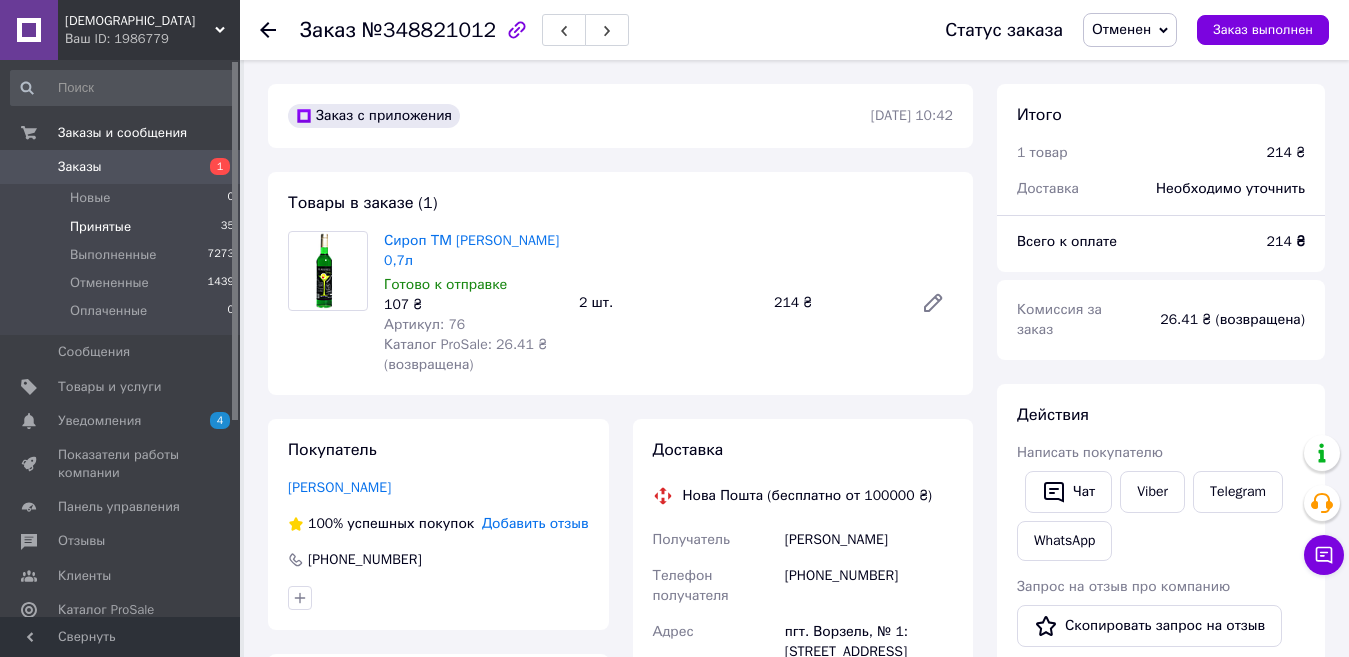 click on "Принятые 35" at bounding box center (123, 227) 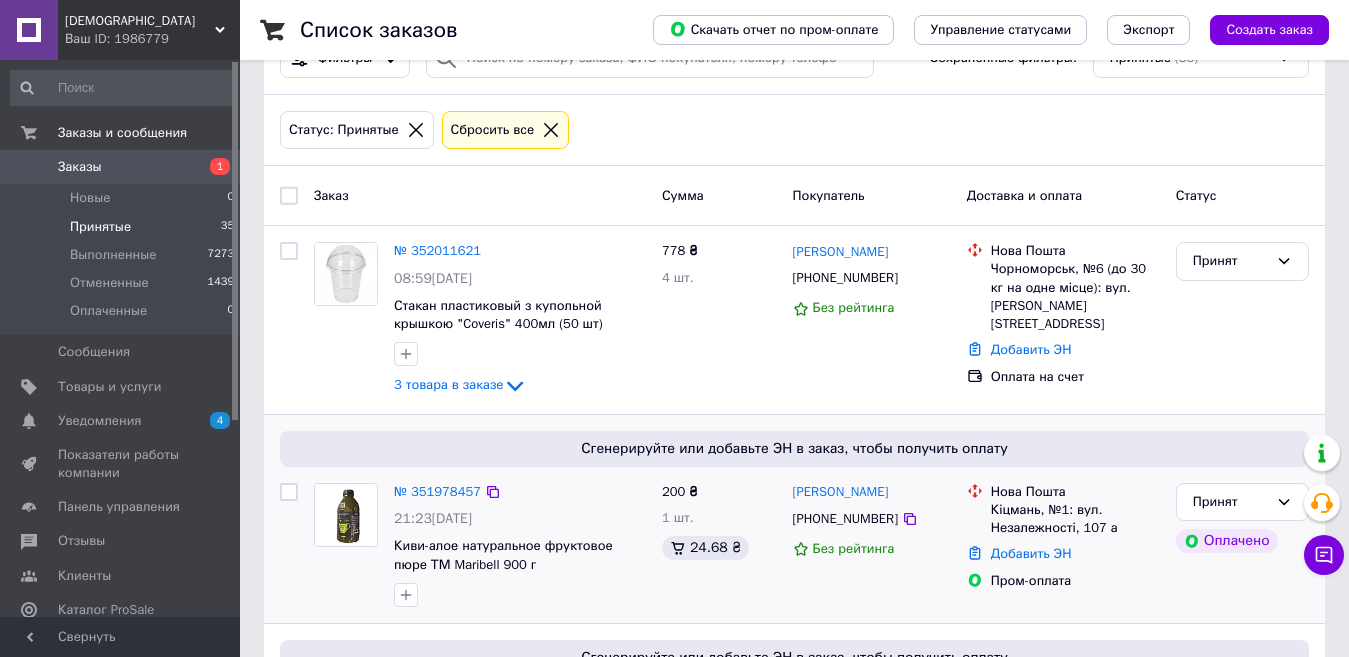 scroll, scrollTop: 200, scrollLeft: 0, axis: vertical 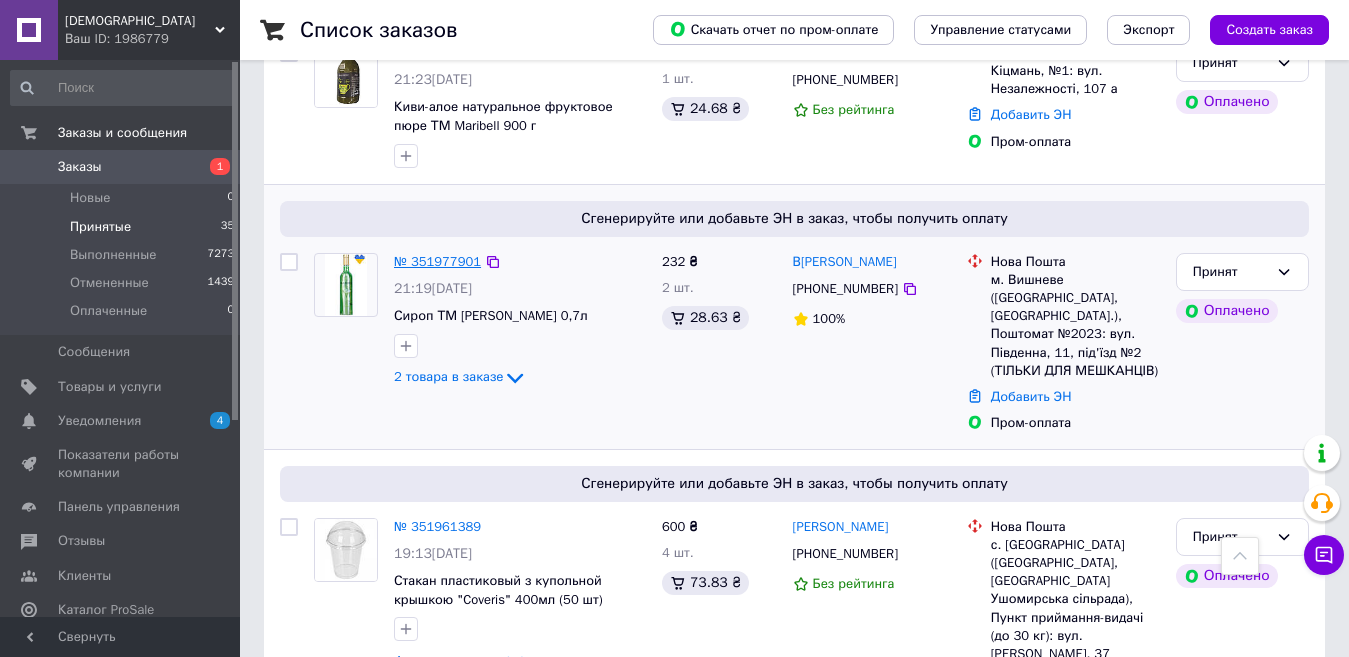click on "№ 351977901" at bounding box center [437, 261] 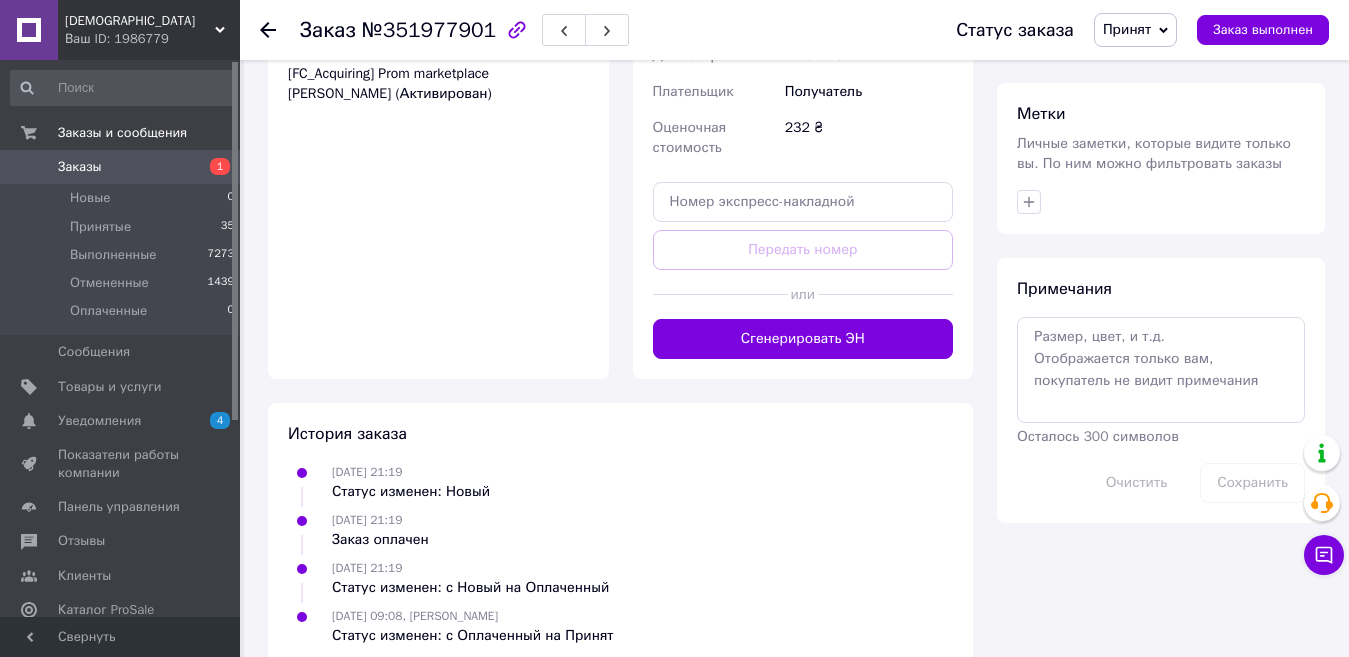 scroll, scrollTop: 1033, scrollLeft: 0, axis: vertical 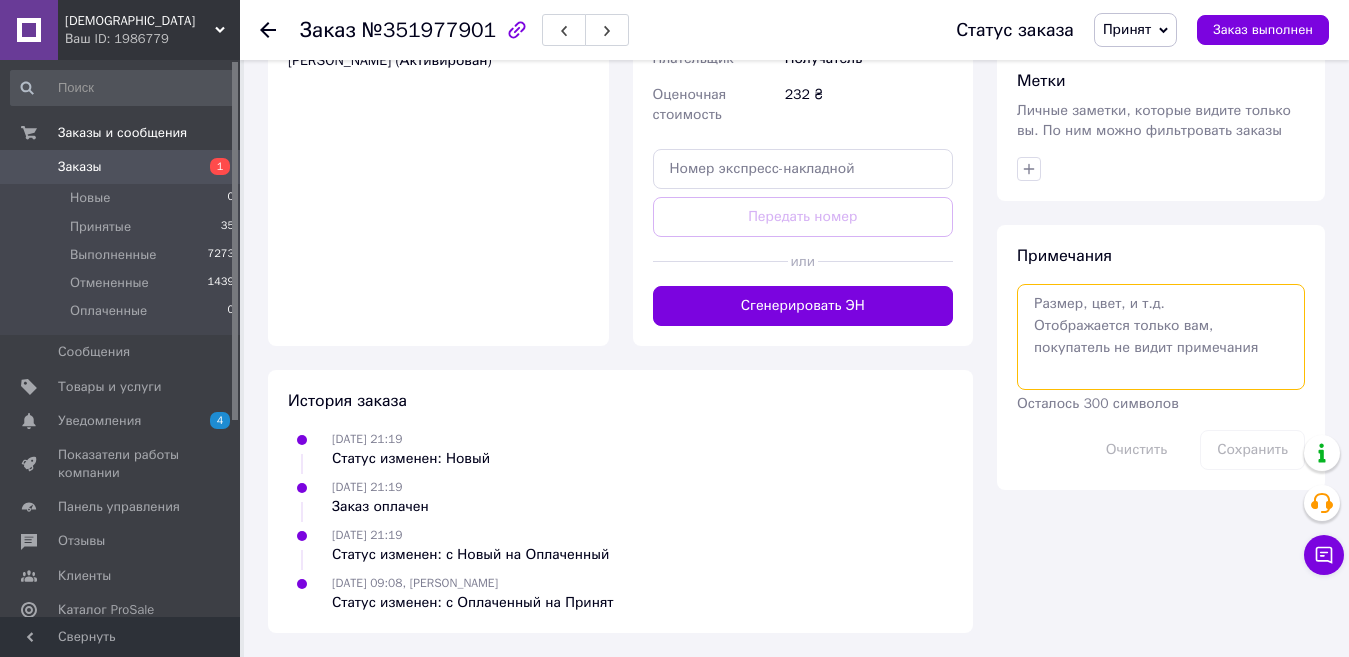 click at bounding box center (1161, 337) 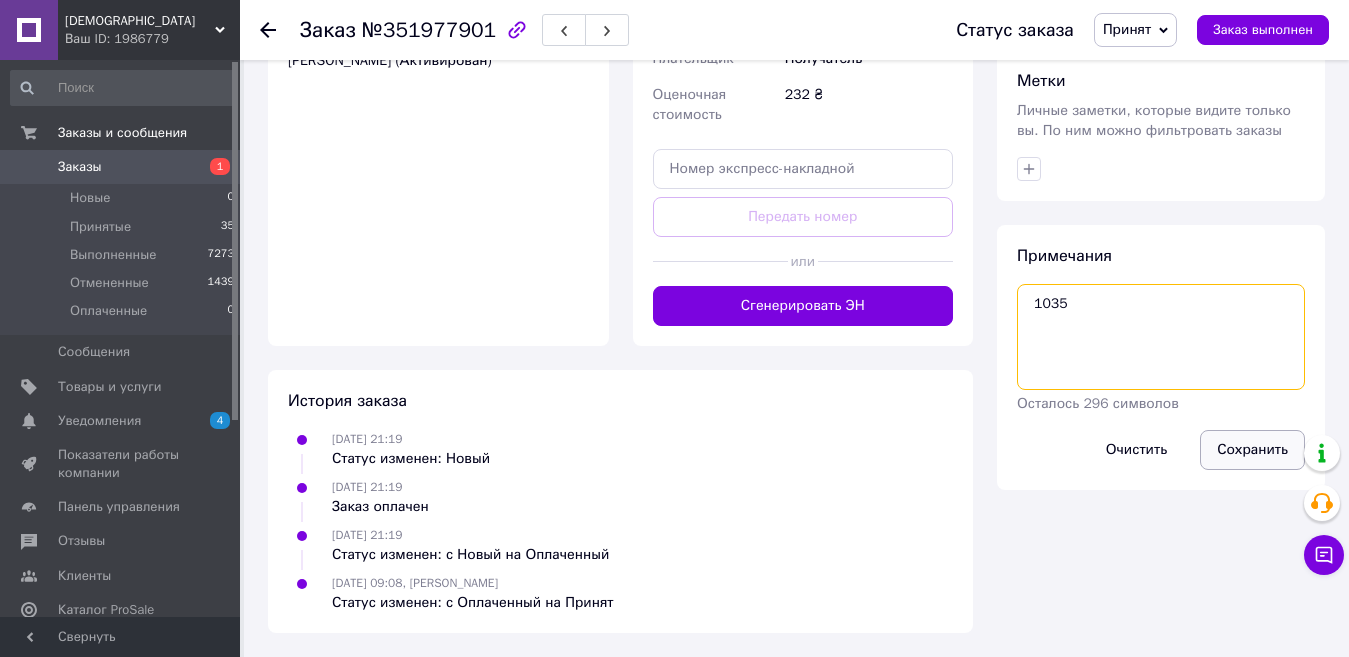 type on "1035" 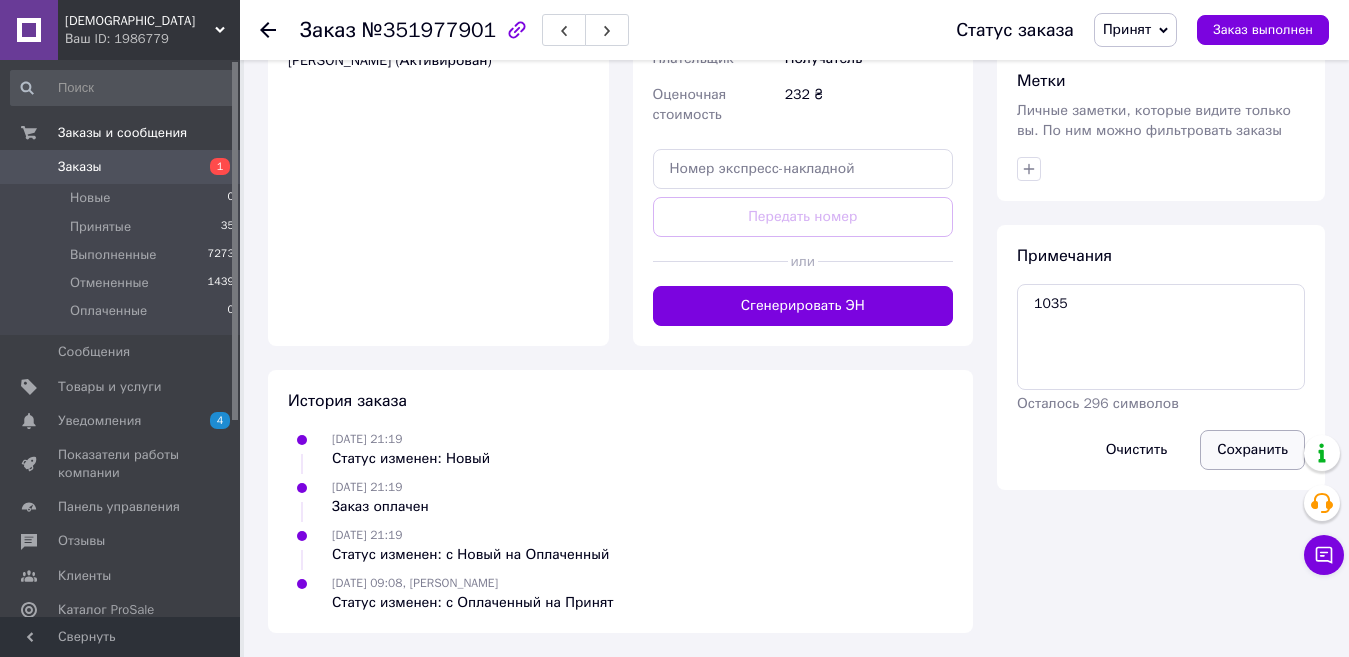 click on "Сохранить" at bounding box center [1252, 450] 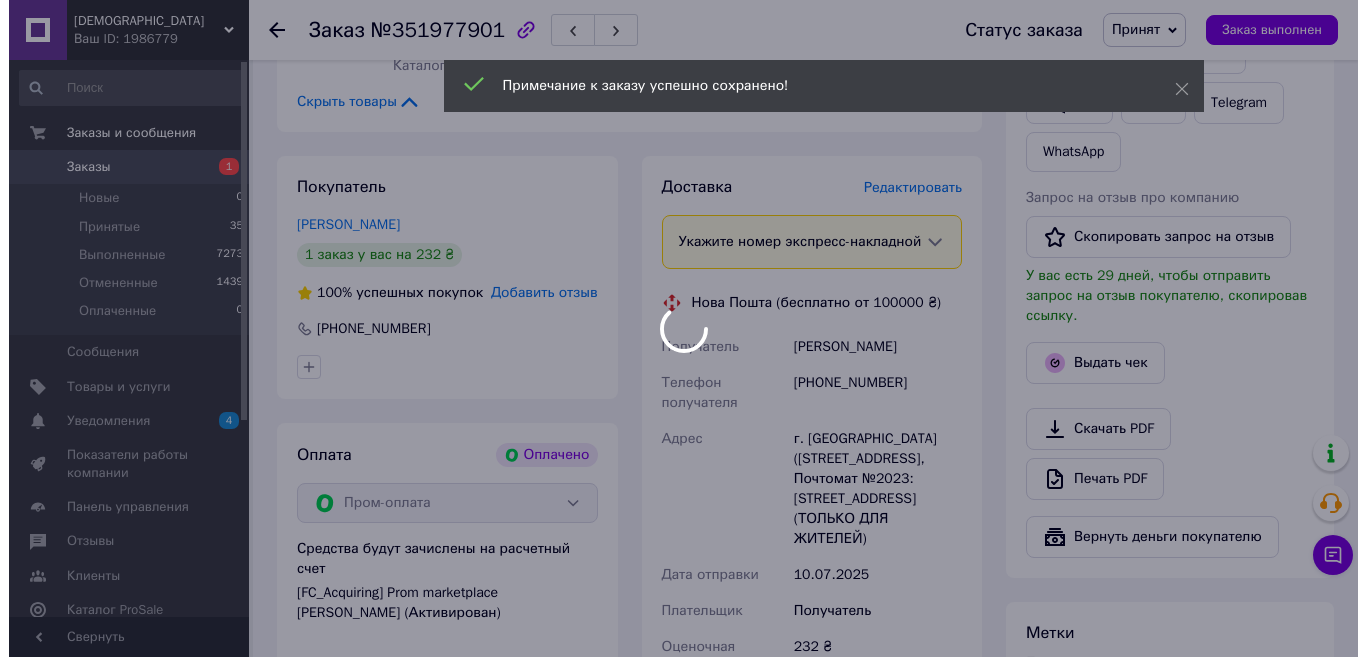 scroll, scrollTop: 433, scrollLeft: 0, axis: vertical 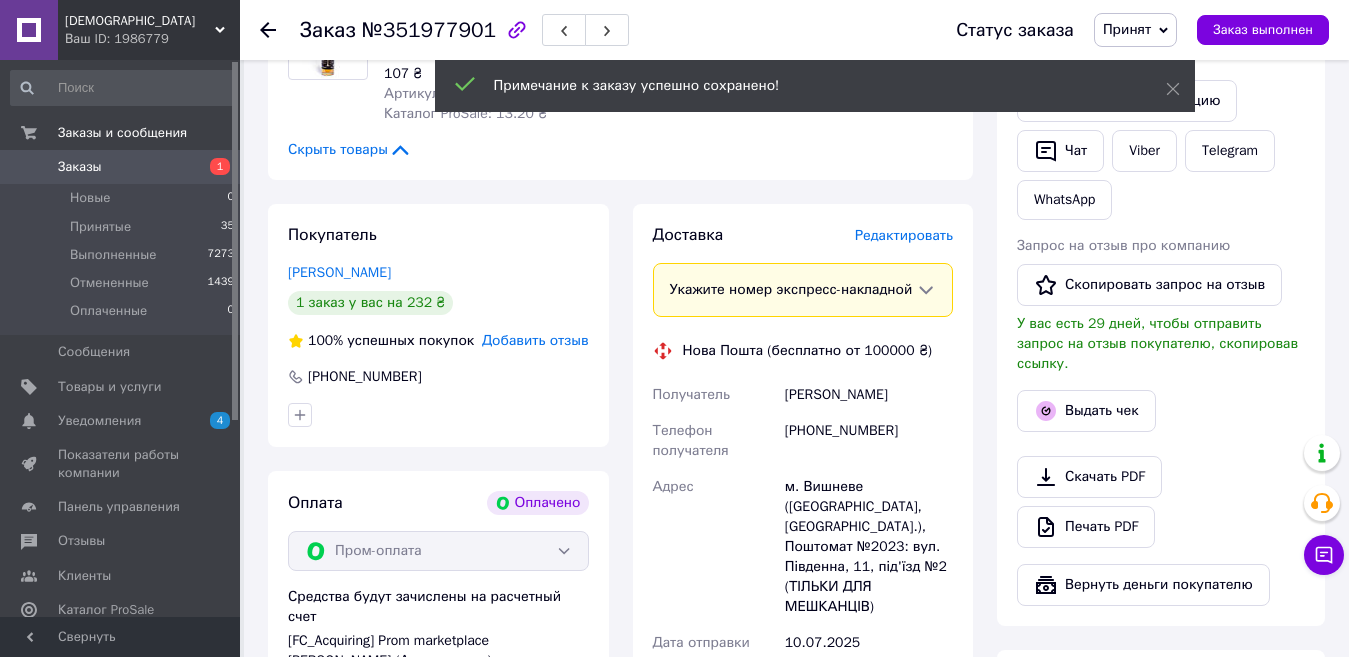 click on "Редактировать" at bounding box center [904, 235] 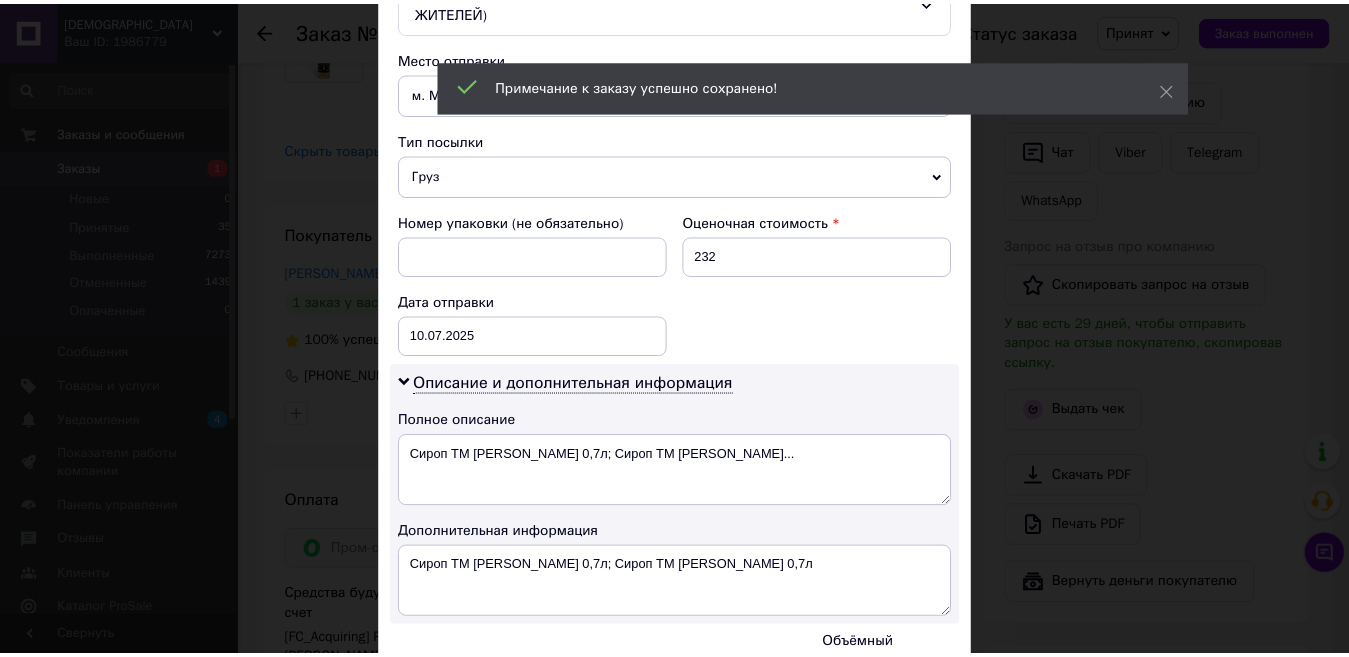 scroll, scrollTop: 895, scrollLeft: 0, axis: vertical 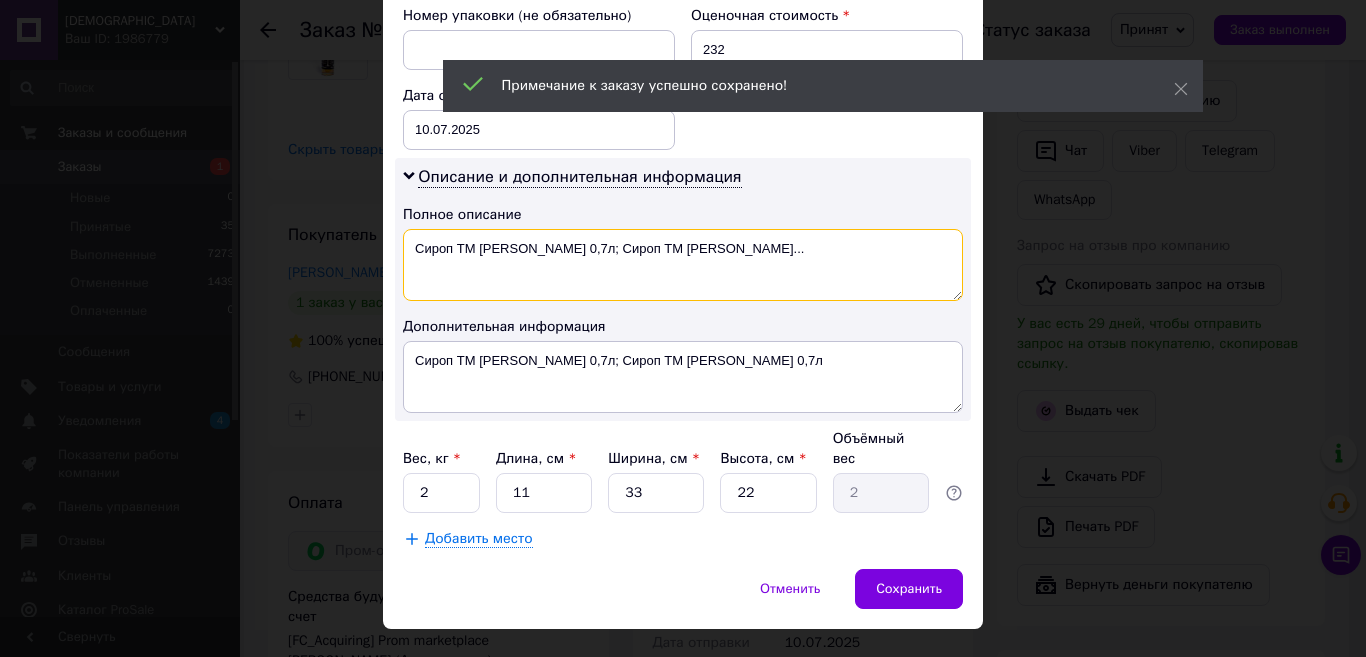 click on "Сироп ТМ Maribell Бузина 0,7л; Сироп ТМ Maribel..." at bounding box center (683, 265) 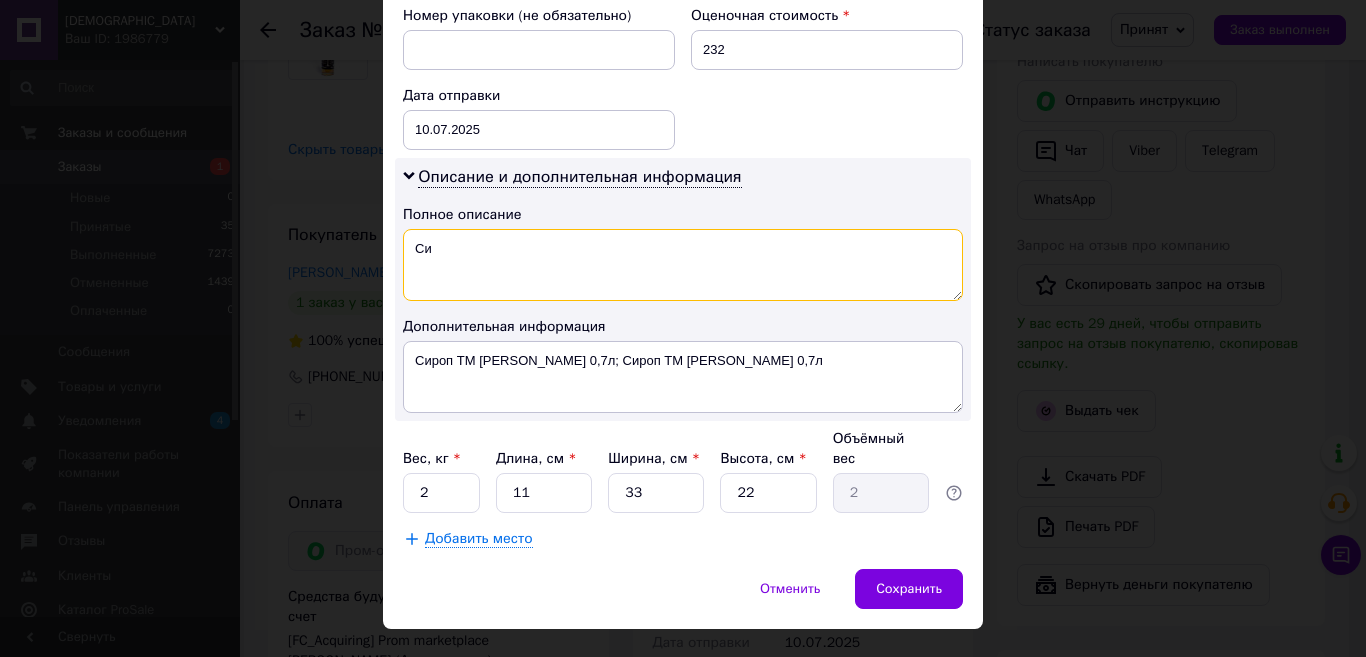 type on "С" 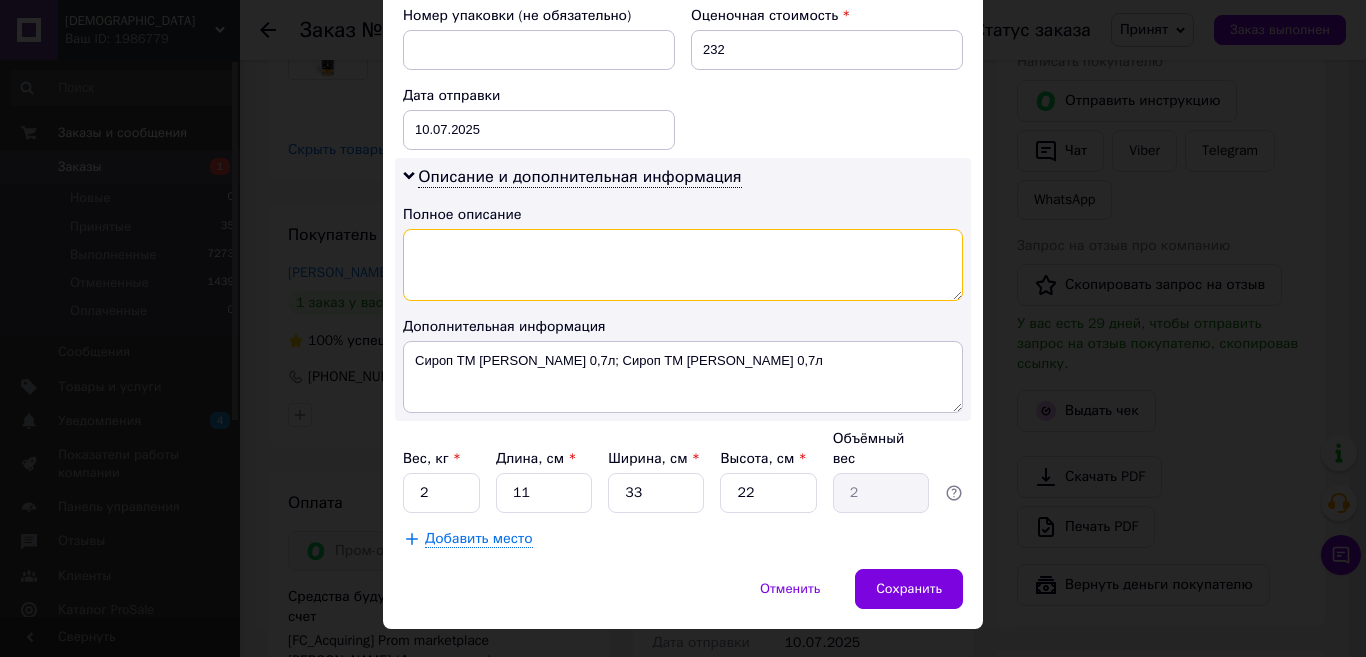type on "і" 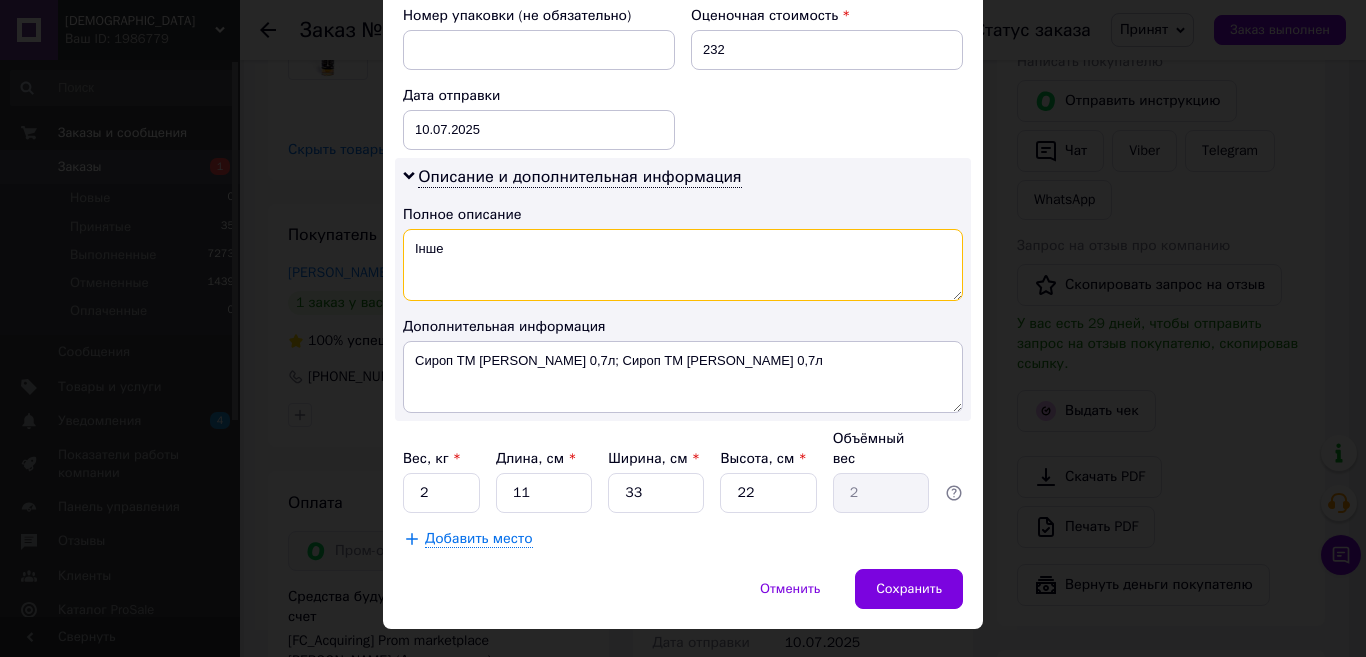 type on "Інше" 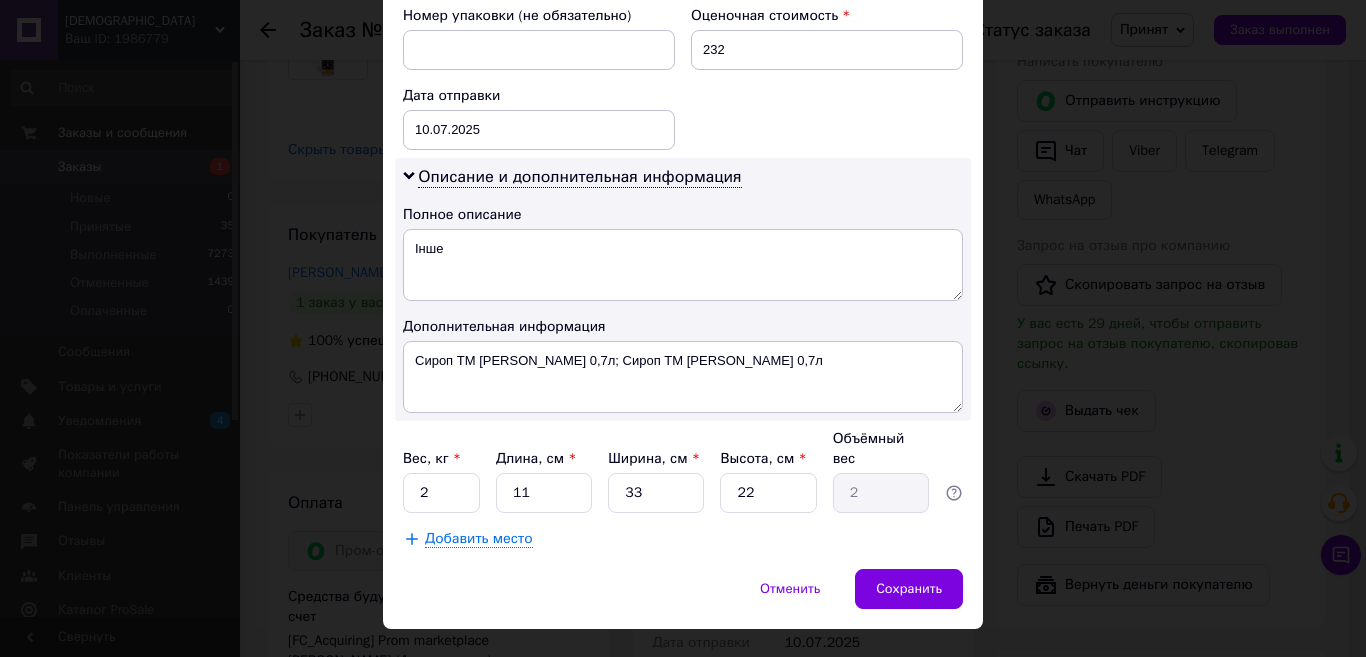 drag, startPoint x: 879, startPoint y: 311, endPoint x: 879, endPoint y: 337, distance: 26 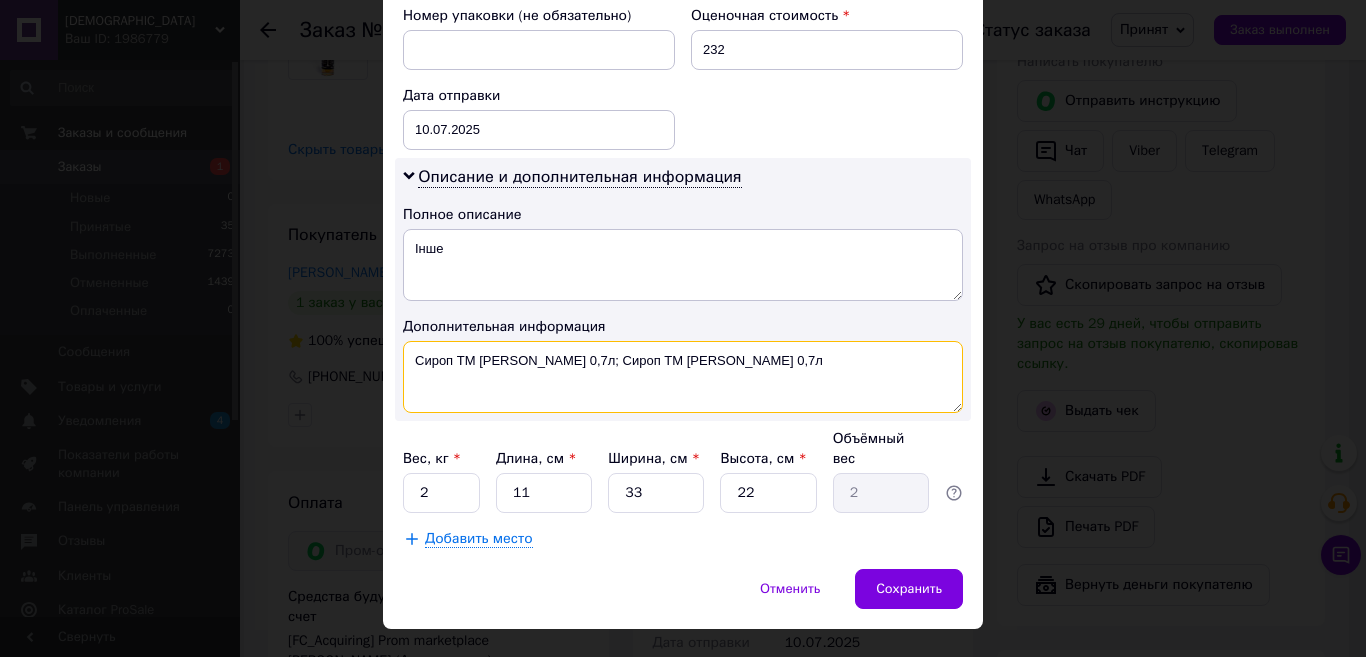 click on "Сироп ТМ Maribell Бузина 0,7л; Сироп ТМ Maribell Мохіто Гламур 0,7л" at bounding box center [683, 377] 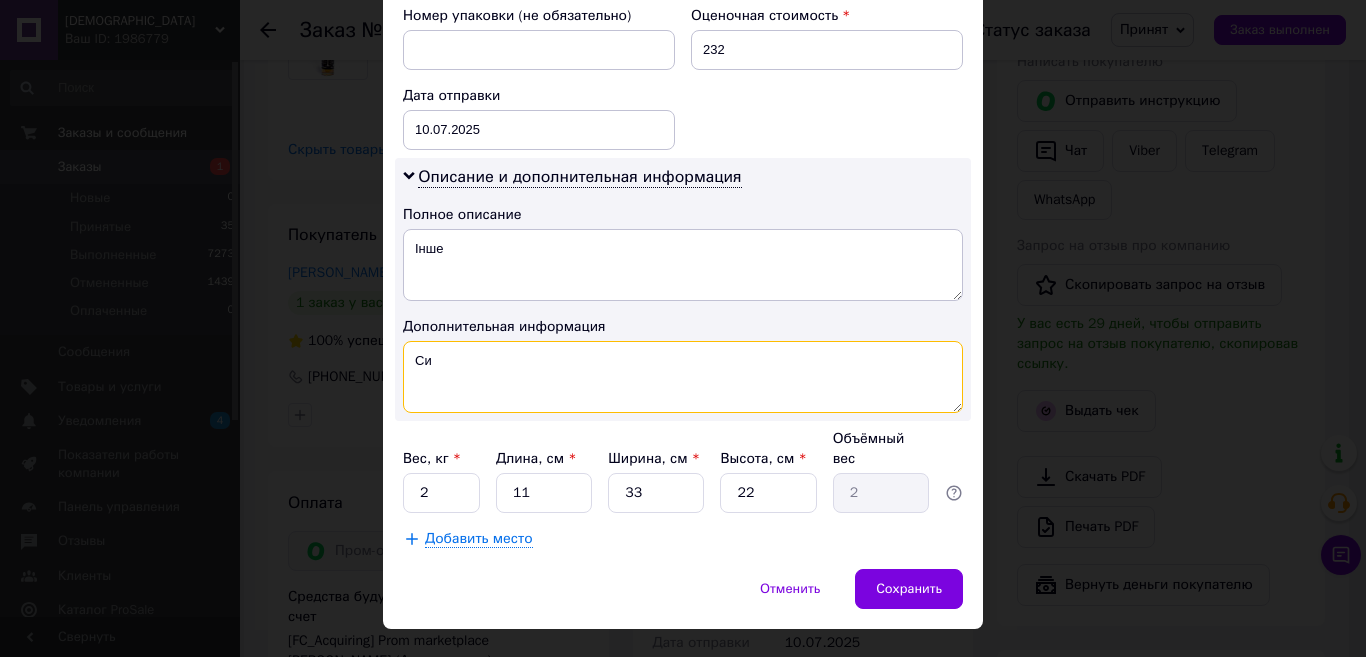type on "С" 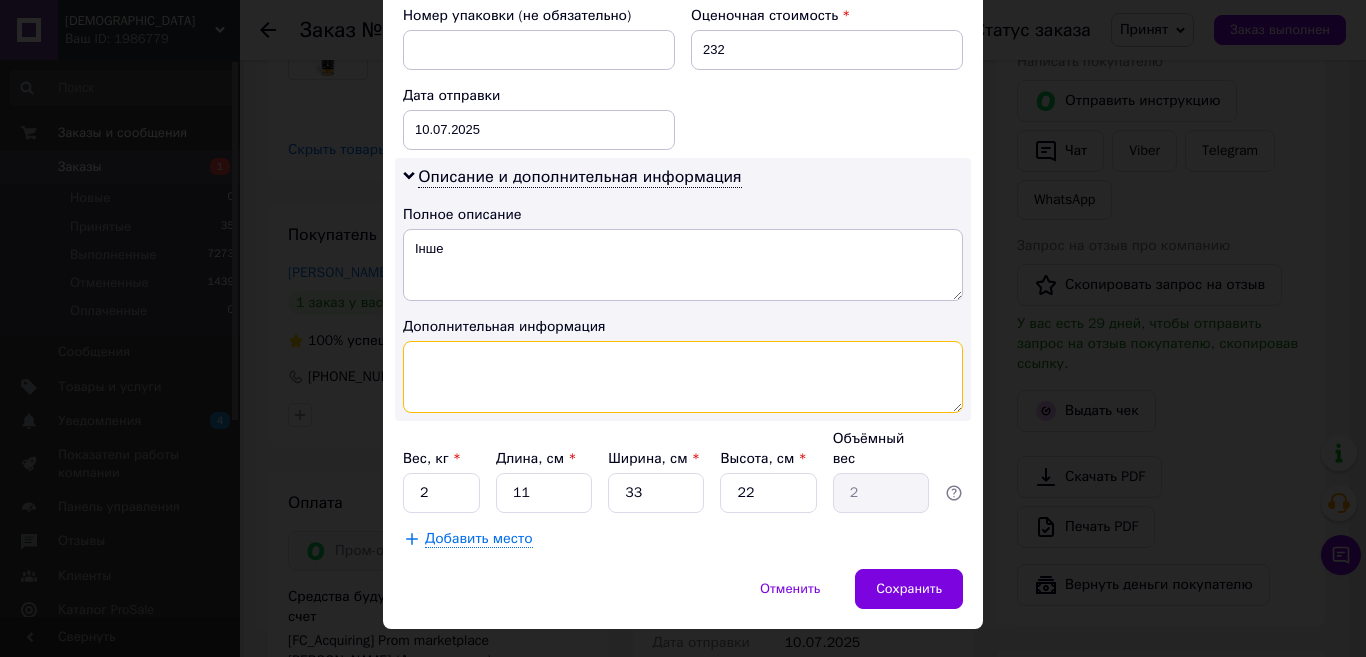 type on "і" 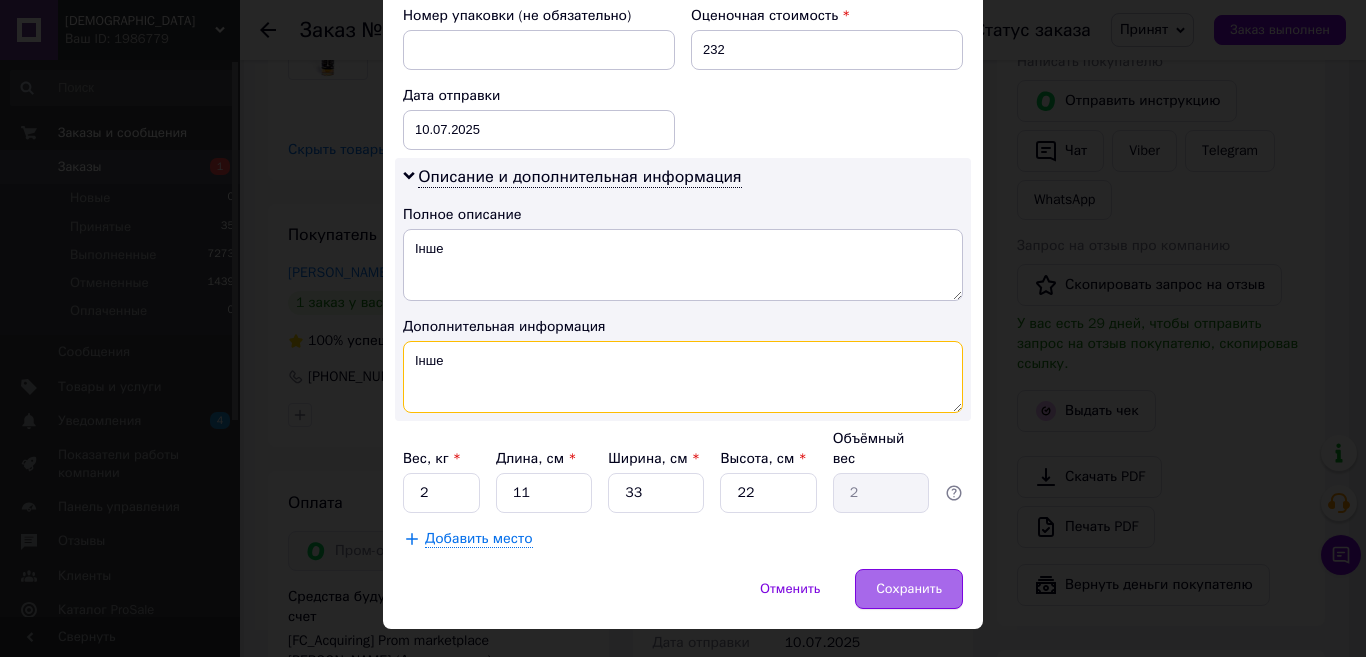 type on "Інше" 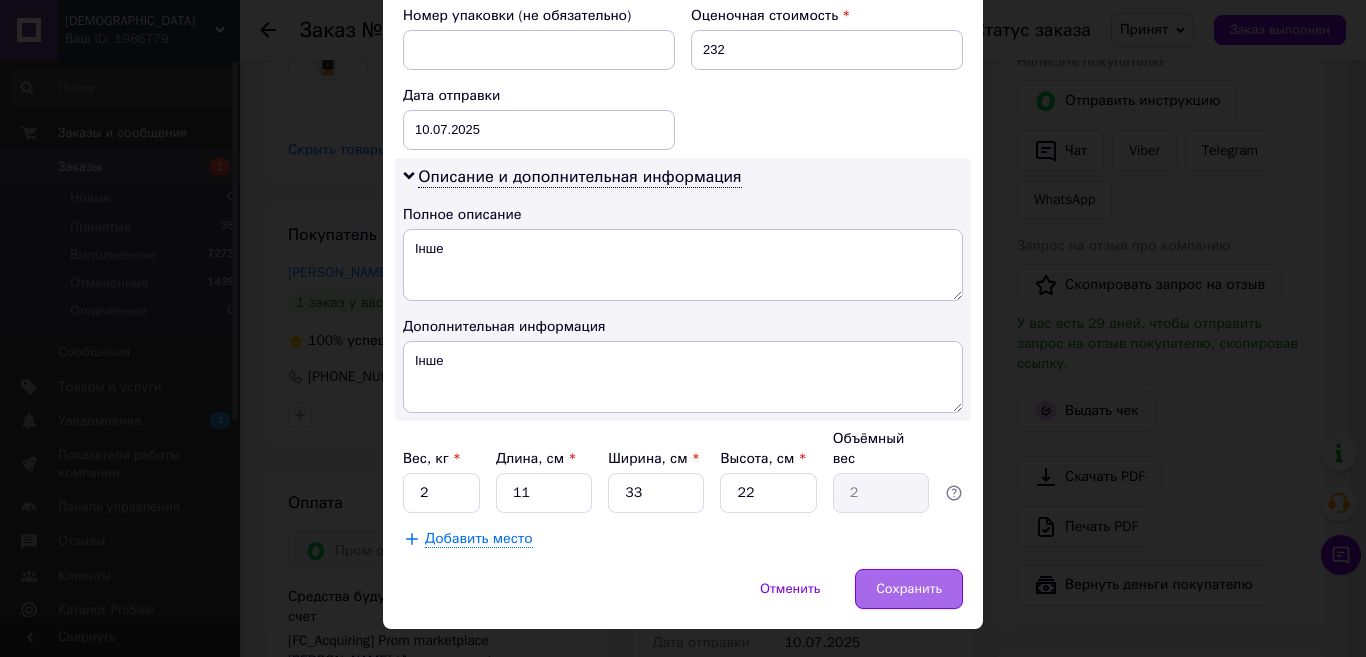 click on "Сохранить" at bounding box center (909, 589) 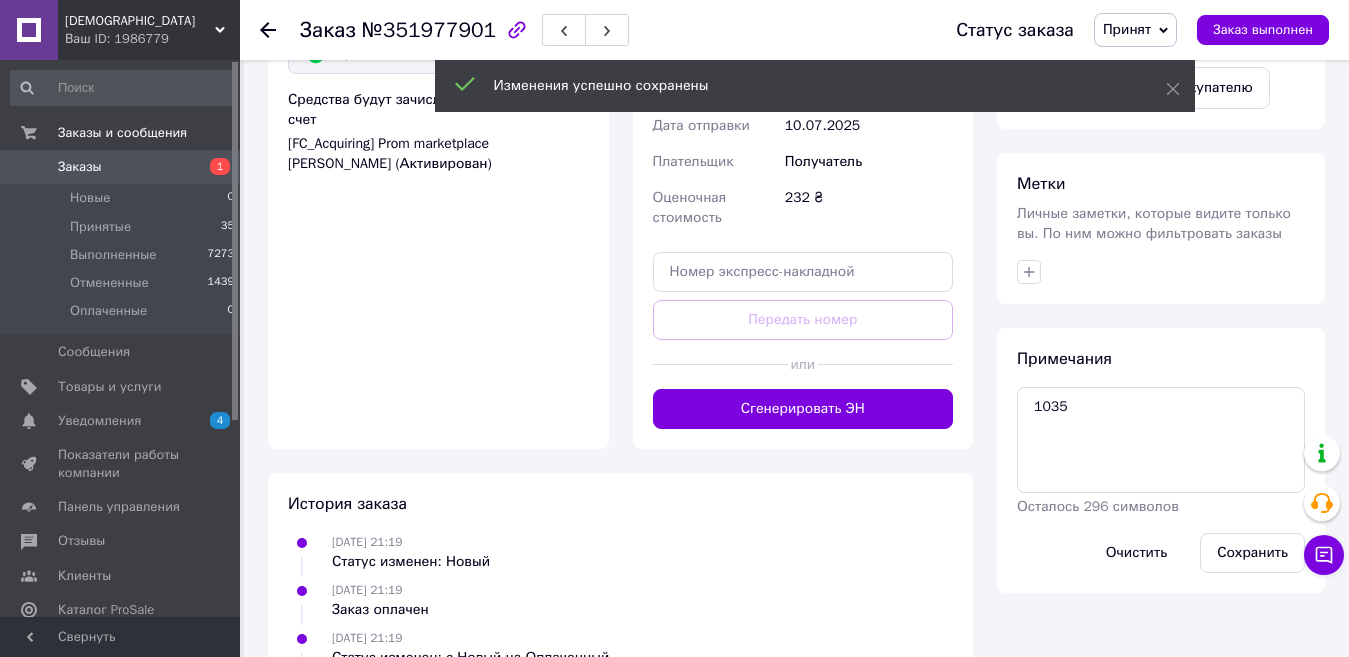 scroll, scrollTop: 933, scrollLeft: 0, axis: vertical 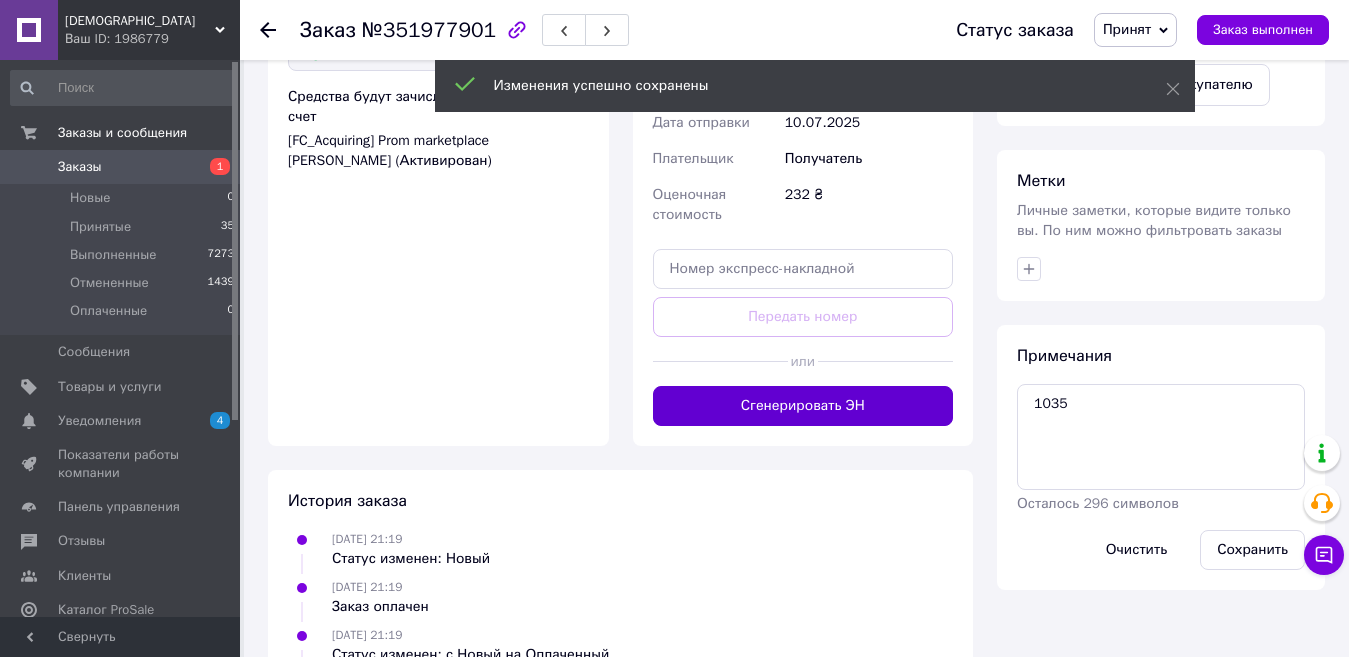 click on "Сгенерировать ЭН" at bounding box center (803, 406) 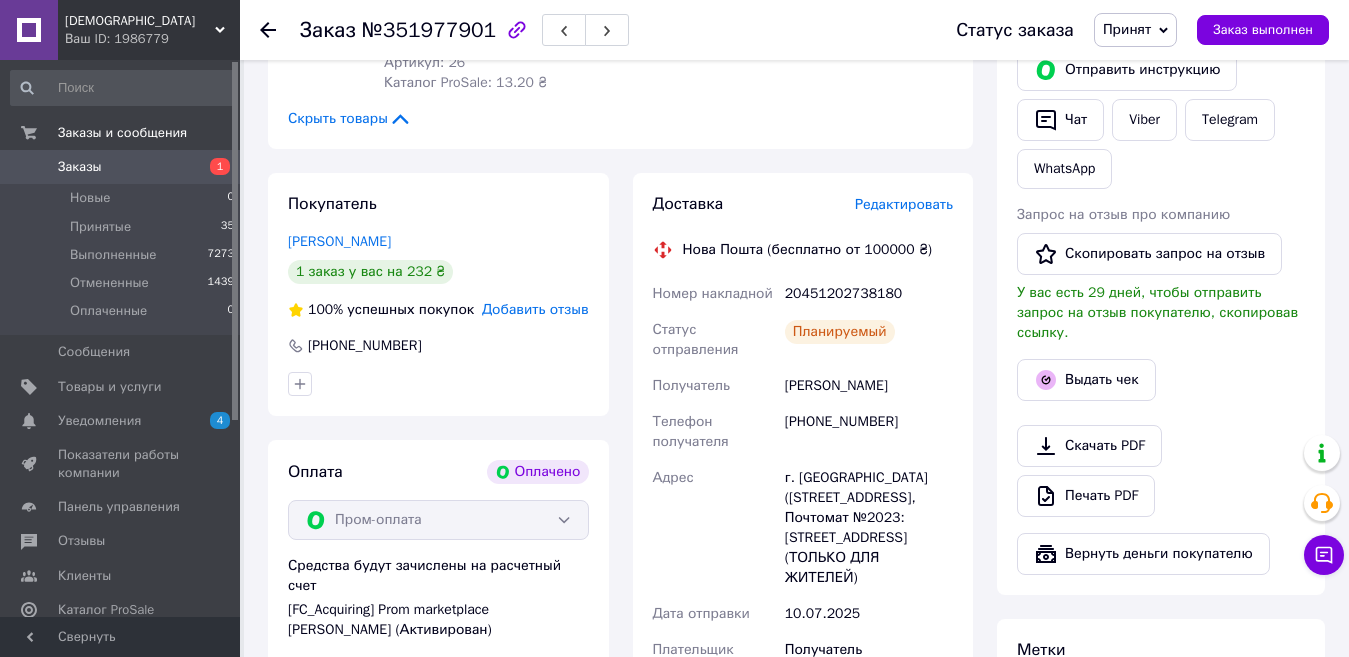 scroll, scrollTop: 433, scrollLeft: 0, axis: vertical 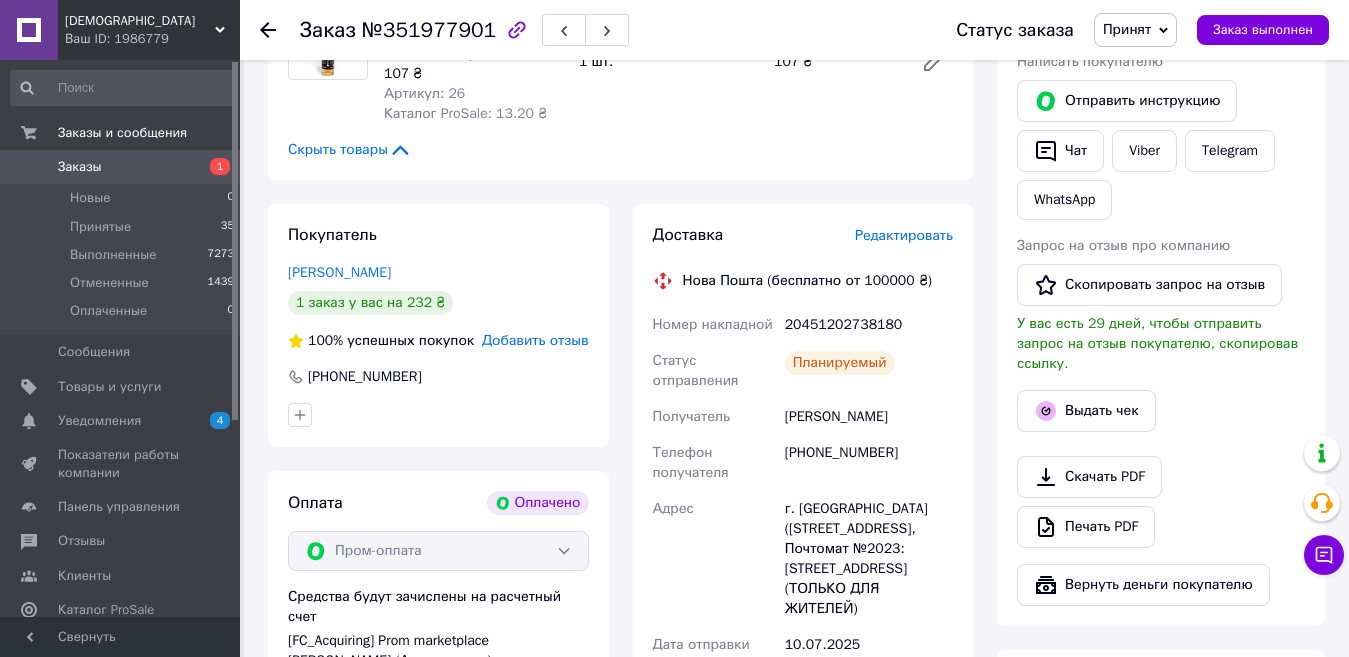 click 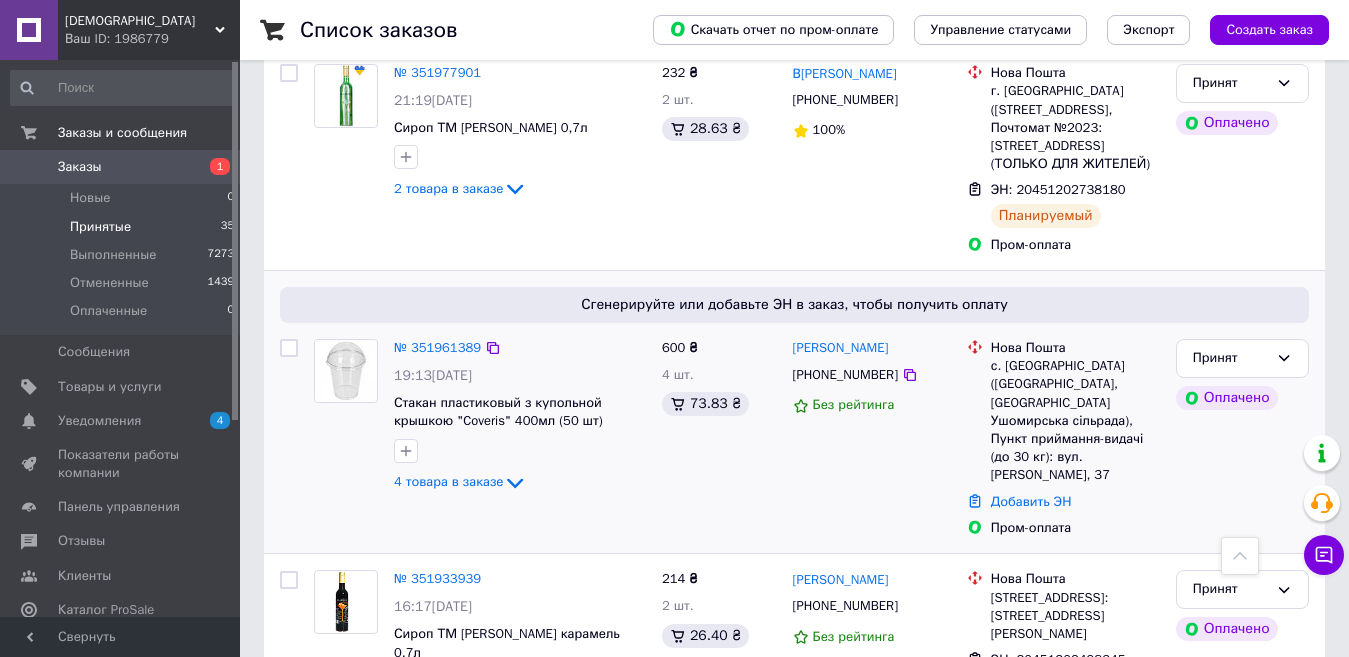 scroll, scrollTop: 800, scrollLeft: 0, axis: vertical 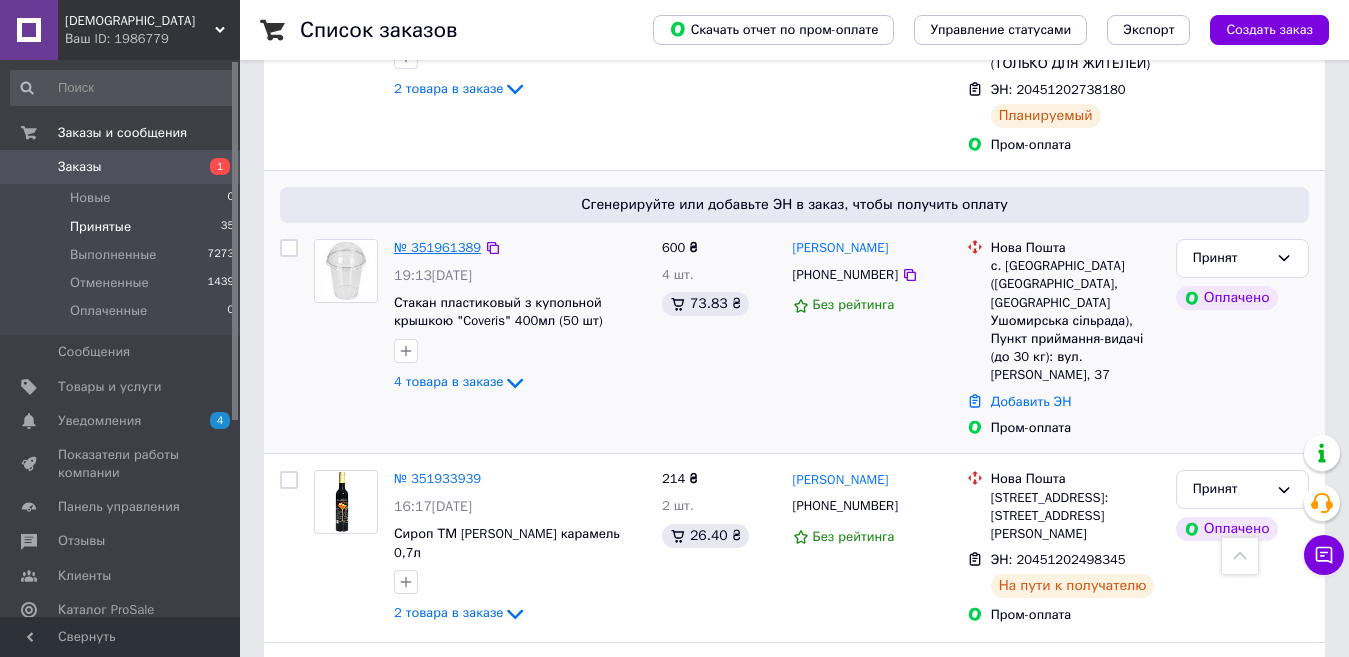 click on "№ 351961389" at bounding box center (437, 247) 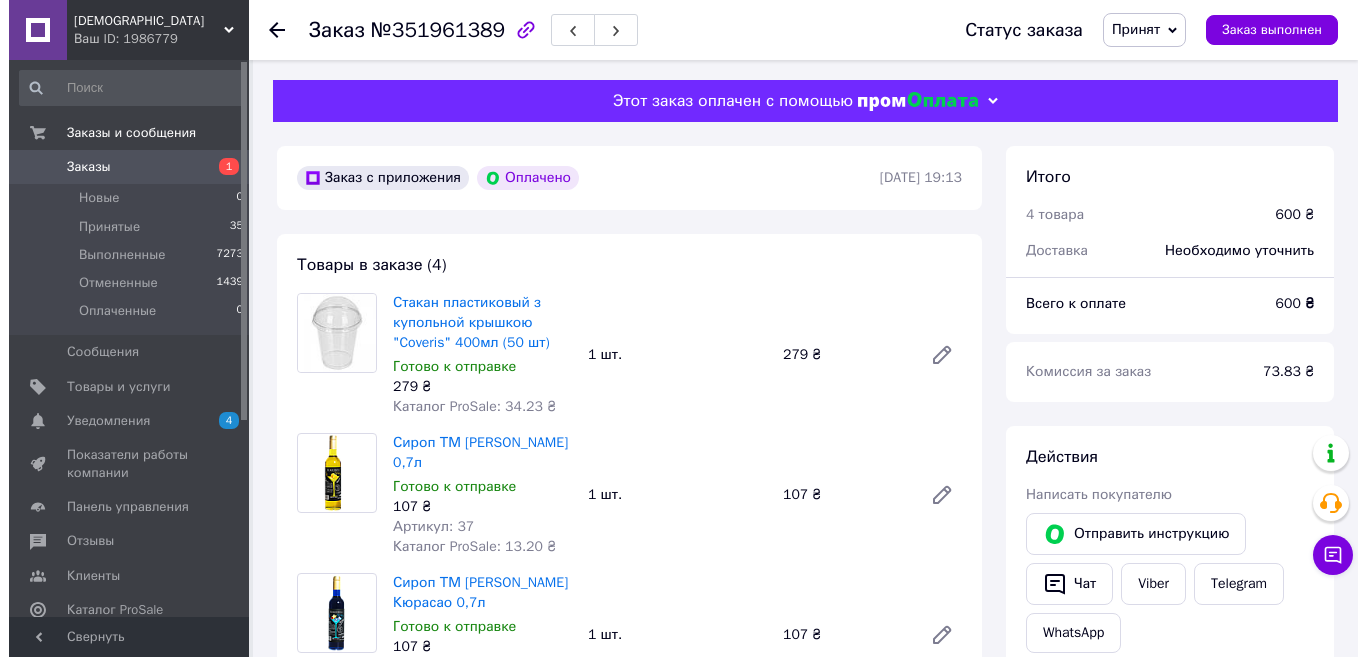 scroll, scrollTop: 500, scrollLeft: 0, axis: vertical 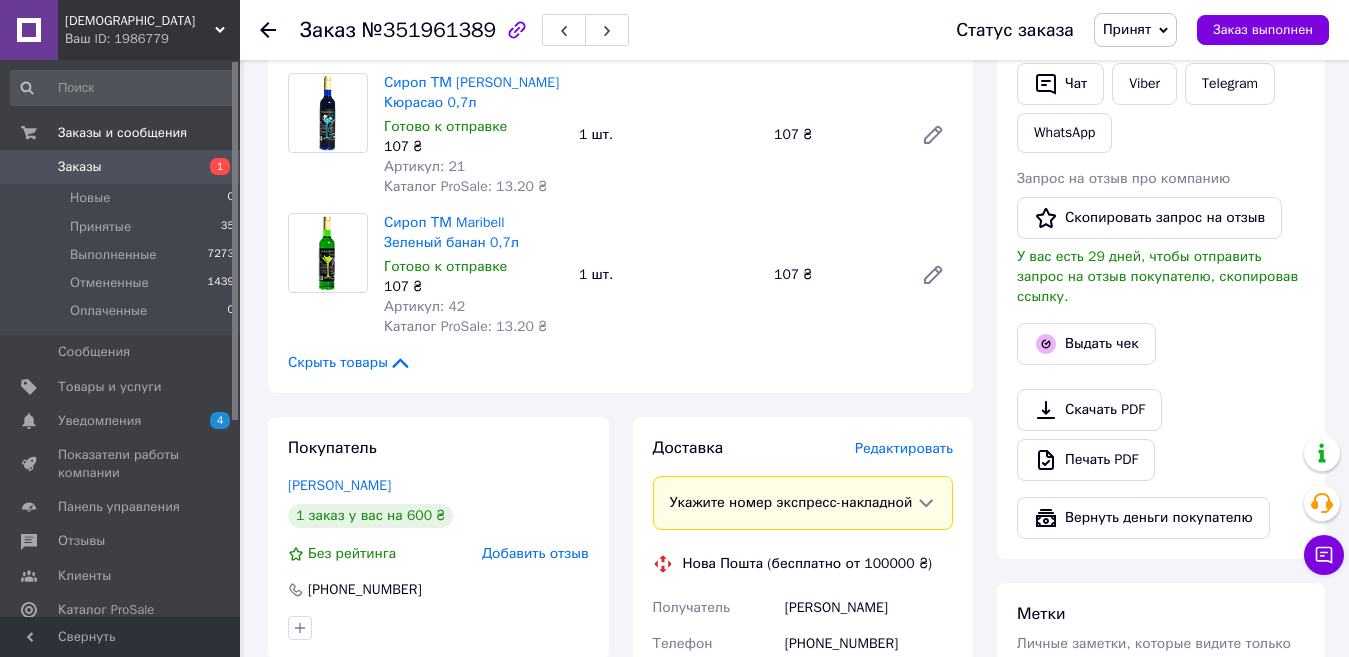 click on "Редактировать" at bounding box center (904, 448) 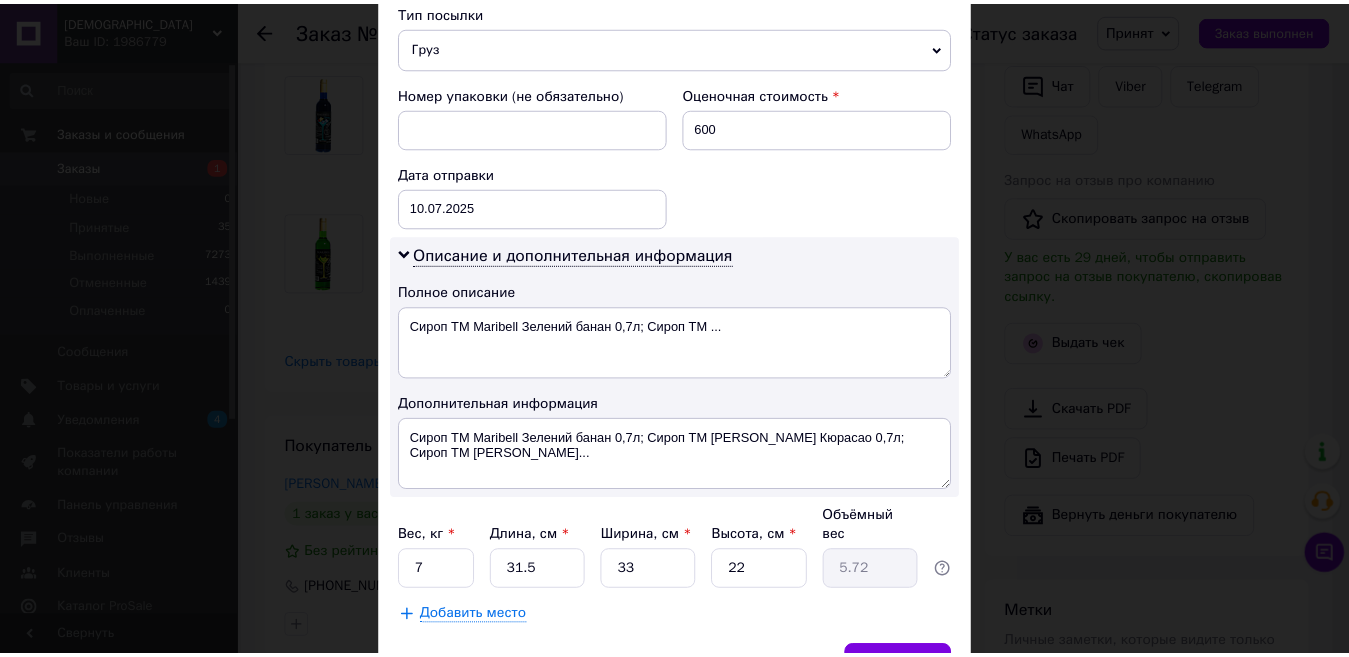 scroll, scrollTop: 895, scrollLeft: 0, axis: vertical 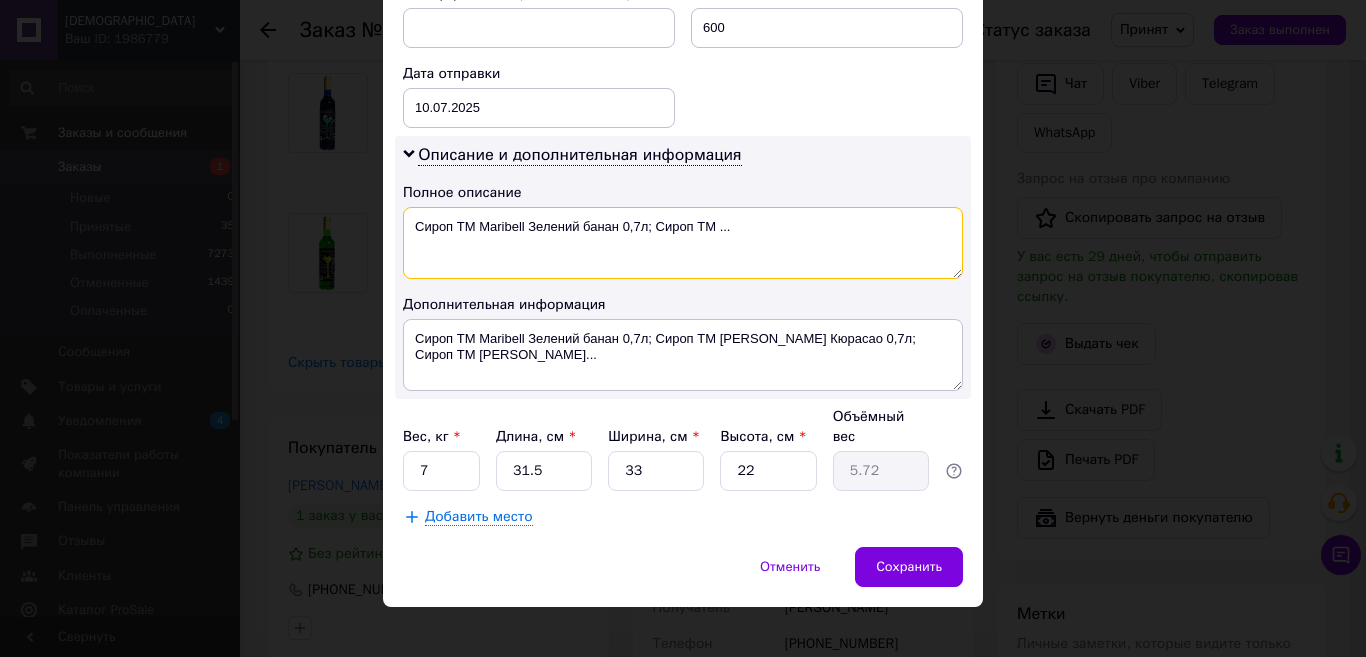 click on "Сироп ТМ Maribell Зелений банан 0,7л; Сироп ТМ ..." at bounding box center (683, 243) 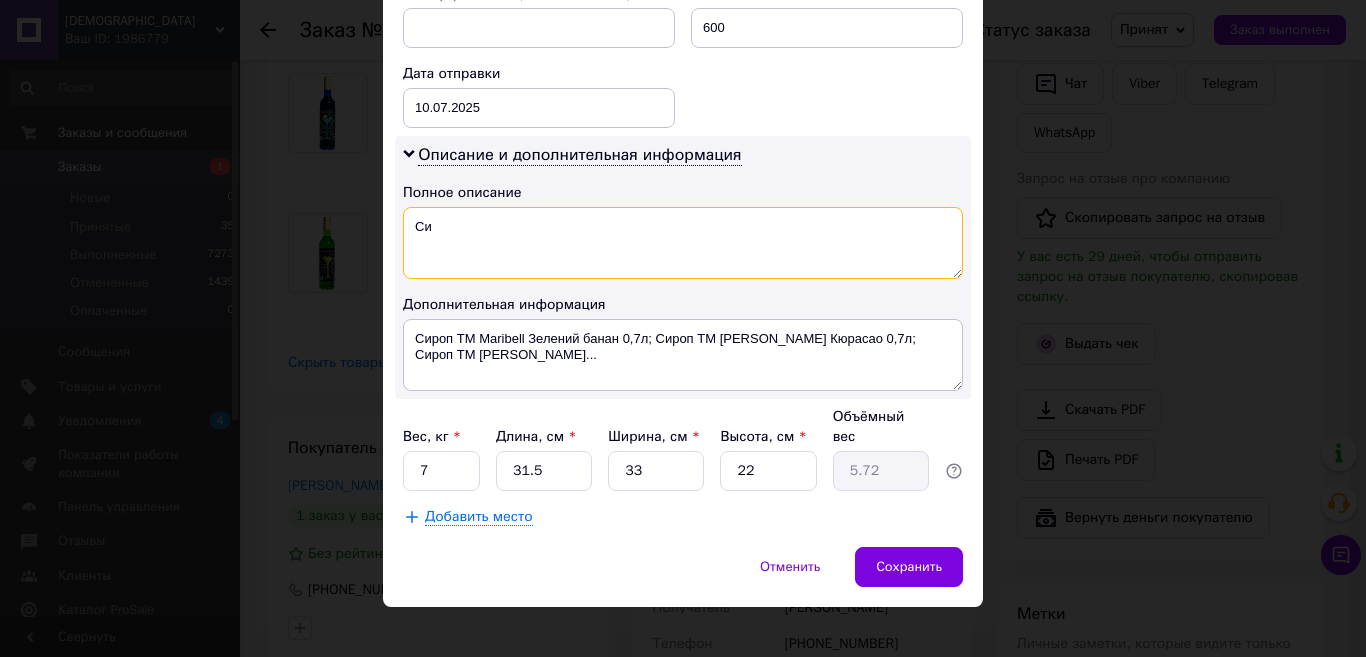 type on "С" 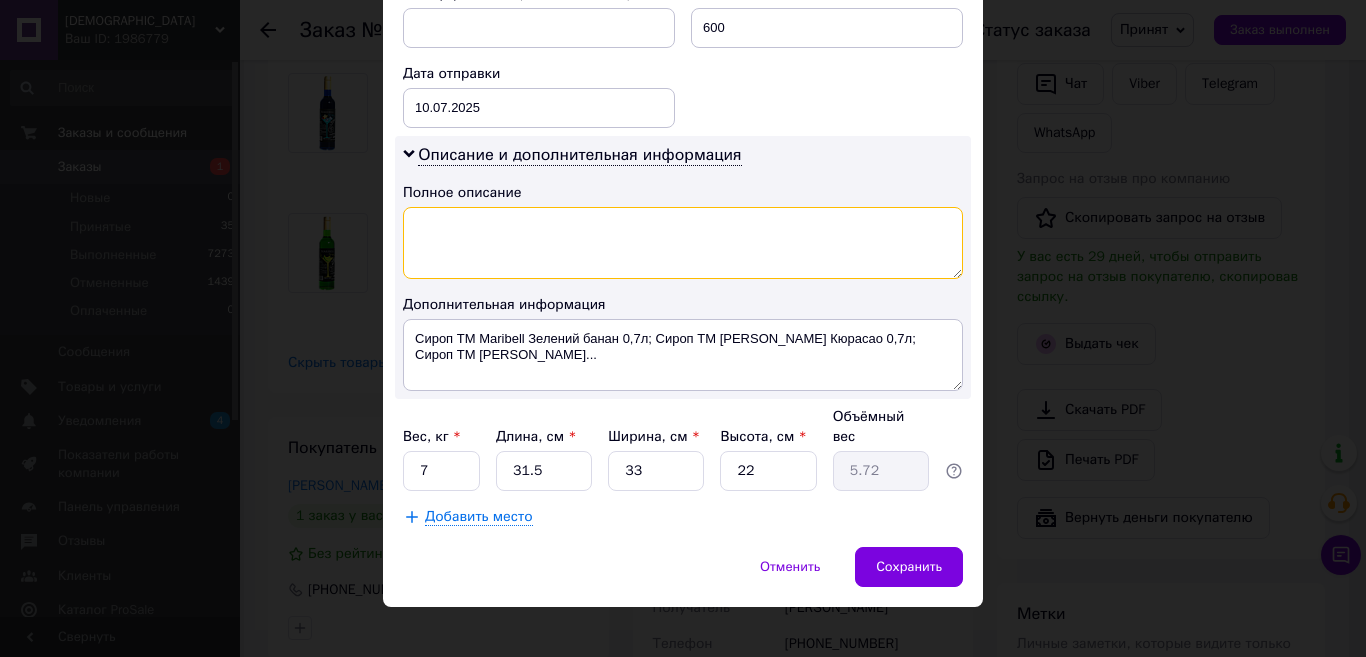 type on "і" 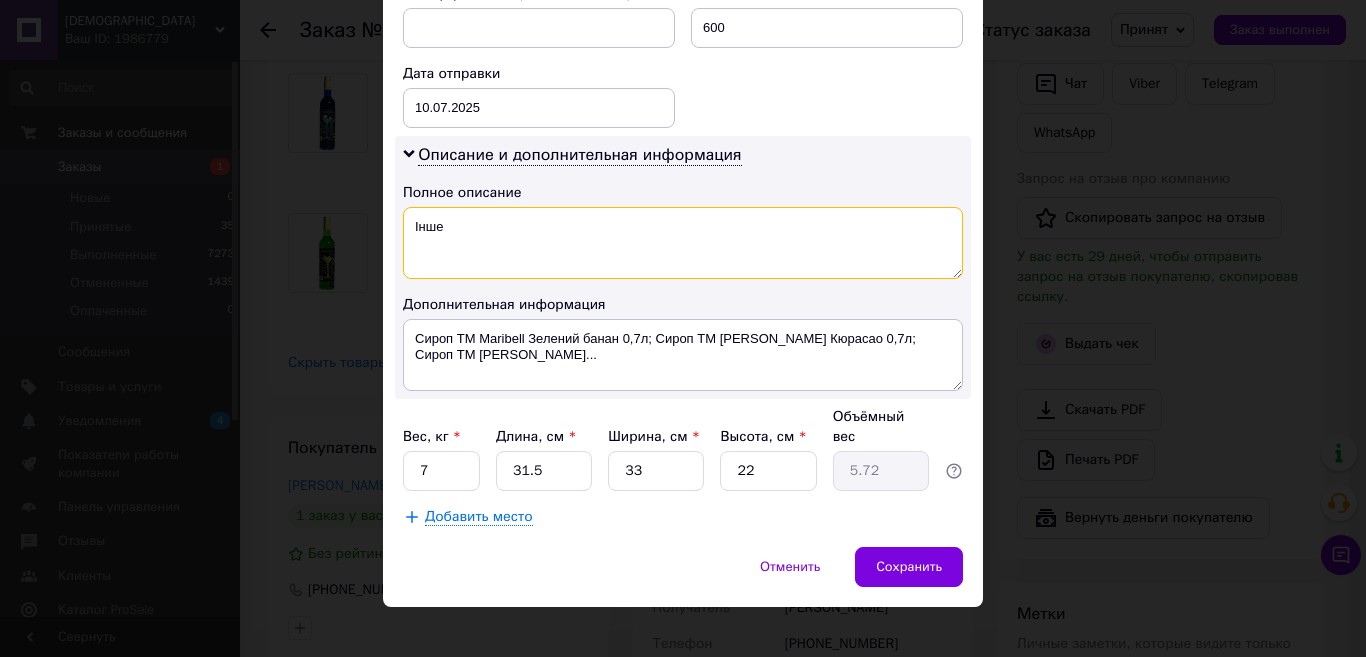 type on "Інше" 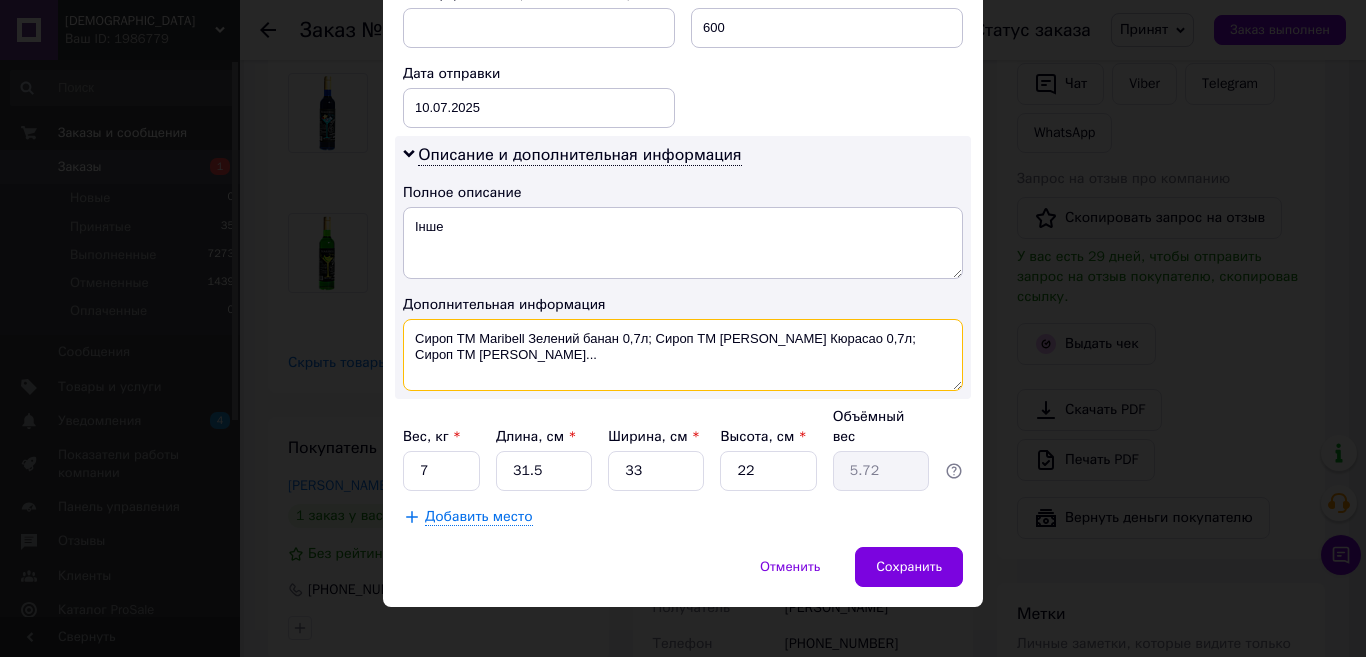 click on "Сироп ТМ Maribell Зелений банан 0,7л; Сироп ТМ Maribell Блю Кюрасао 0,7л; Сироп ТМ Maribell Диня..." at bounding box center (683, 355) 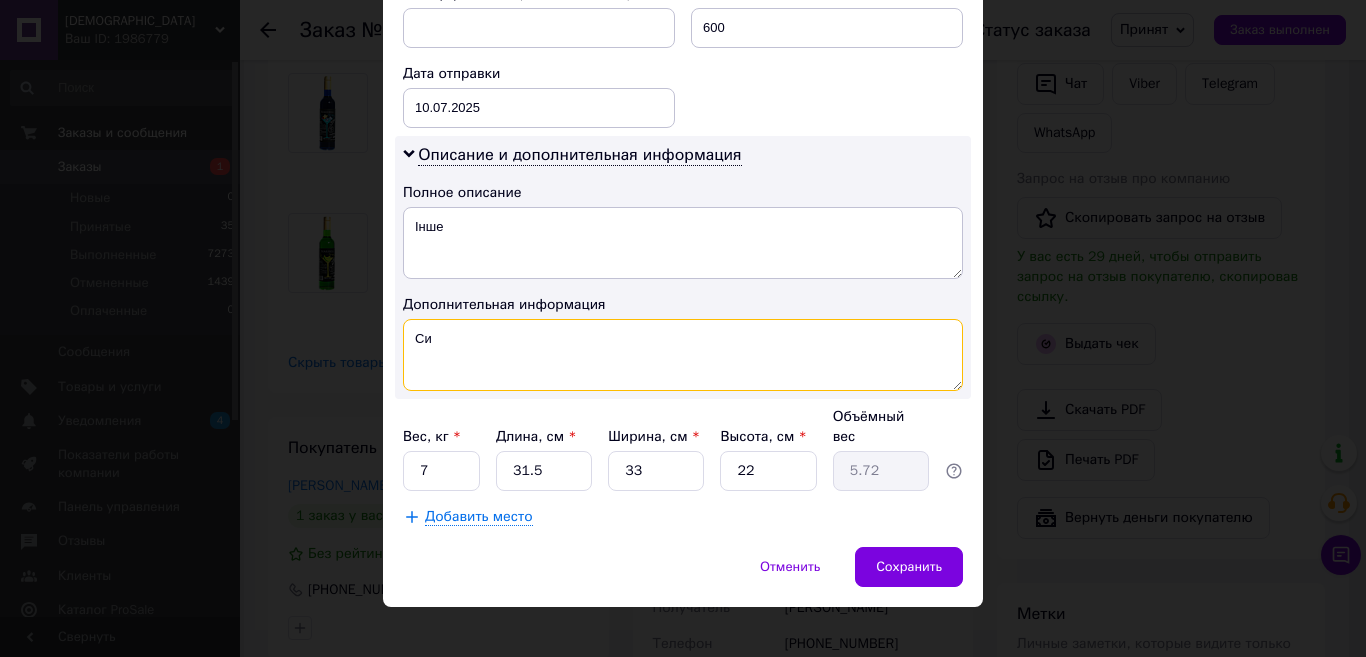 type on "С" 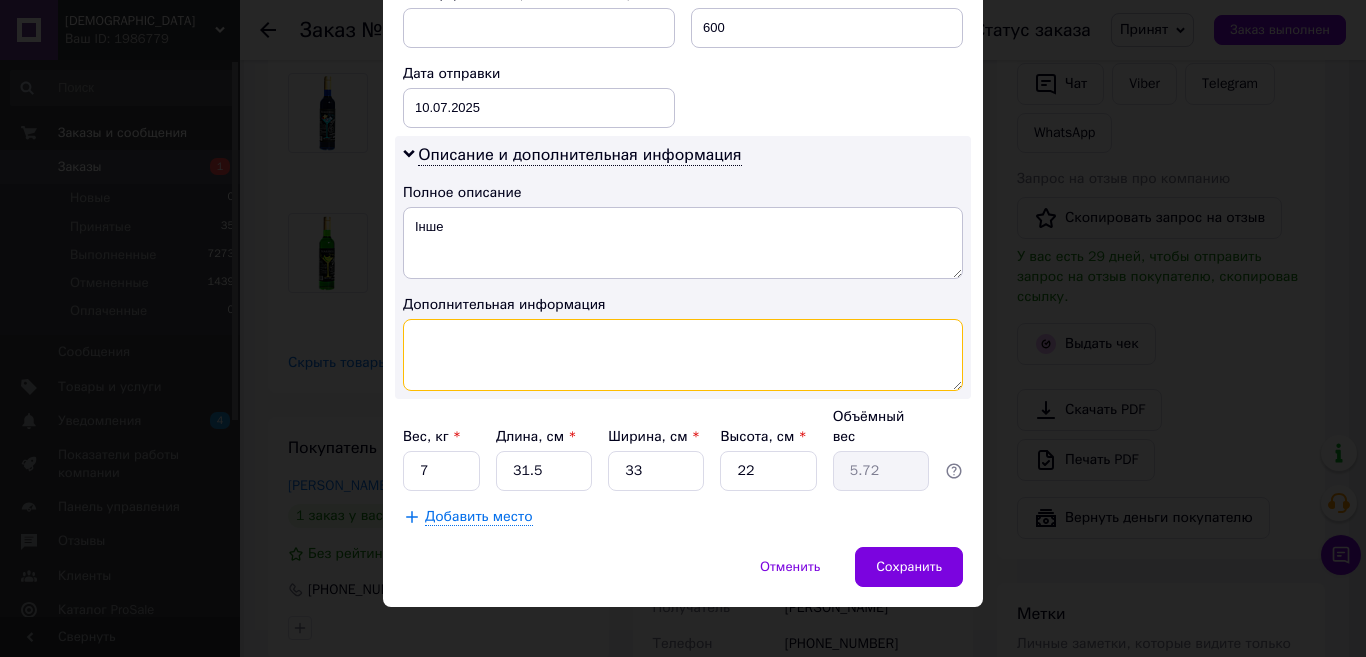 type on "і" 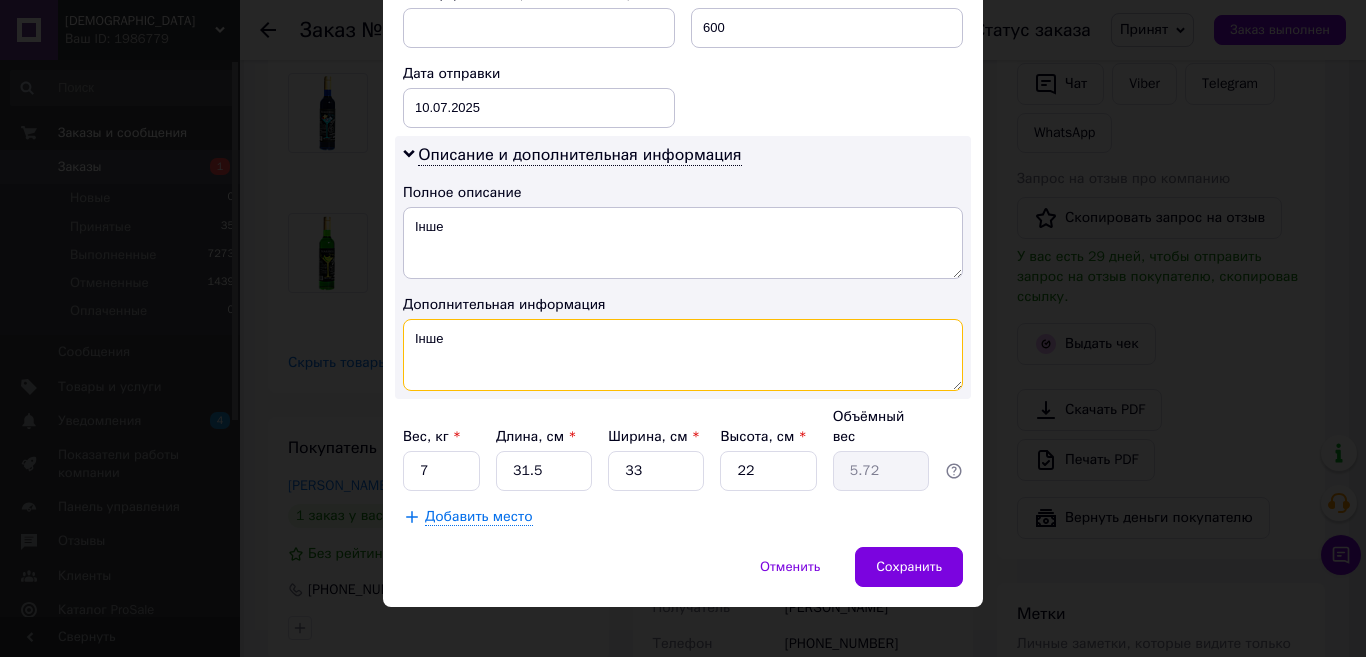 type on "Інше" 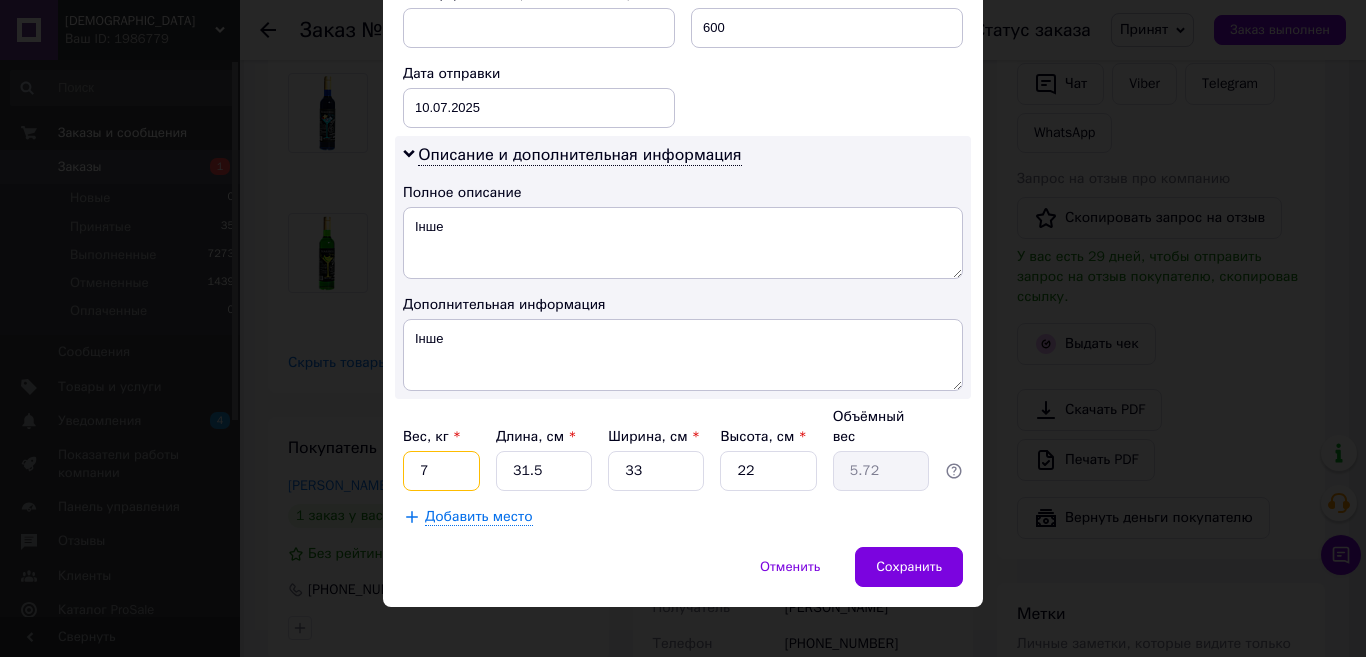 click on "7" at bounding box center [441, 471] 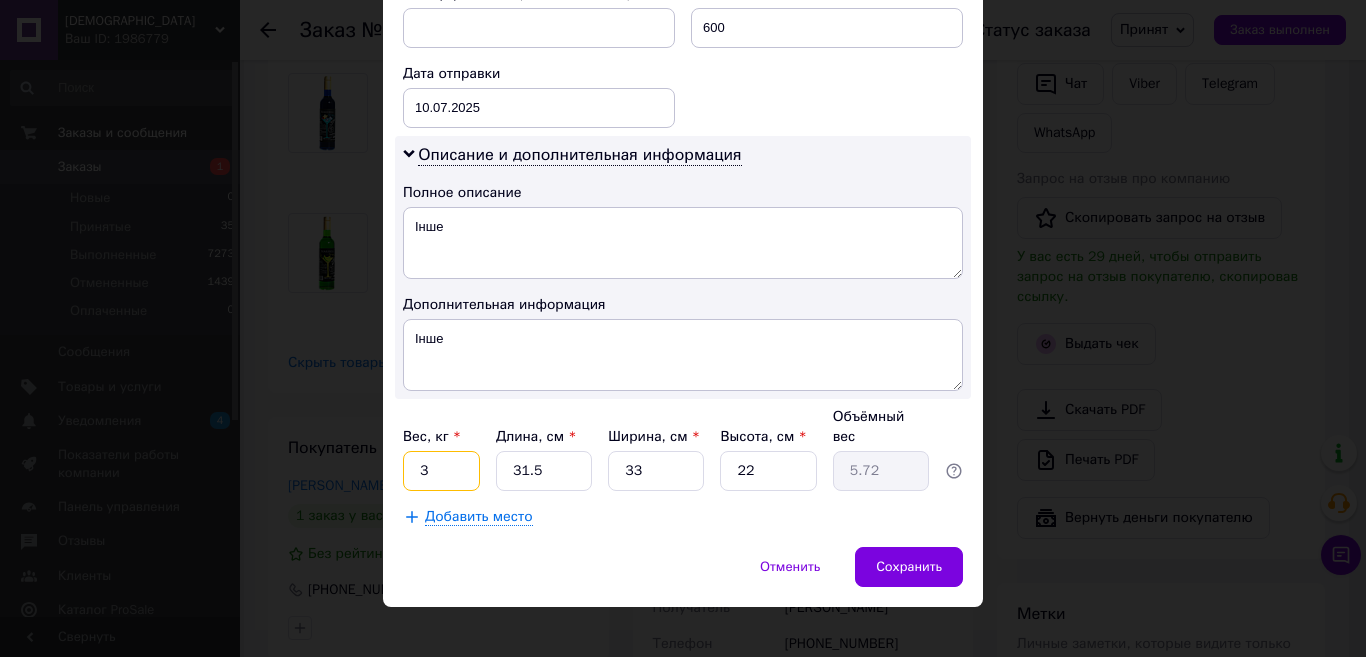 type on "3" 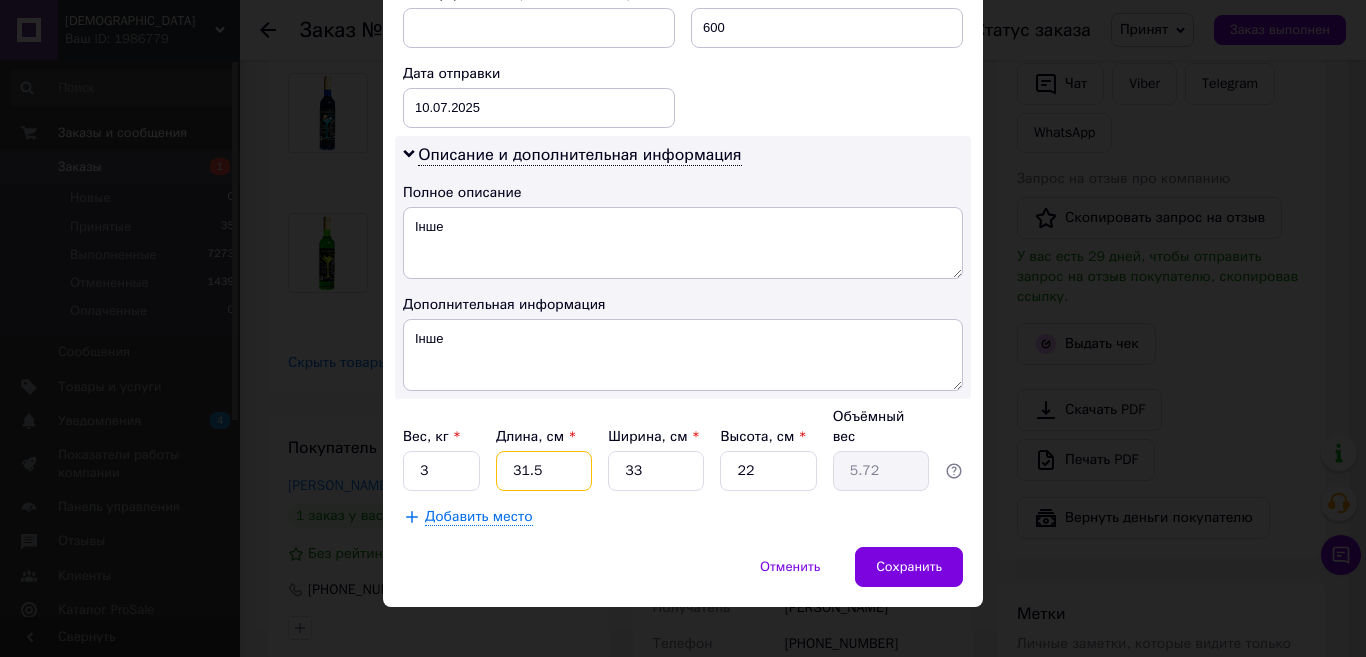 click on "31.5" at bounding box center (544, 471) 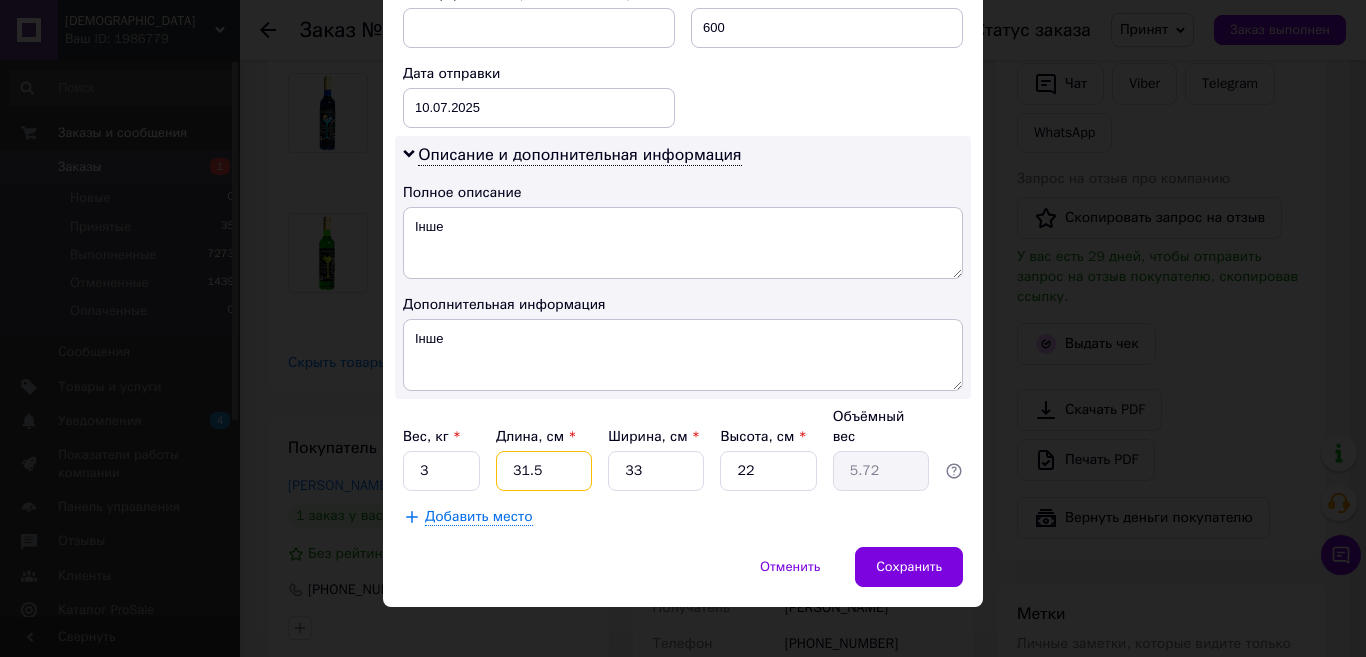type on "31." 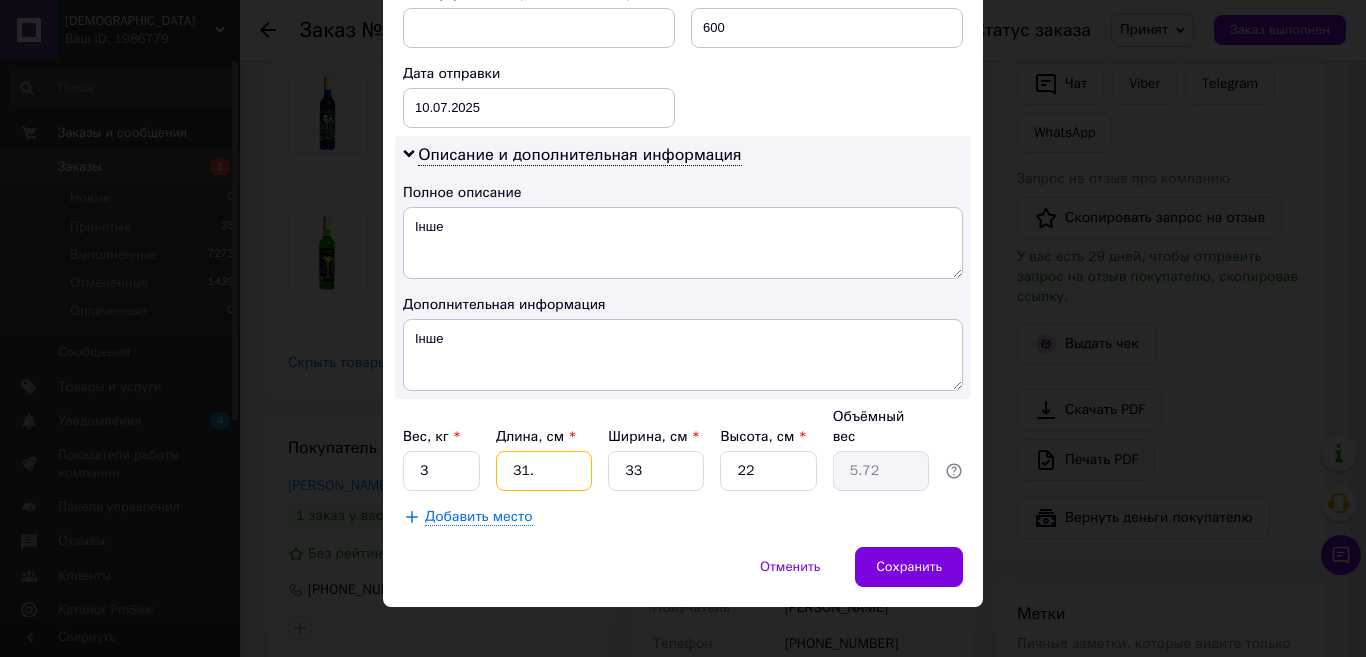type on "5.63" 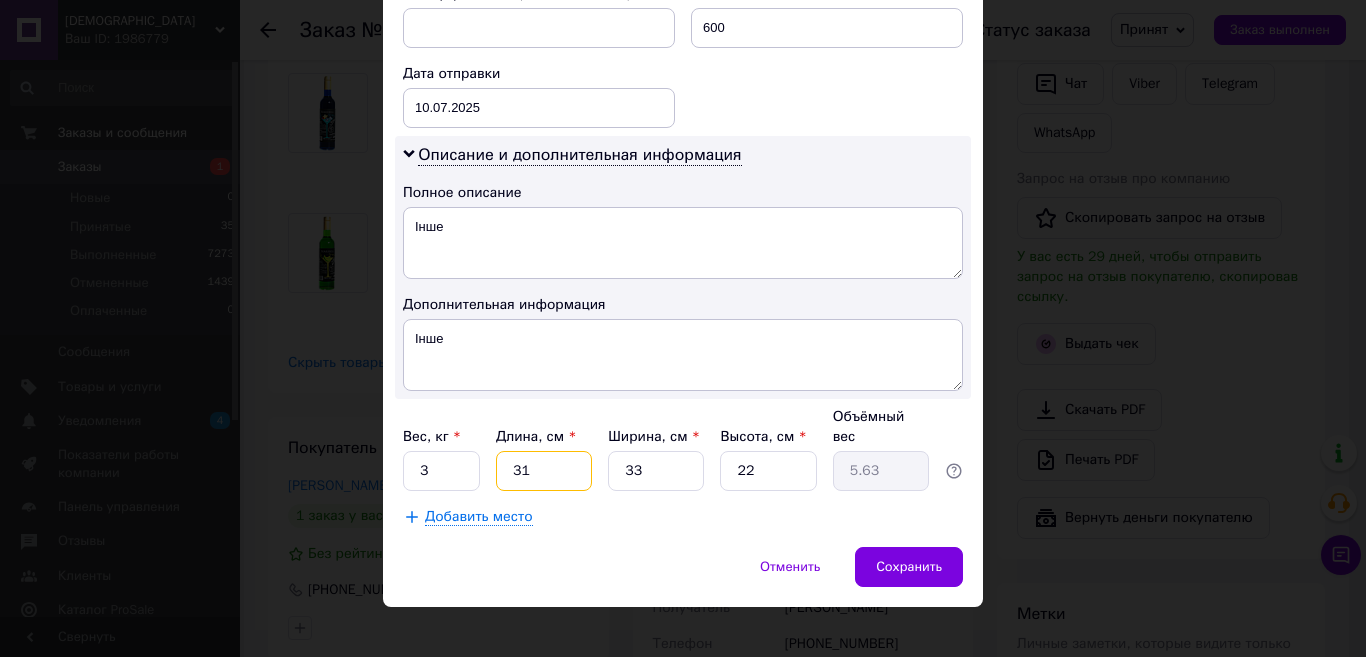 type on "3" 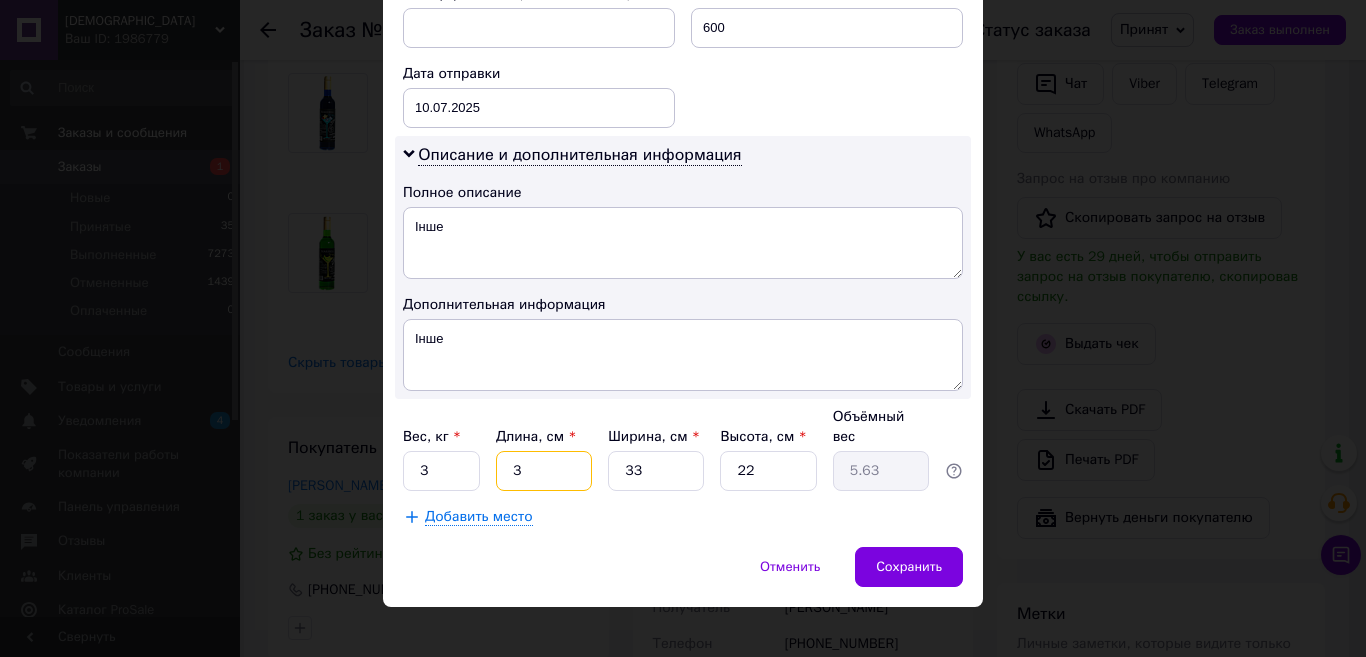 type on "0.54" 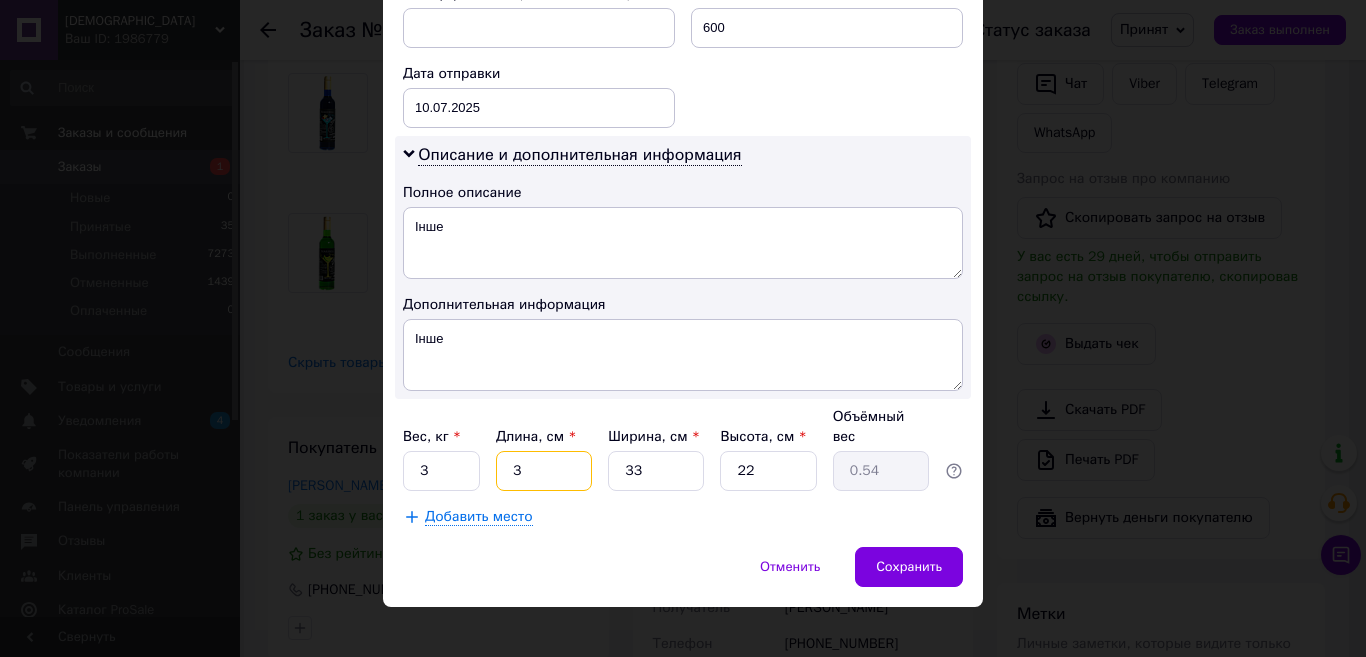 type 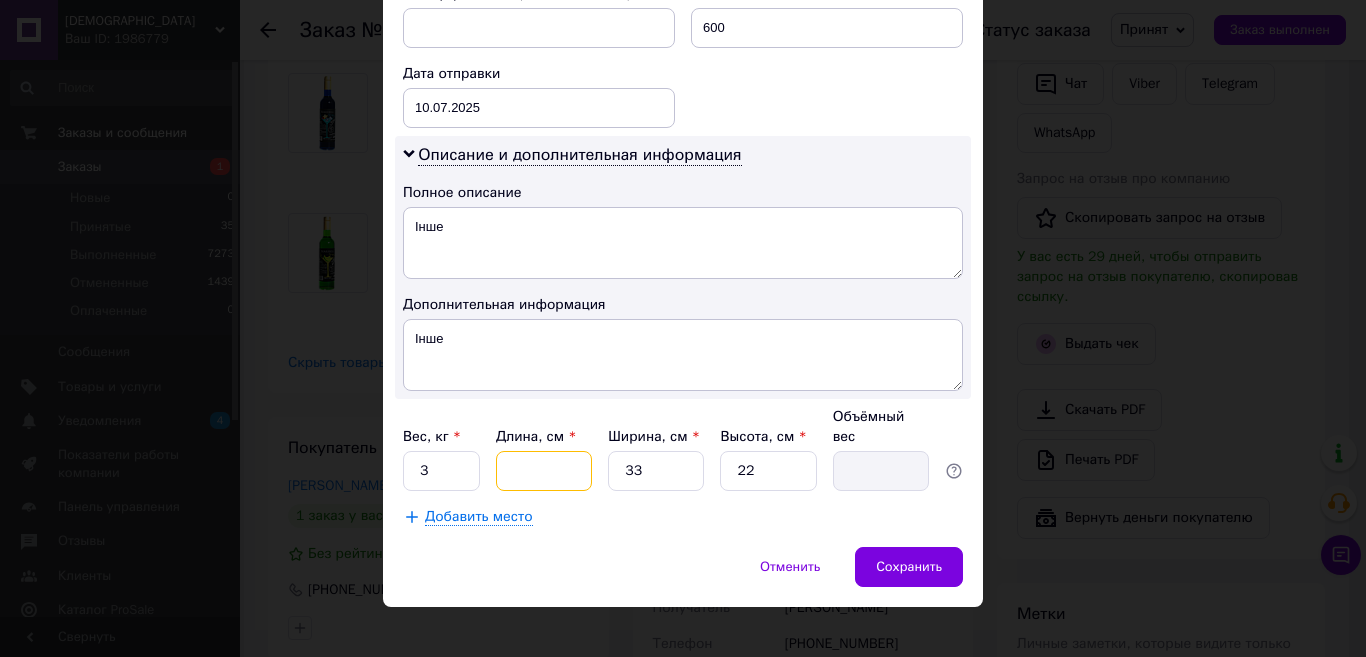 type 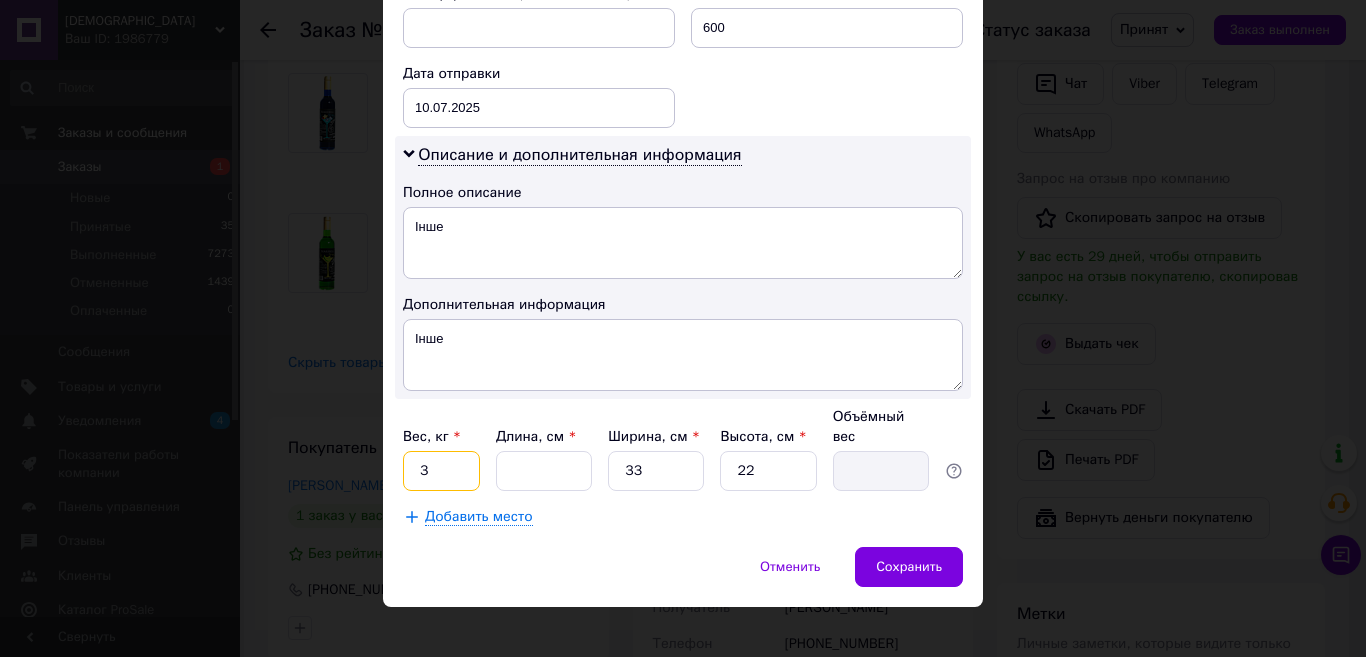click on "3" at bounding box center (441, 471) 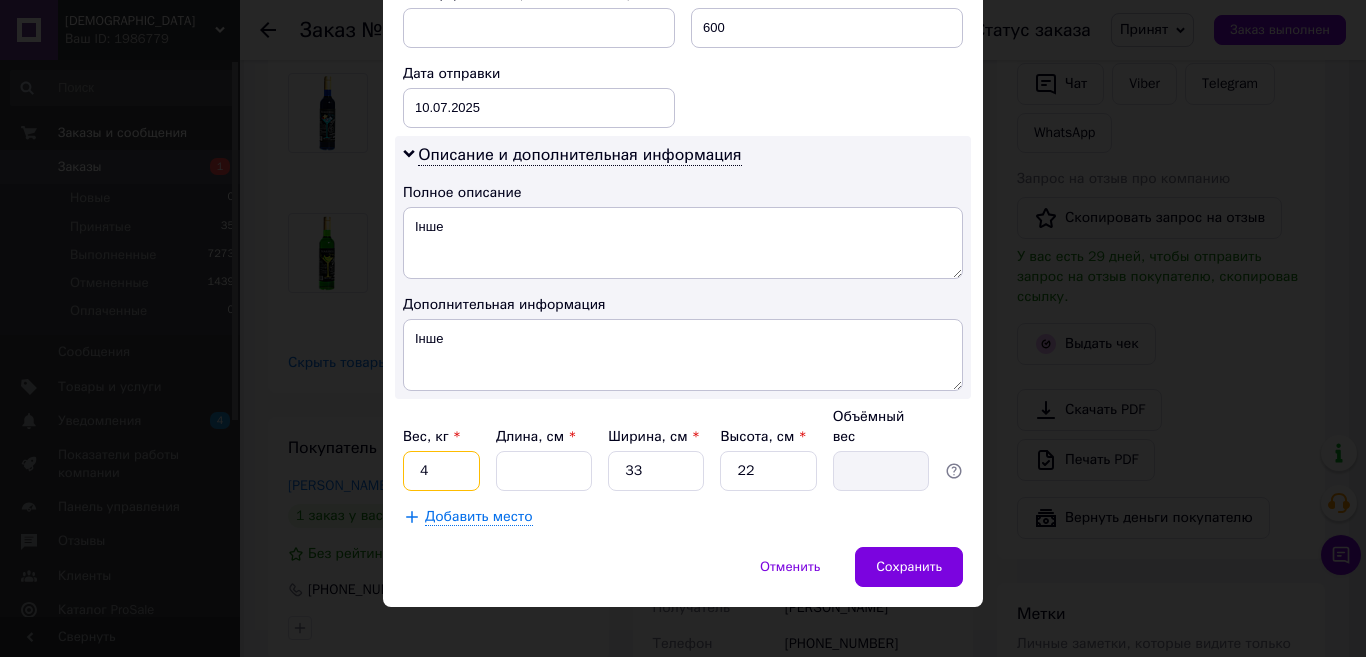type on "4" 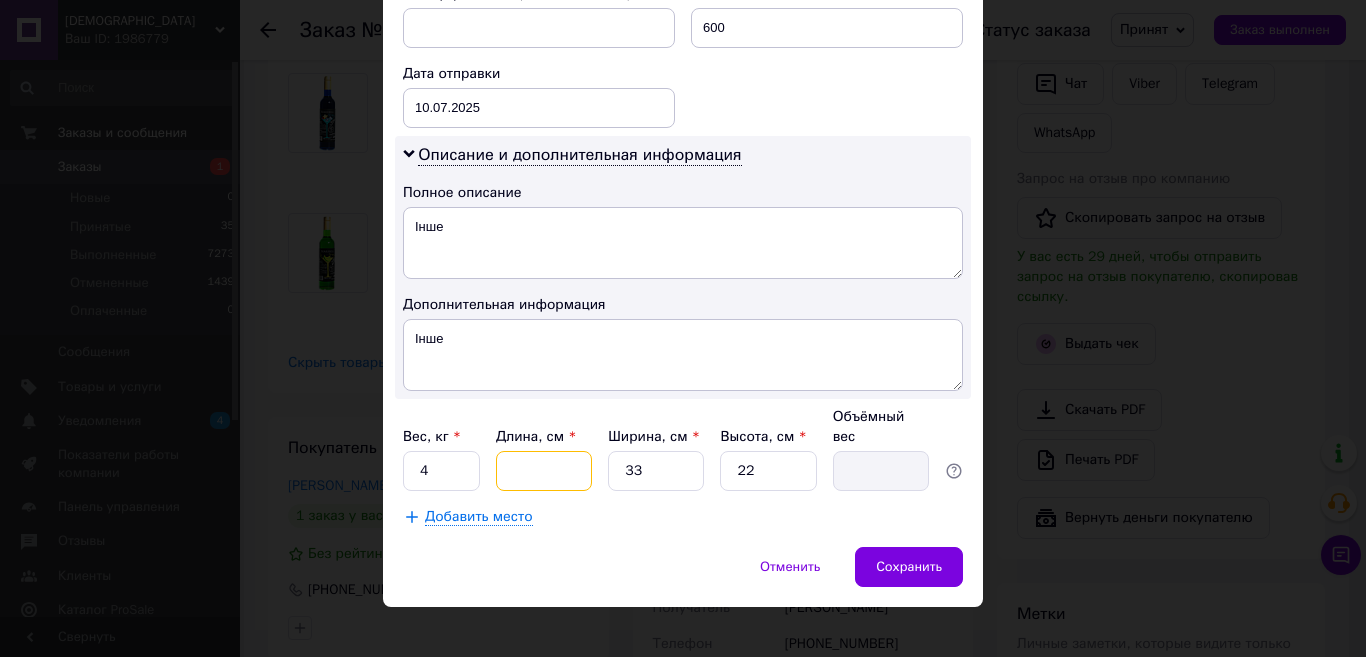 click on "Длина, см   *" at bounding box center [544, 471] 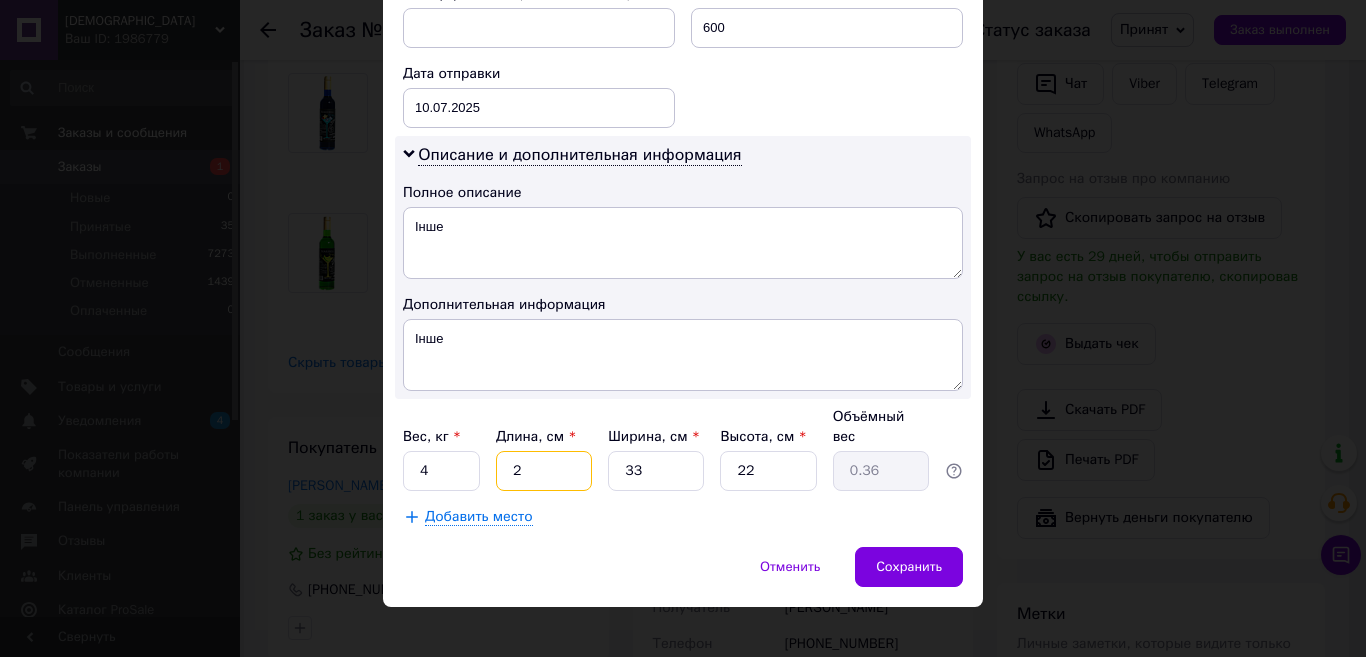 type on "20" 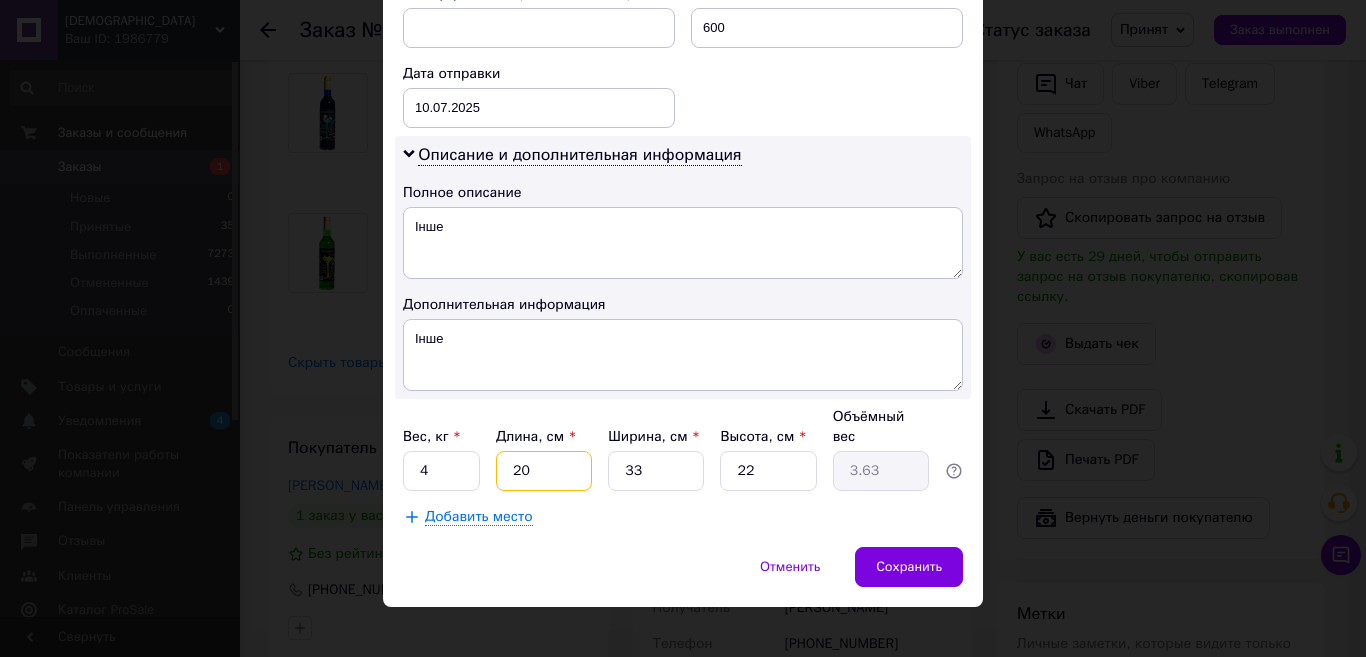 type on "20" 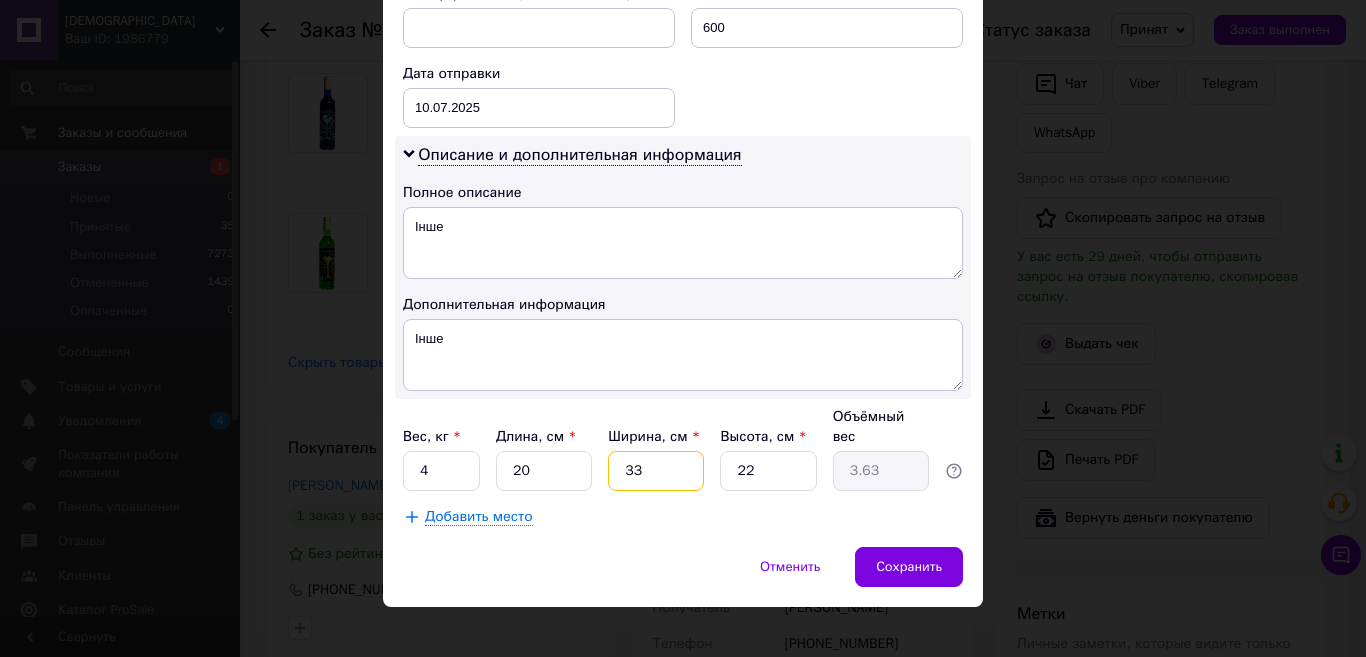 click on "33" at bounding box center [656, 471] 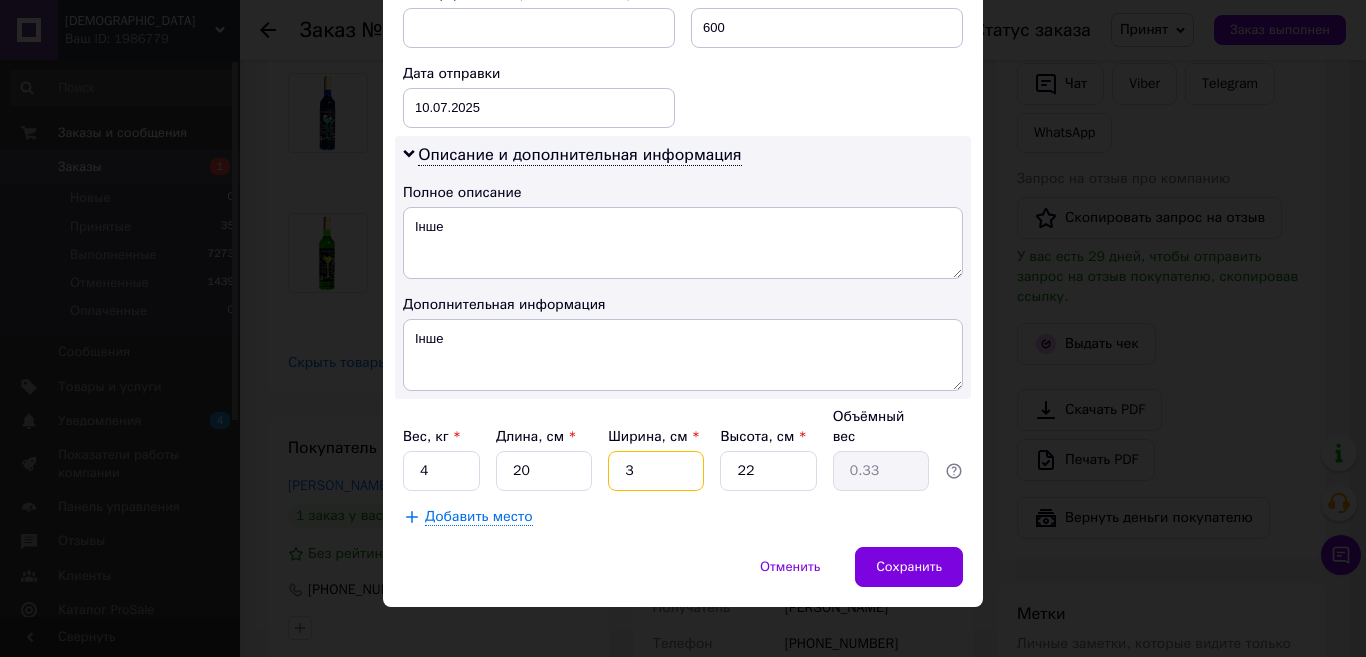 type 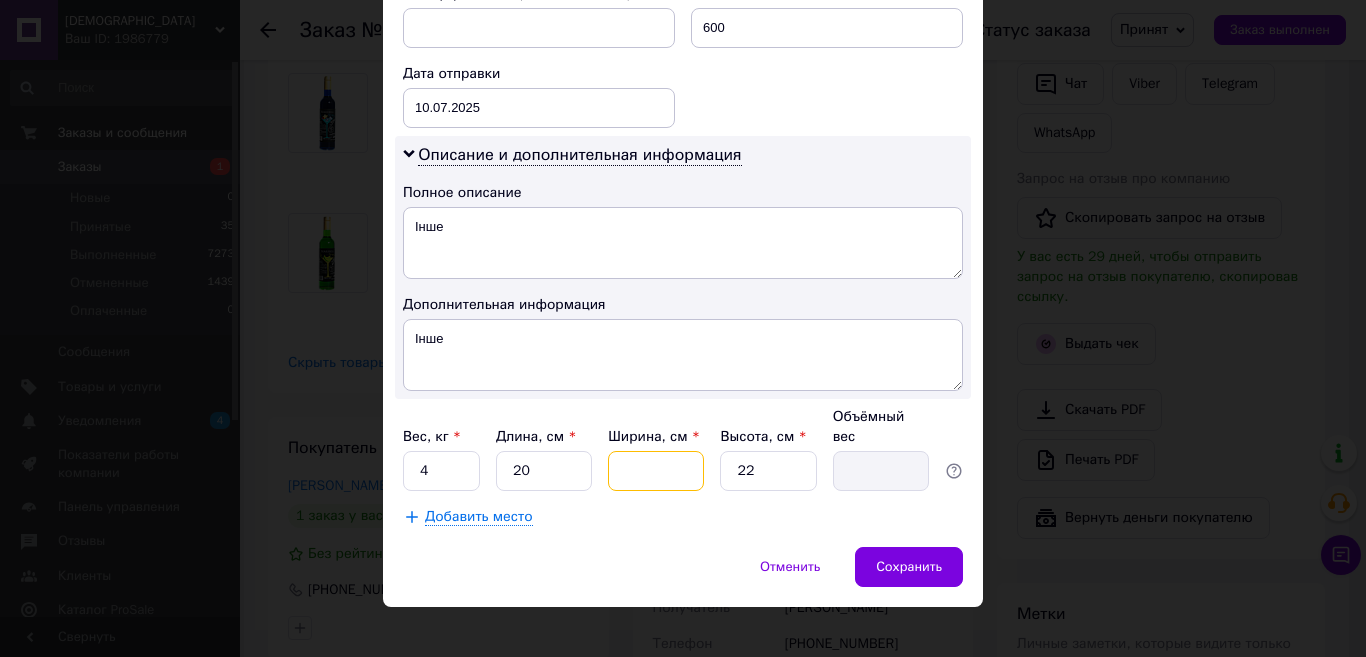 type on "2" 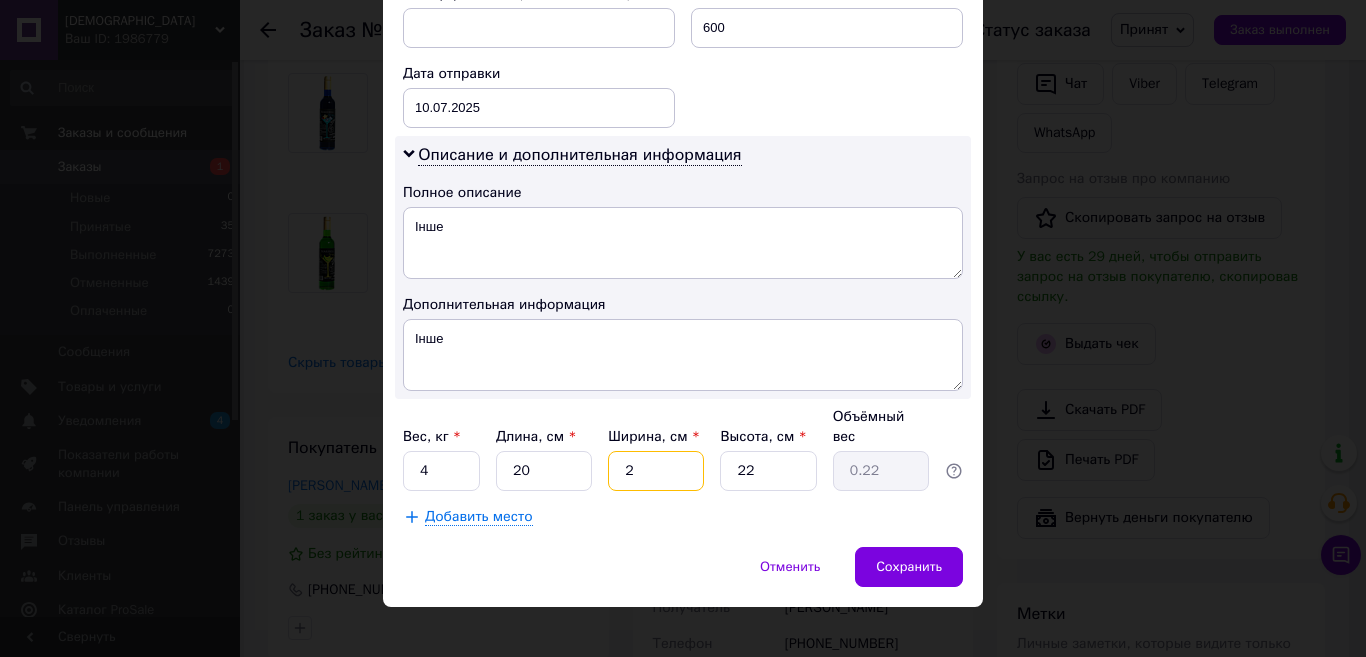 type on "20" 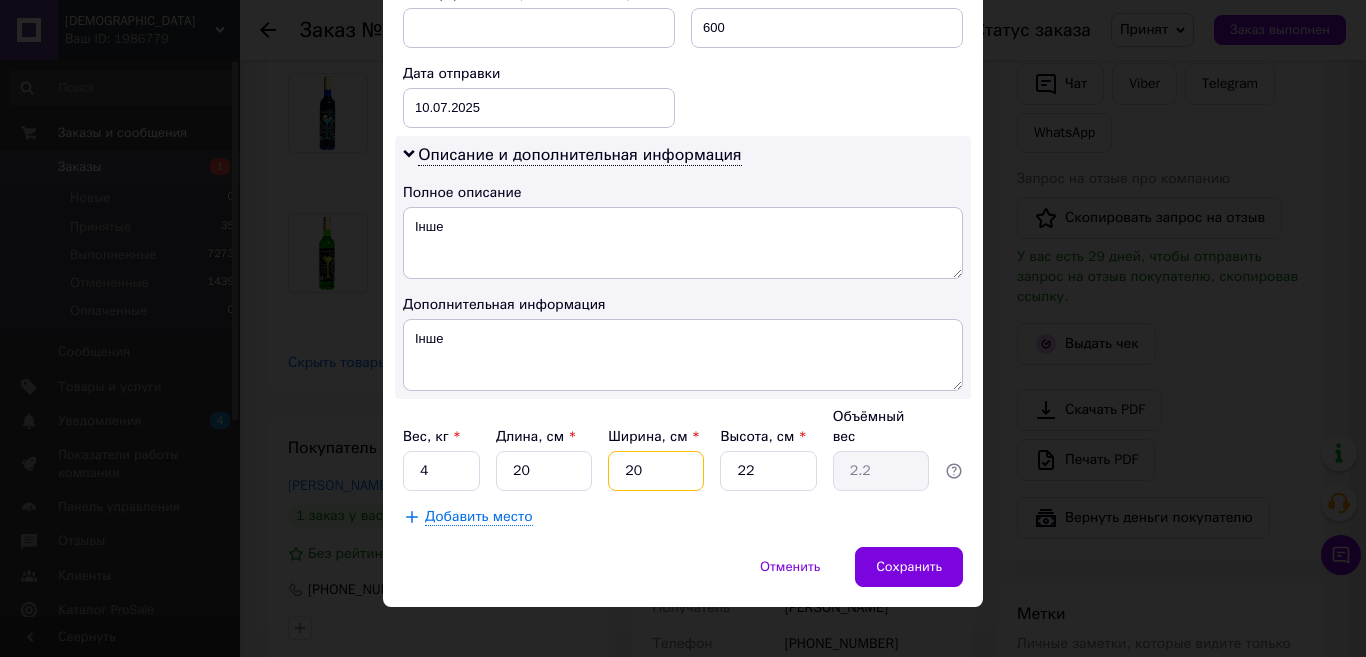 type on "20" 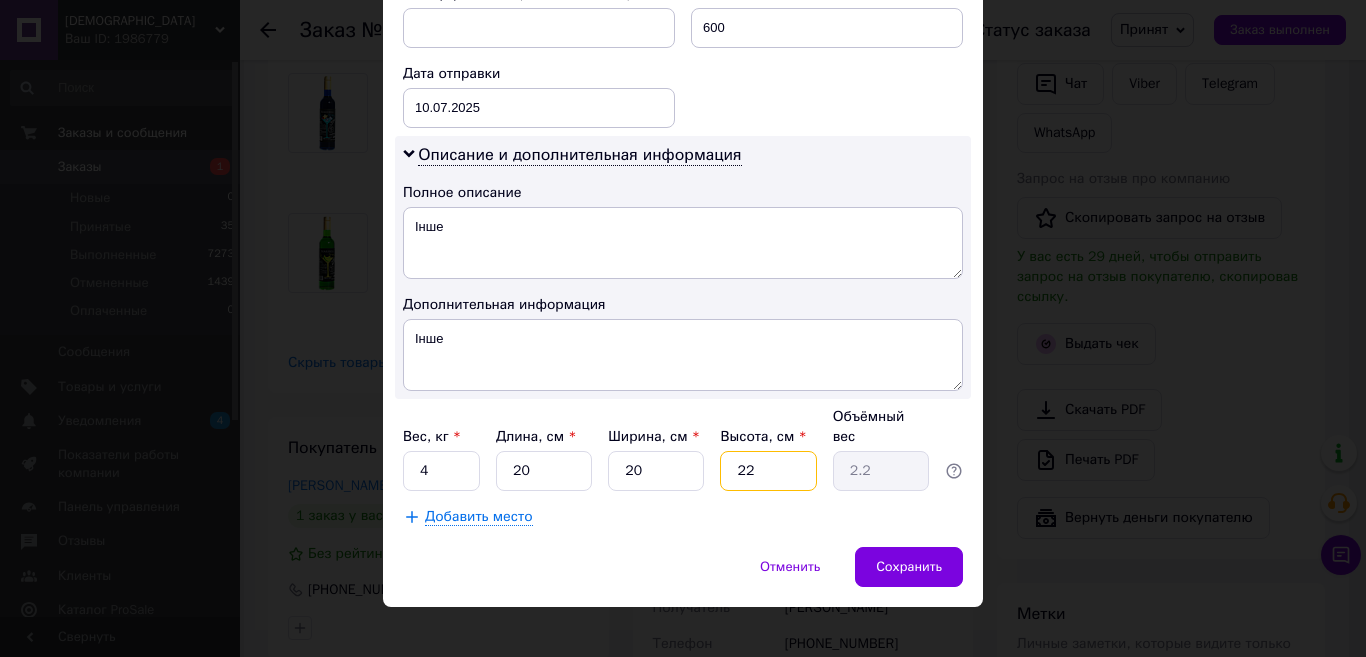 click on "22" at bounding box center [768, 471] 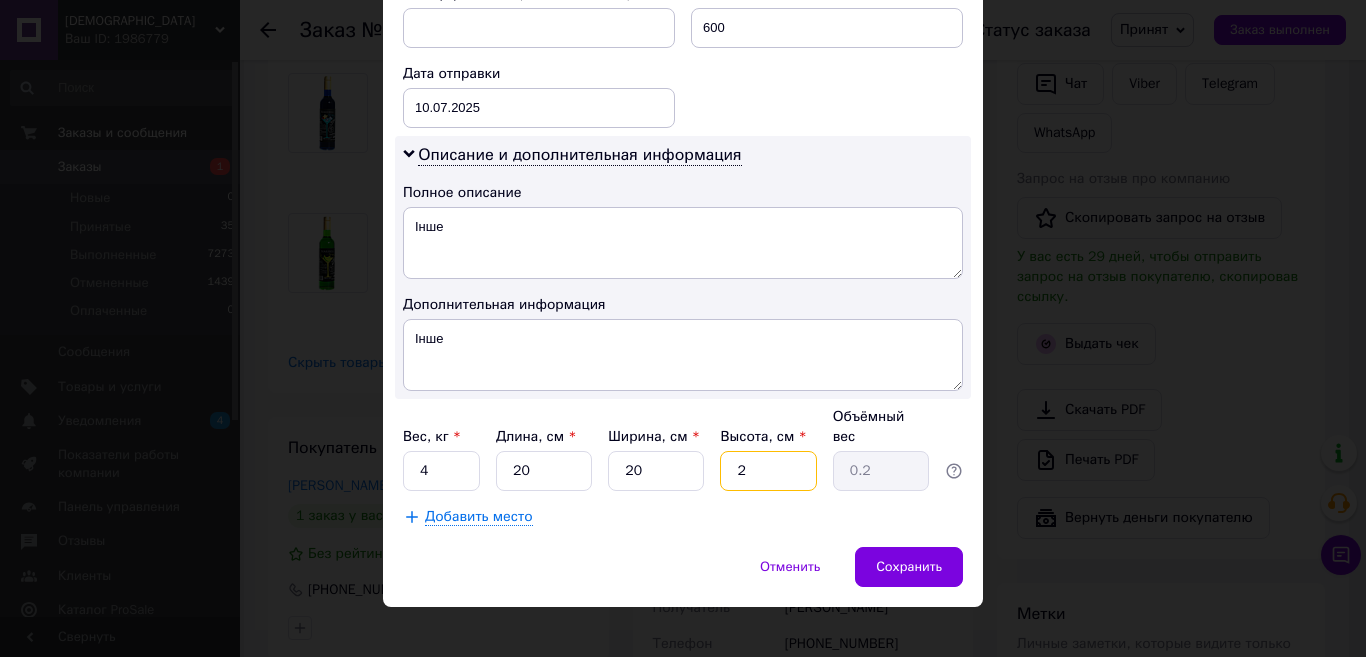 type 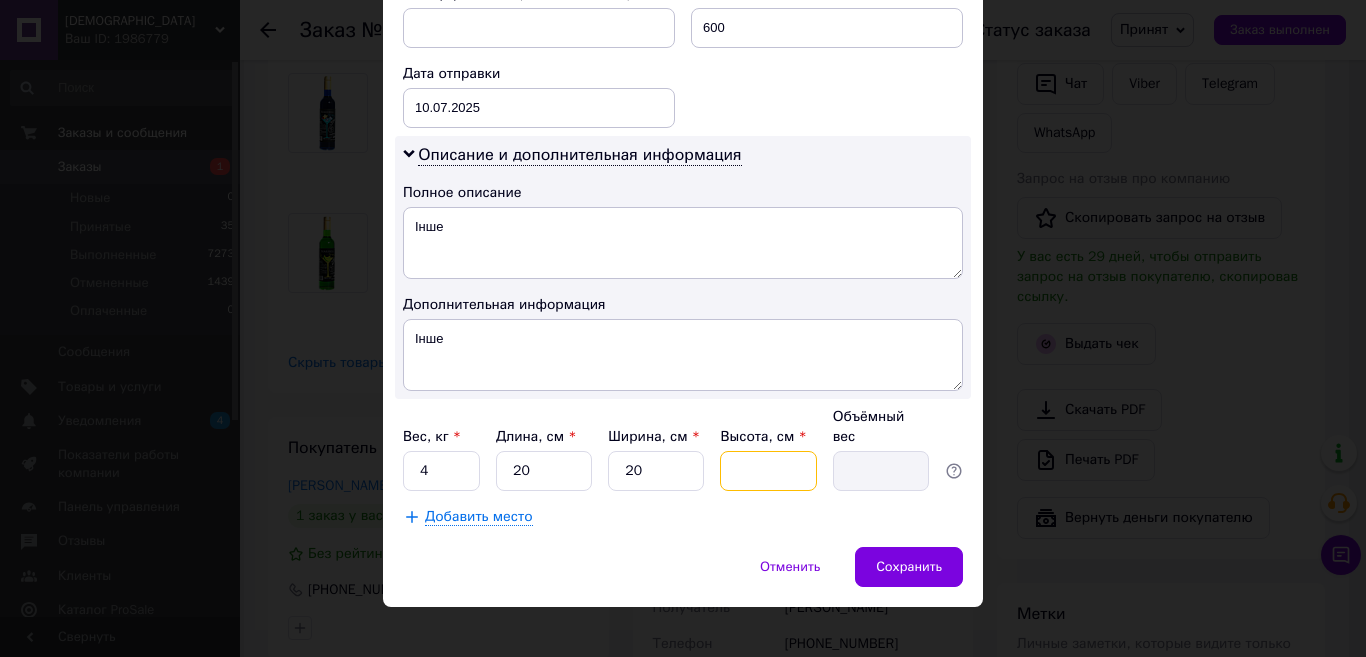 type on "4" 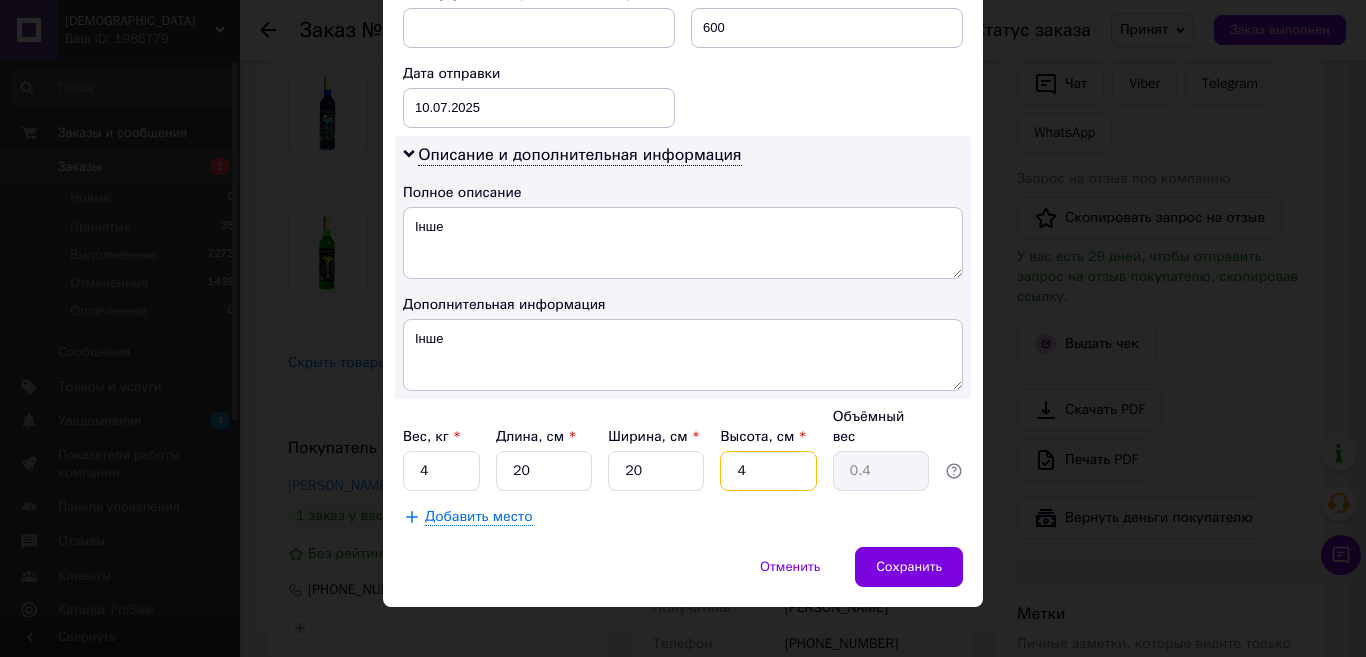 type on "40" 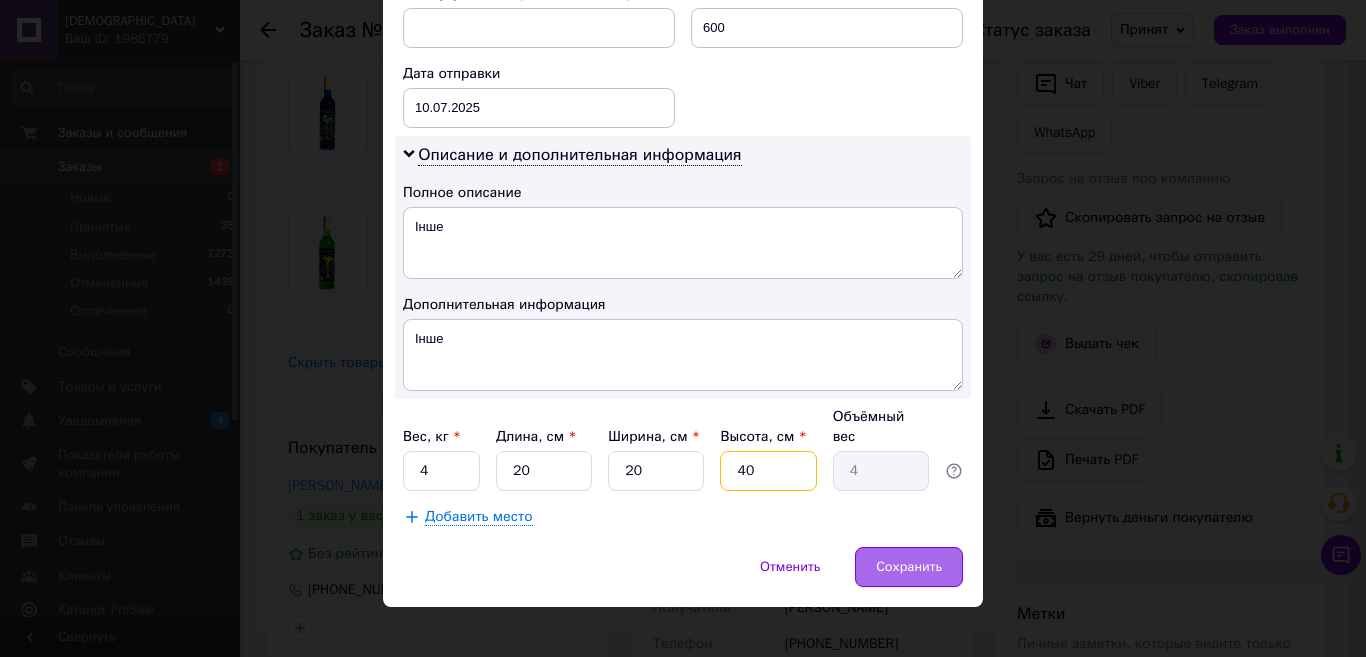 type on "40" 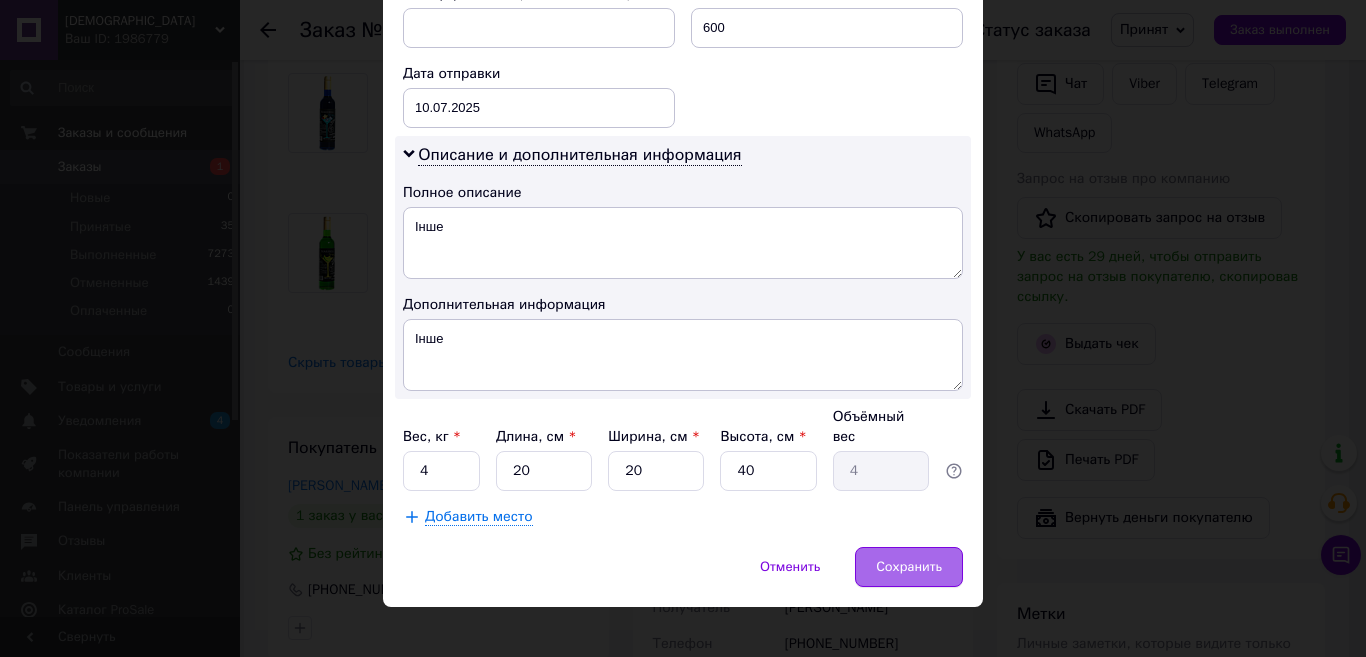 click on "Сохранить" at bounding box center [909, 567] 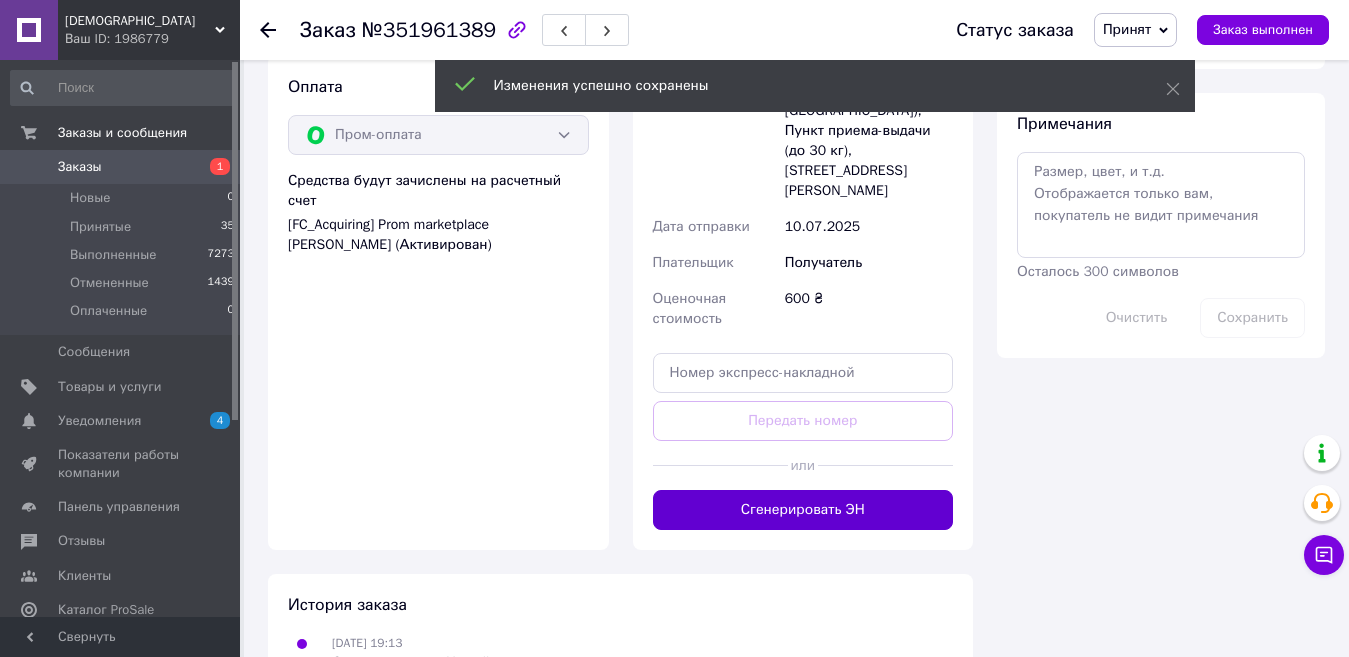 scroll, scrollTop: 1200, scrollLeft: 0, axis: vertical 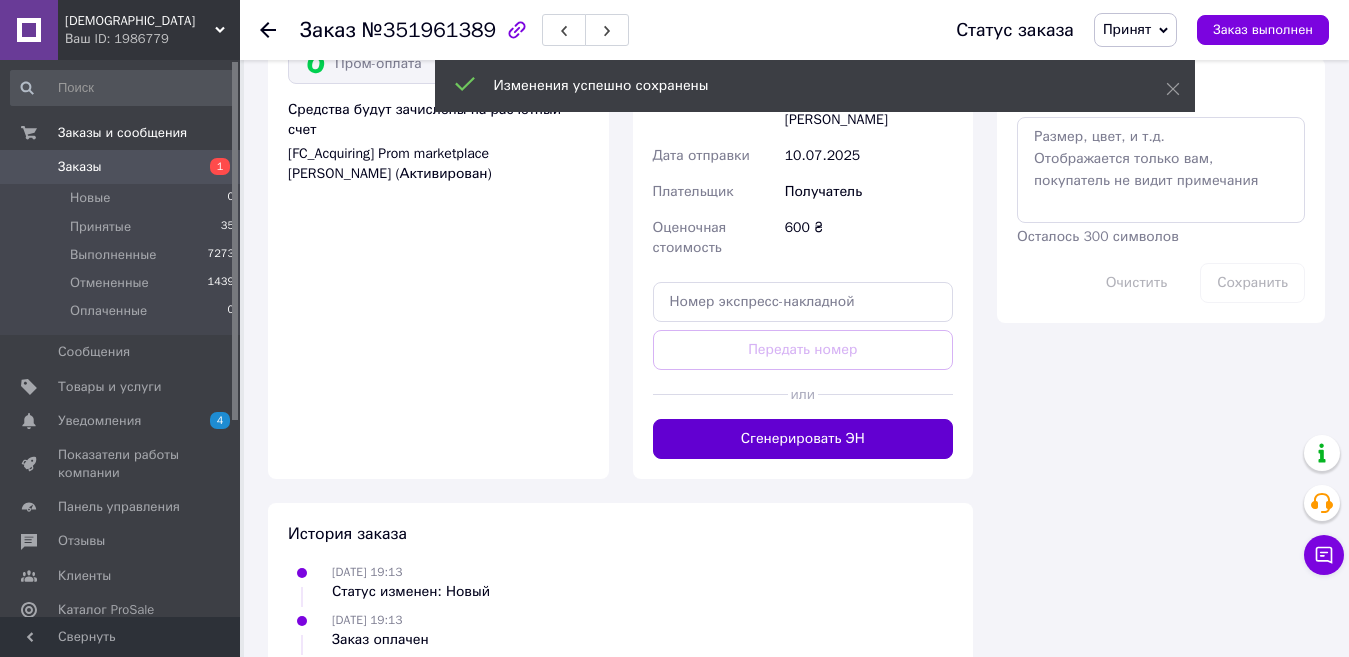 click on "Сгенерировать ЭН" at bounding box center [803, 439] 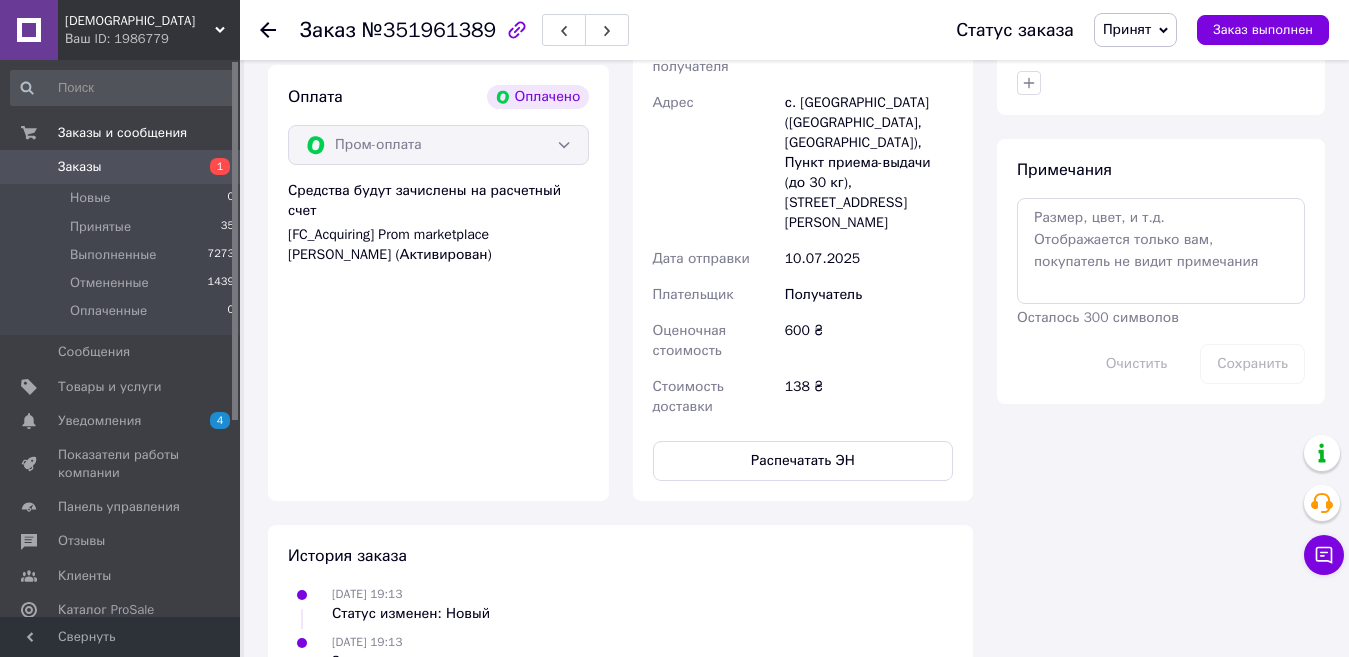 scroll, scrollTop: 1000, scrollLeft: 0, axis: vertical 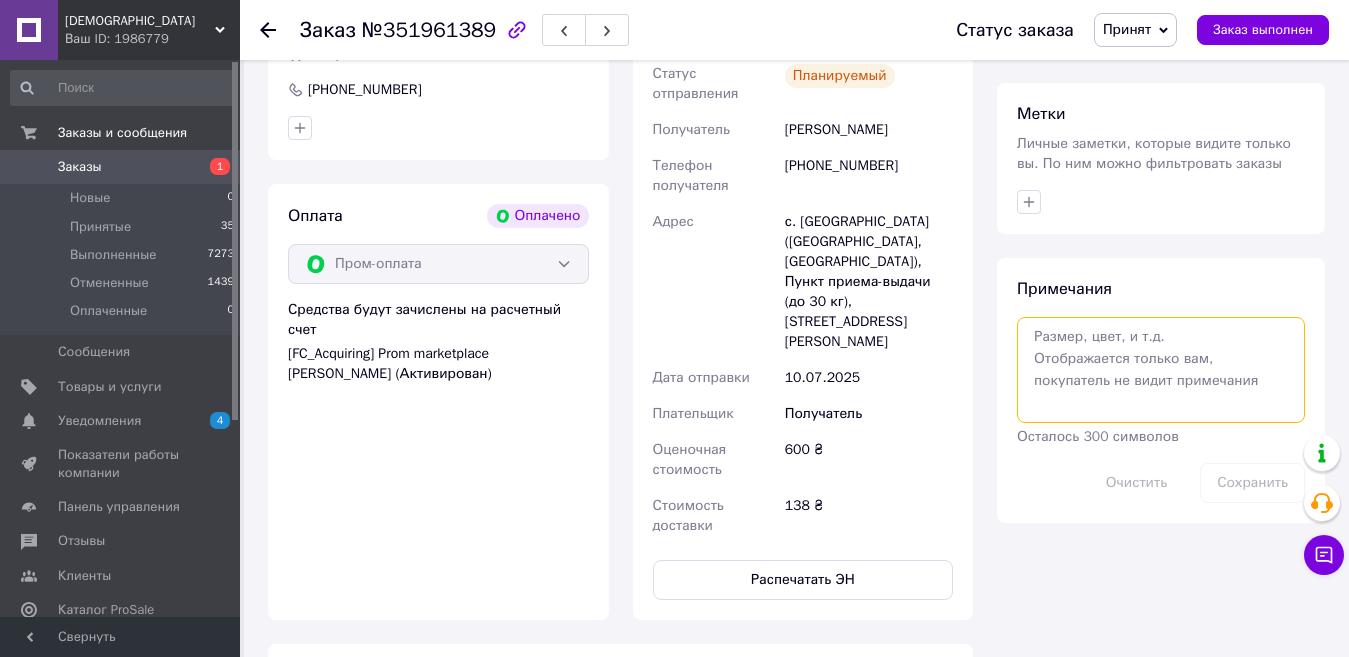click at bounding box center [1161, 370] 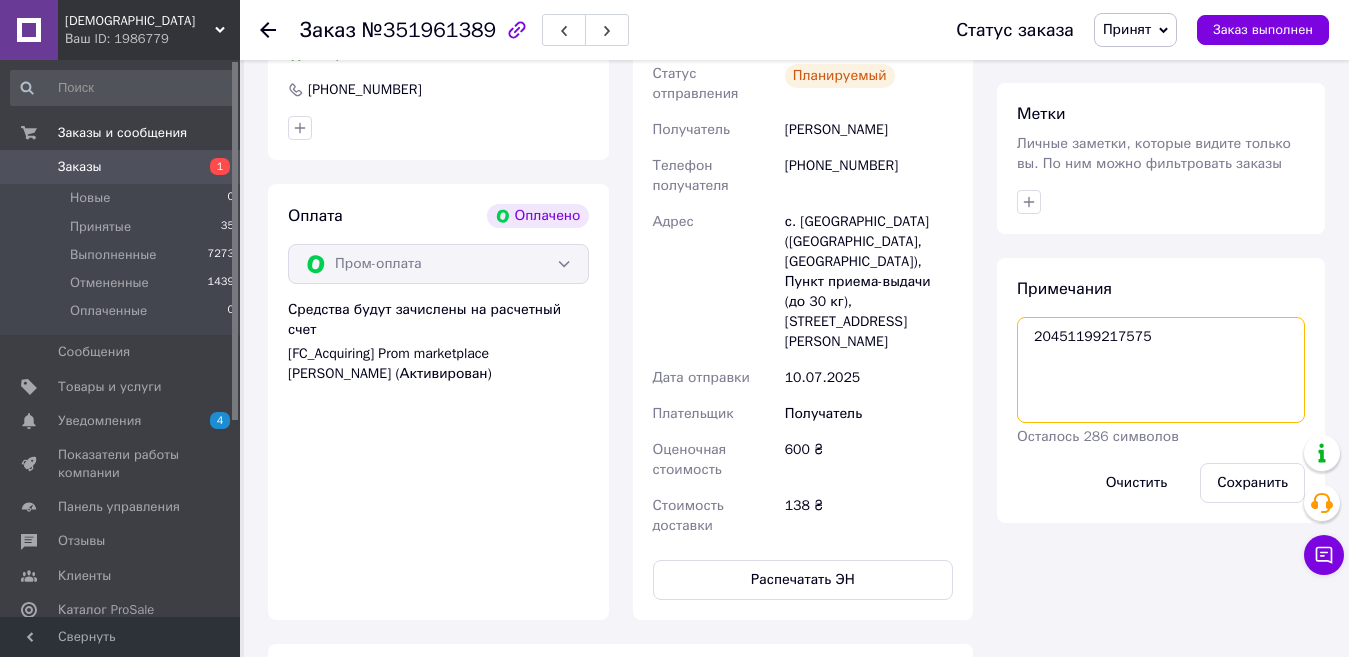 type 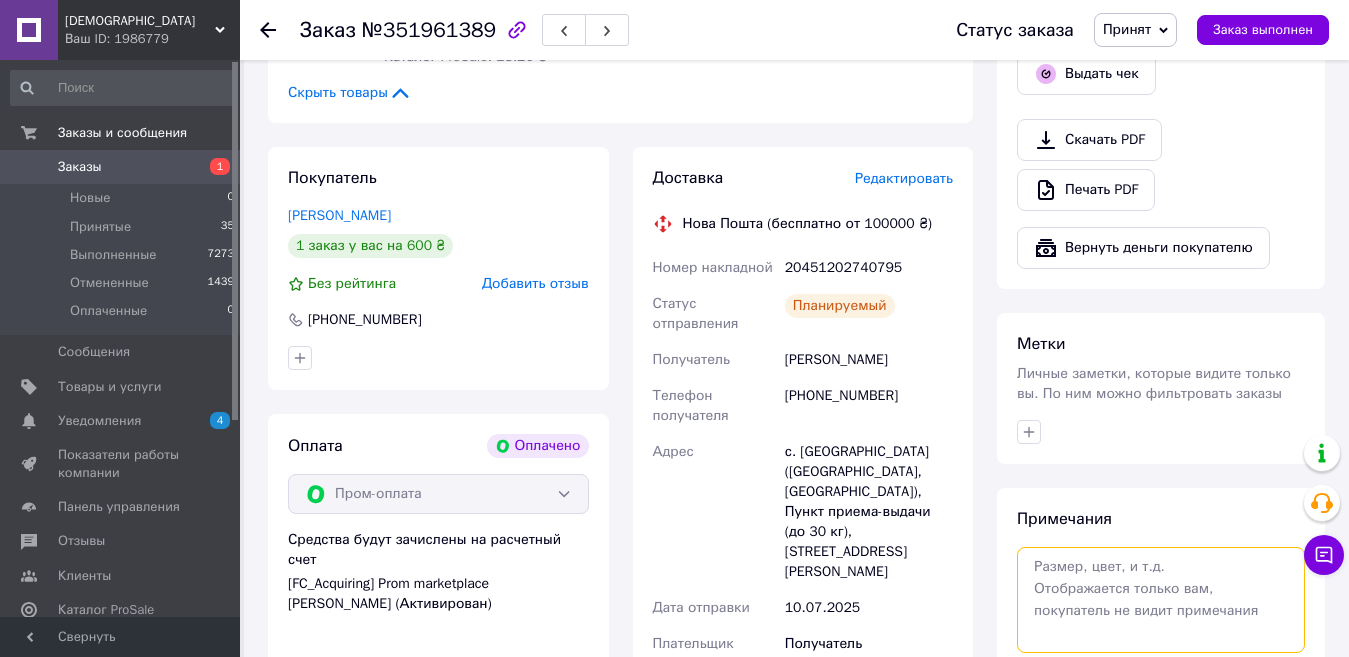 scroll, scrollTop: 700, scrollLeft: 0, axis: vertical 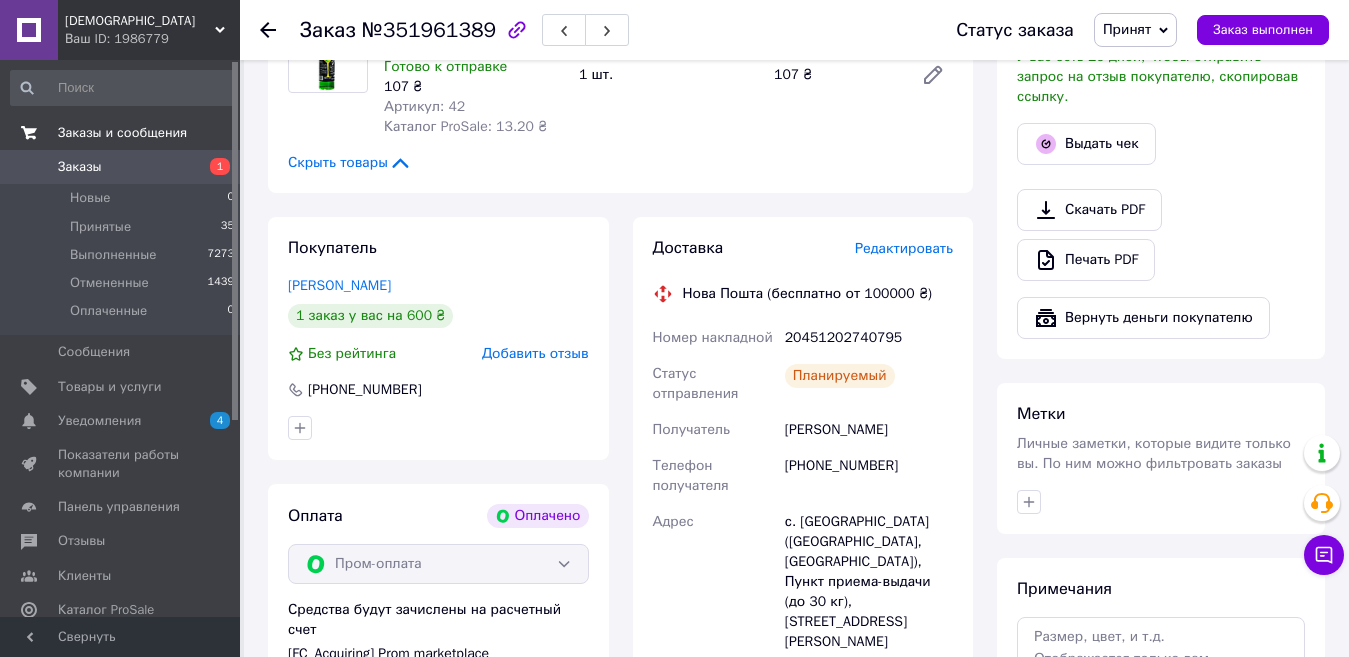 click on "Заказы и сообщения" at bounding box center (122, 133) 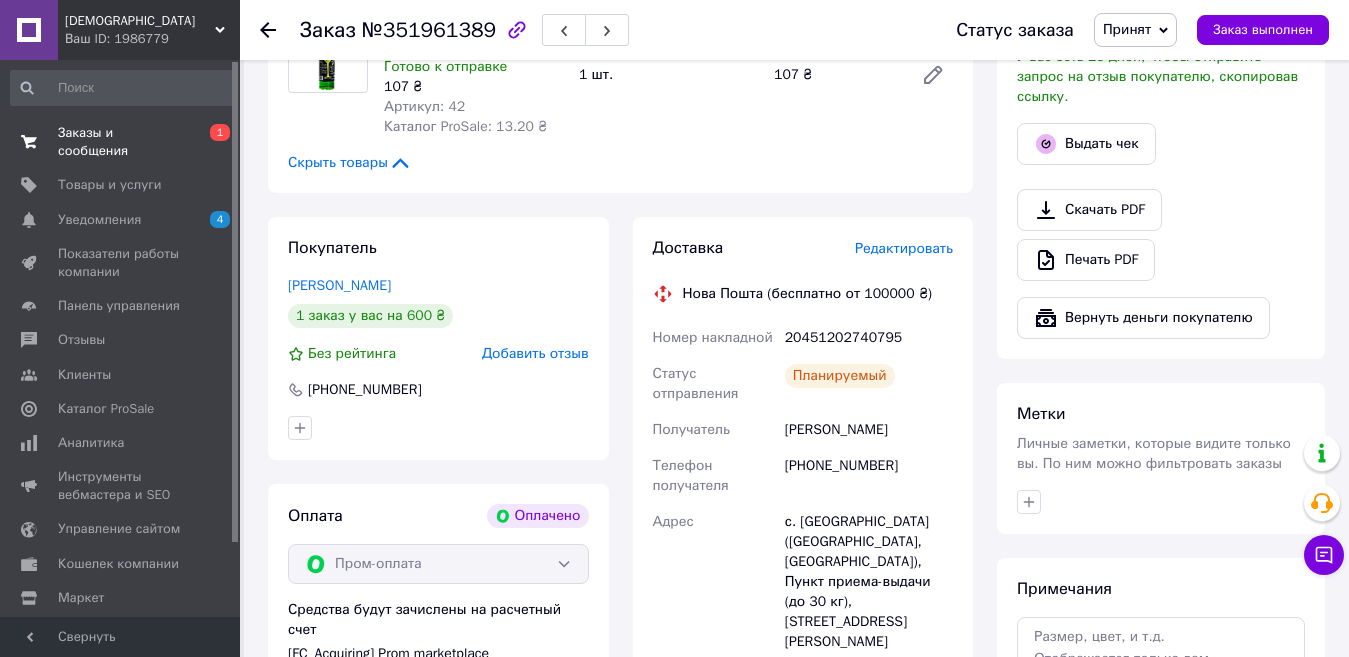 click on "Заказы и сообщения" at bounding box center (121, 142) 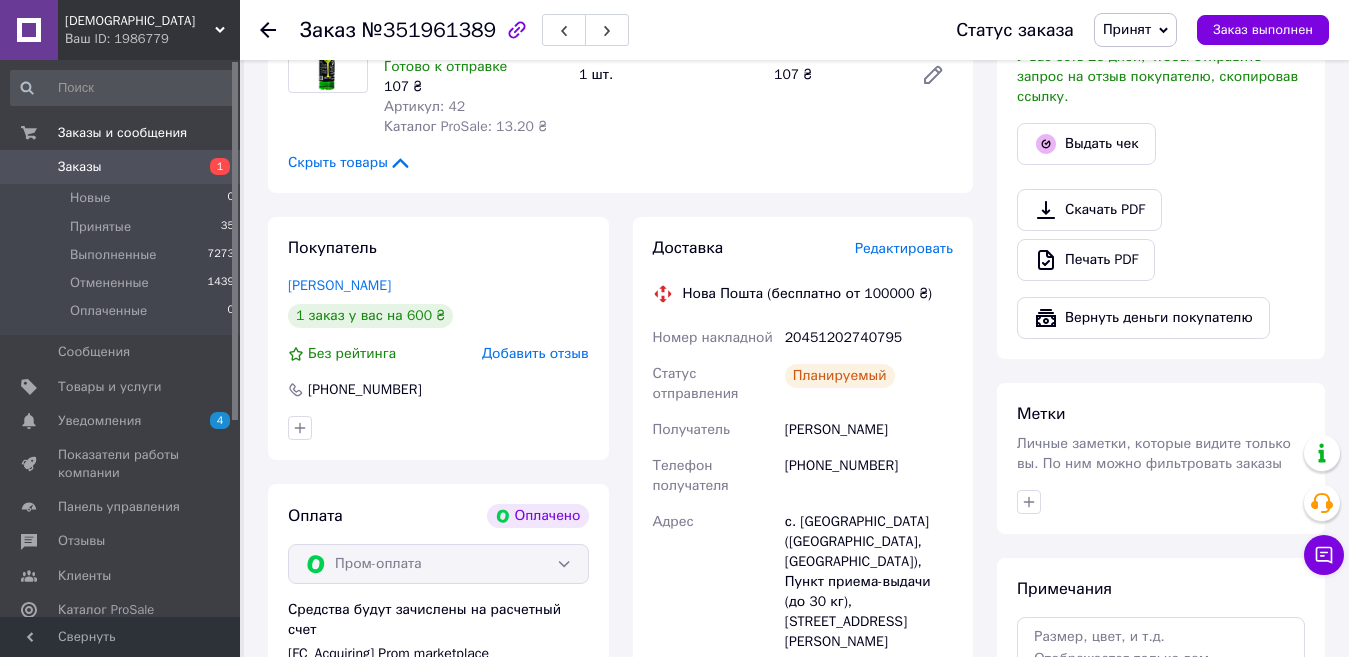 click on "Заказы" at bounding box center [121, 167] 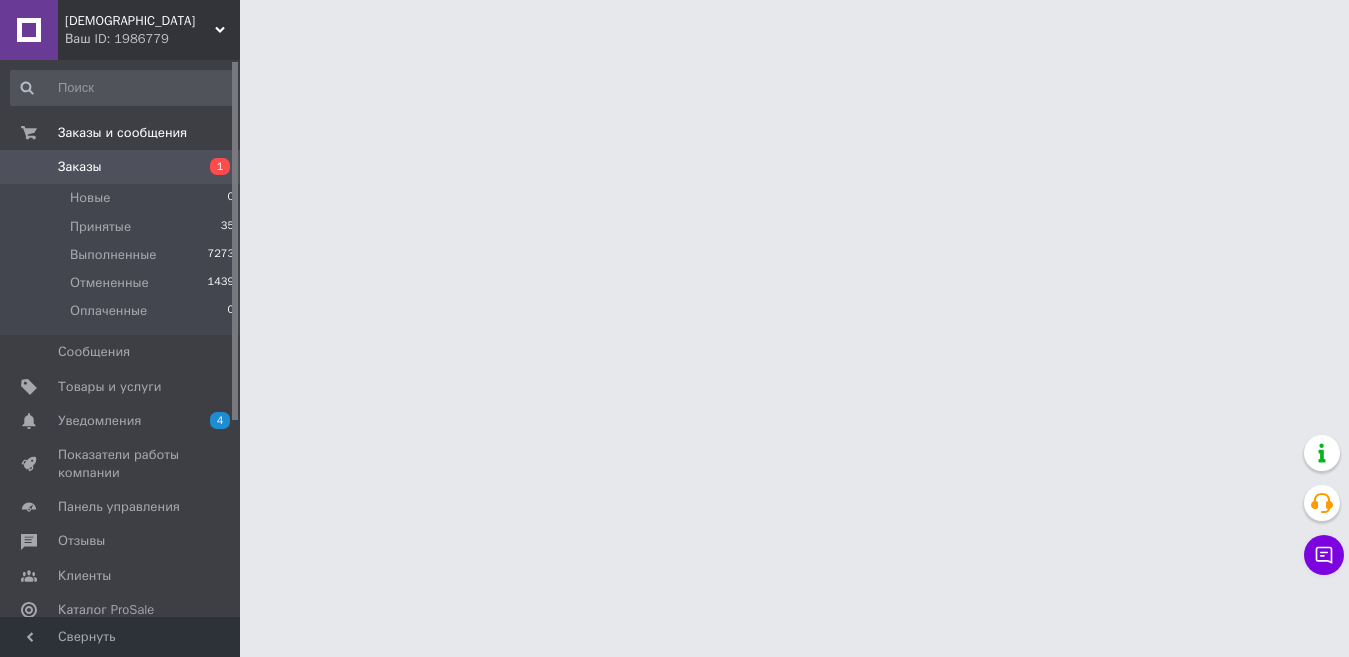 scroll, scrollTop: 0, scrollLeft: 0, axis: both 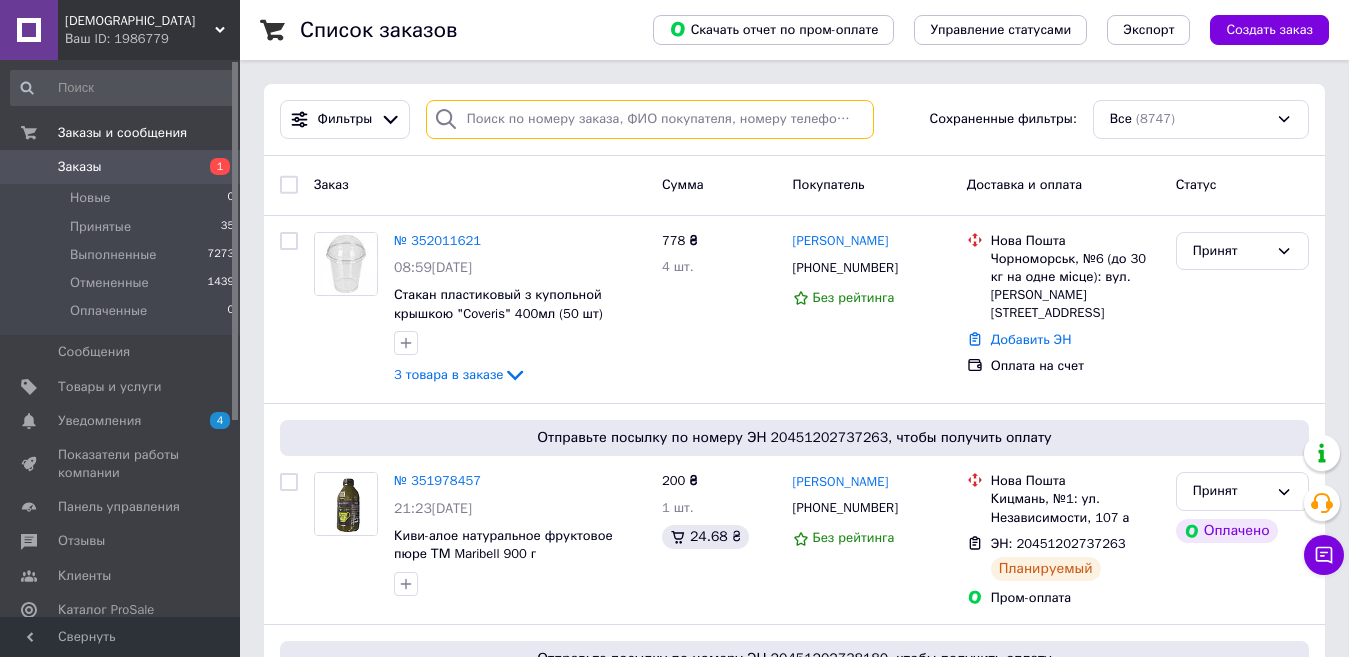 click at bounding box center (650, 119) 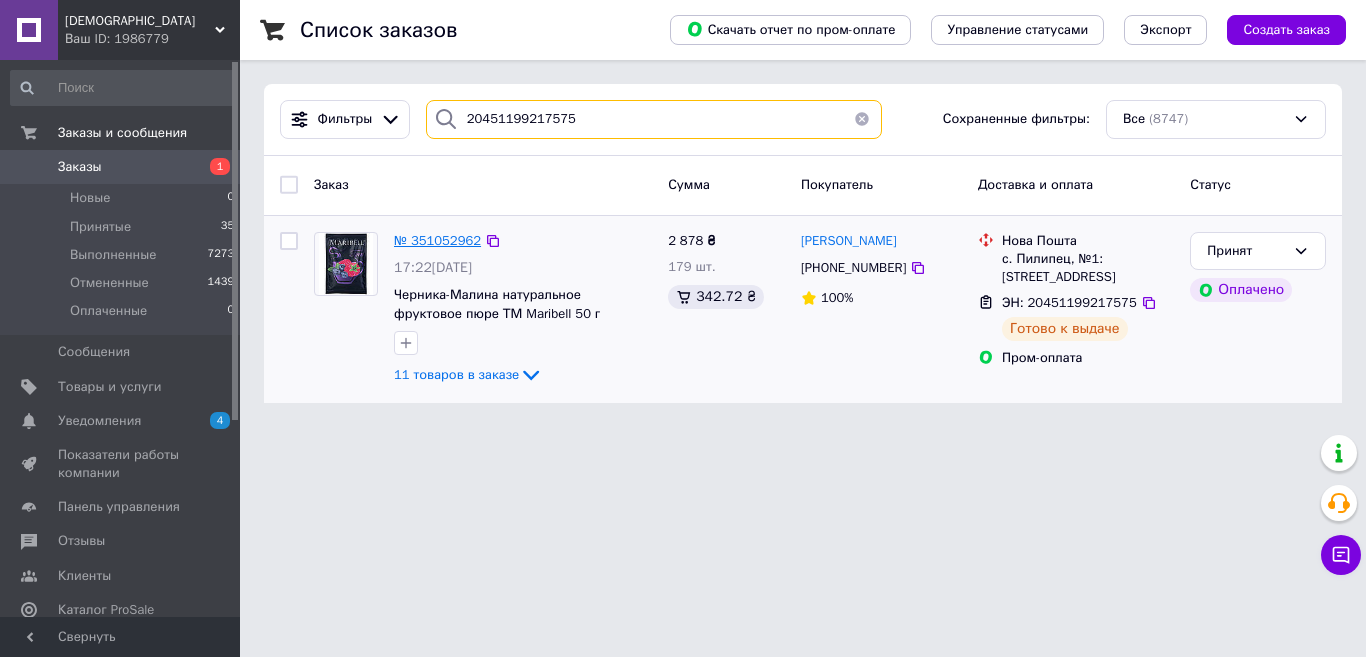 type on "20451199217575" 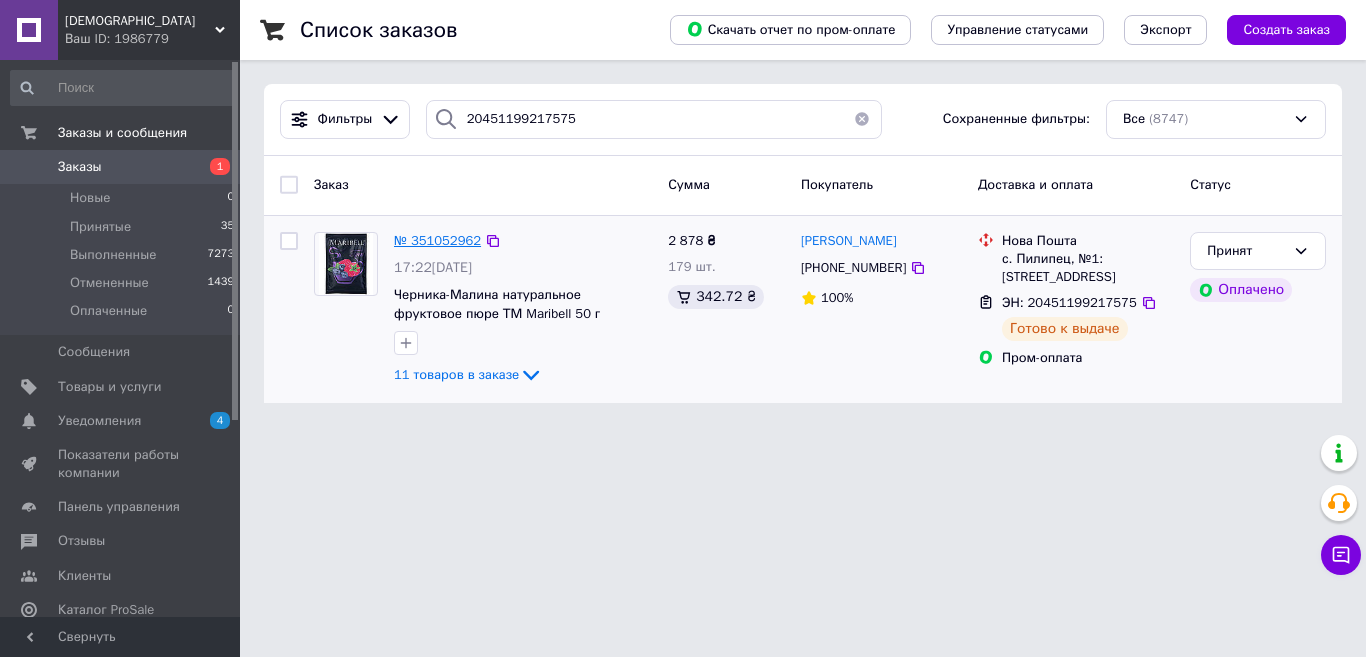 click on "№ 351052962" at bounding box center (437, 240) 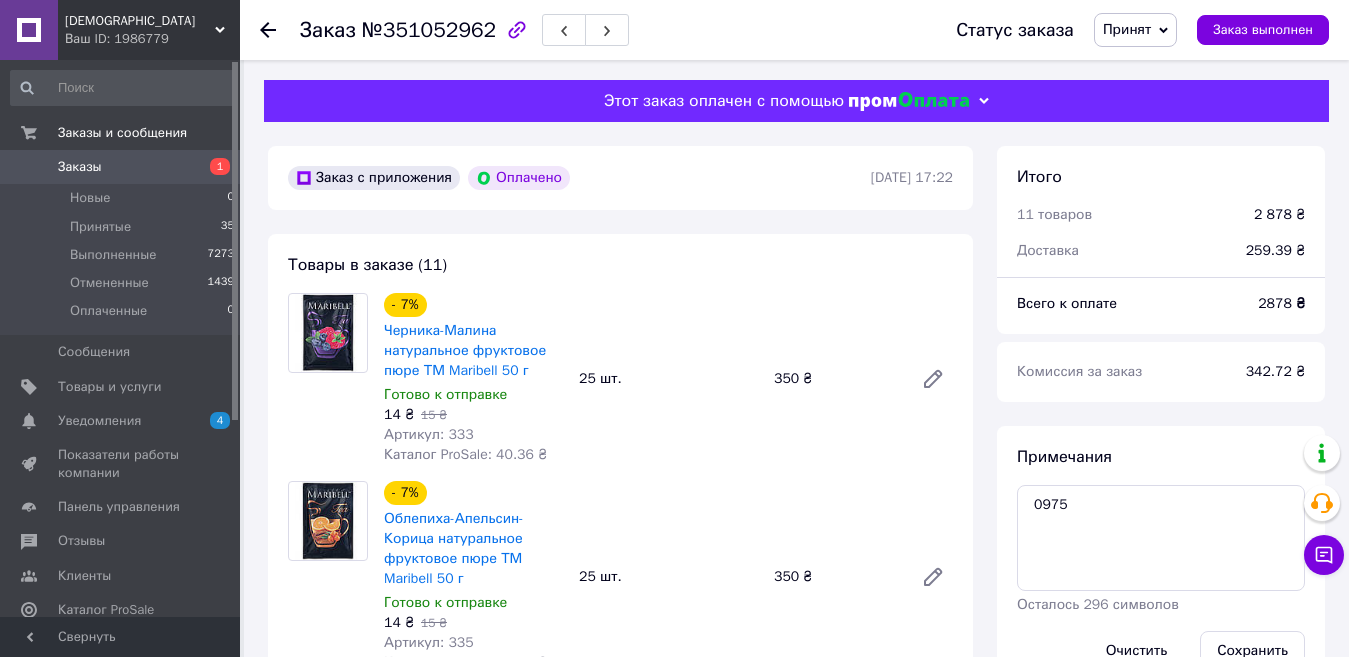 scroll, scrollTop: 100, scrollLeft: 0, axis: vertical 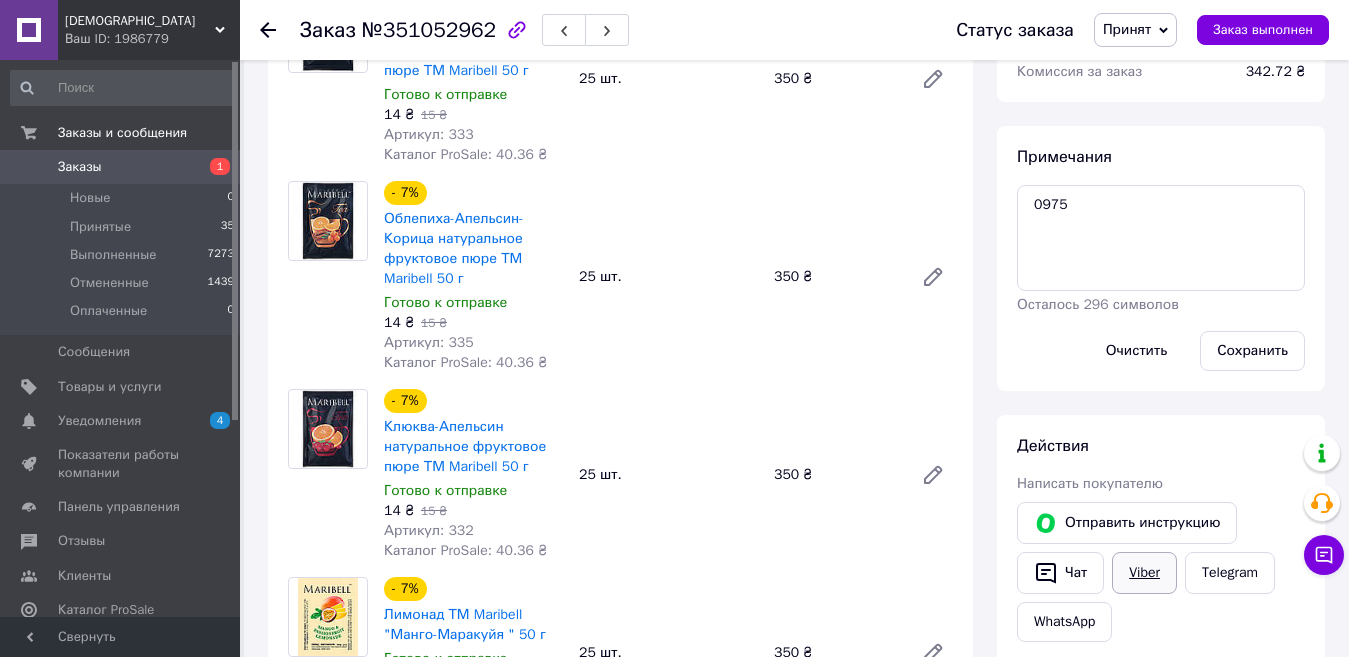 click on "Viber" at bounding box center (1144, 573) 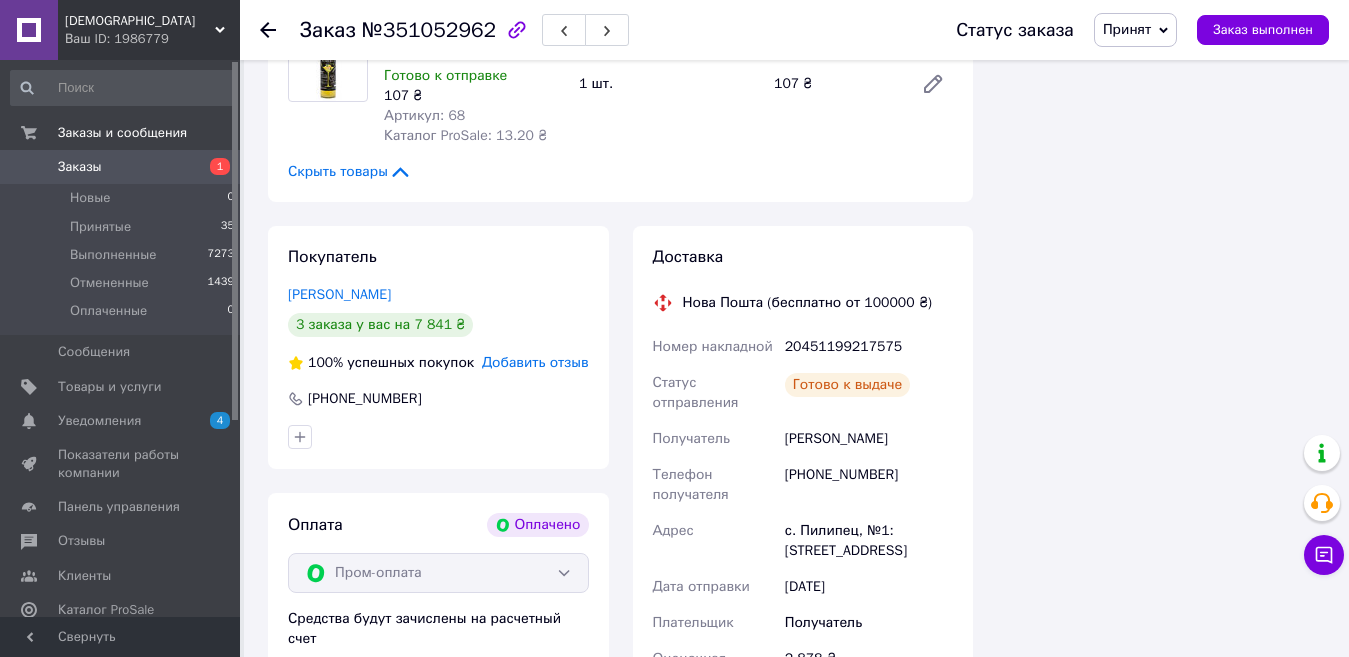 scroll, scrollTop: 2000, scrollLeft: 0, axis: vertical 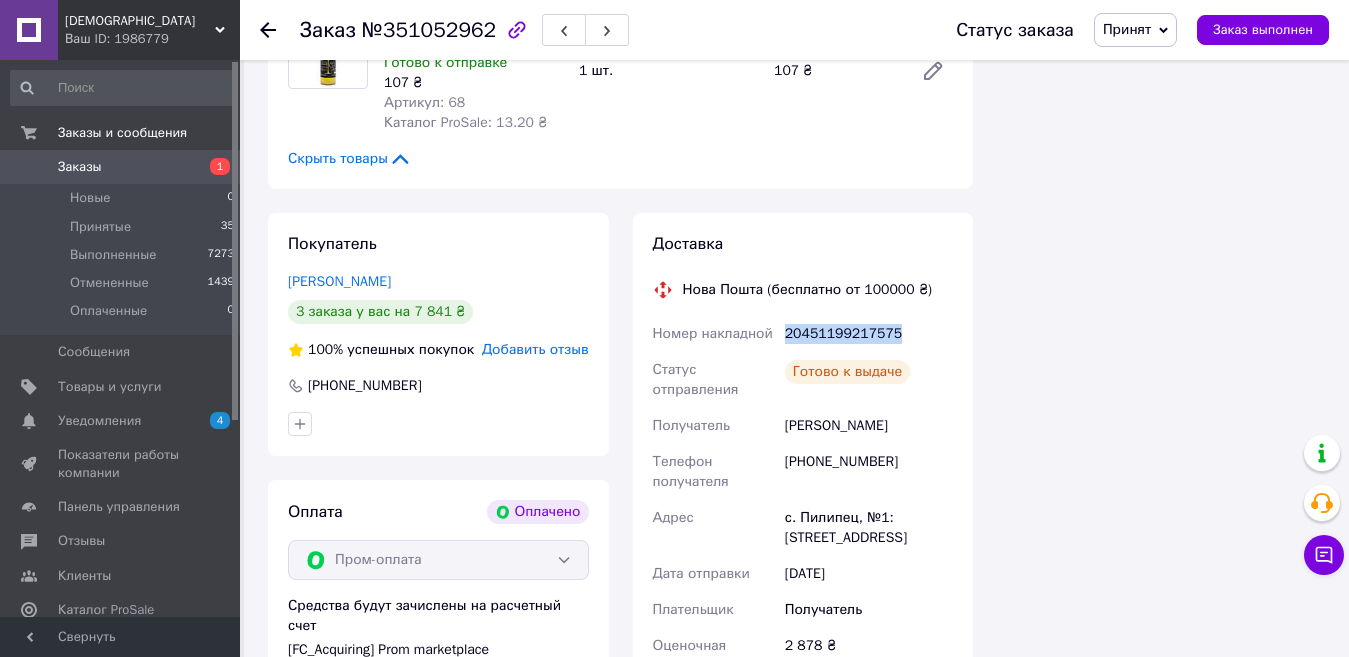 drag, startPoint x: 884, startPoint y: 275, endPoint x: 769, endPoint y: 273, distance: 115.01739 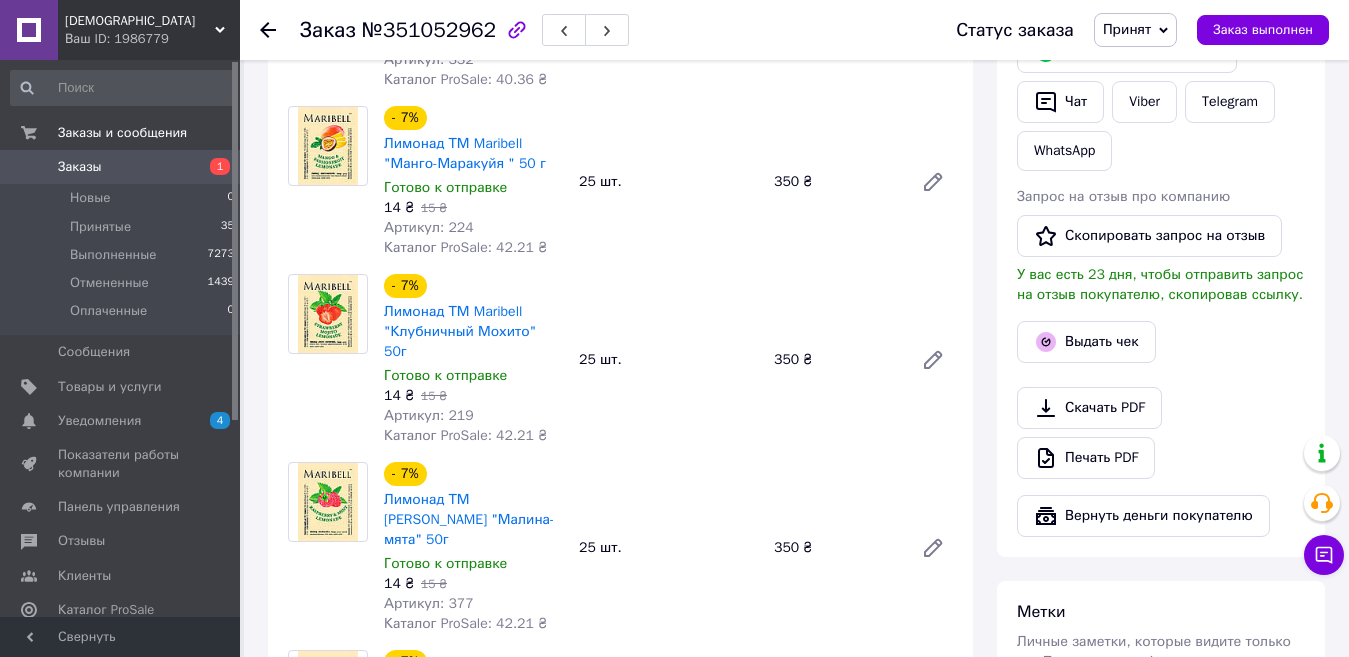 scroll, scrollTop: 700, scrollLeft: 0, axis: vertical 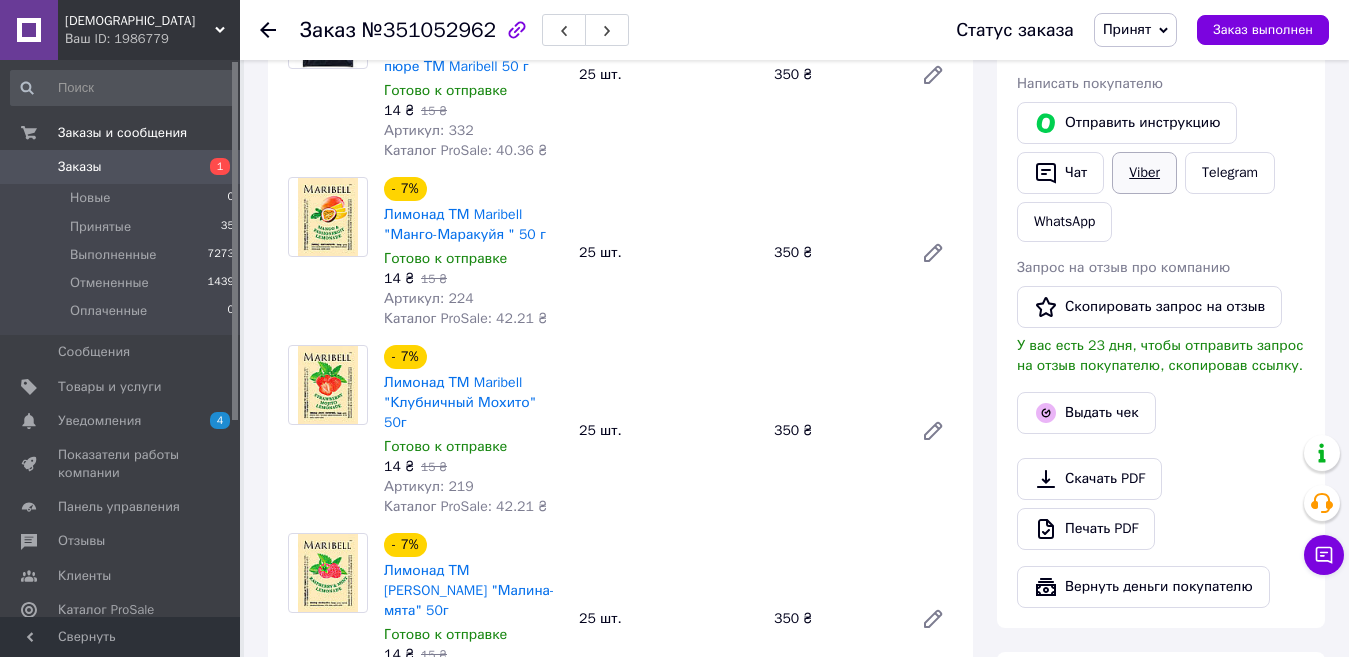 click on "Viber" at bounding box center (1144, 173) 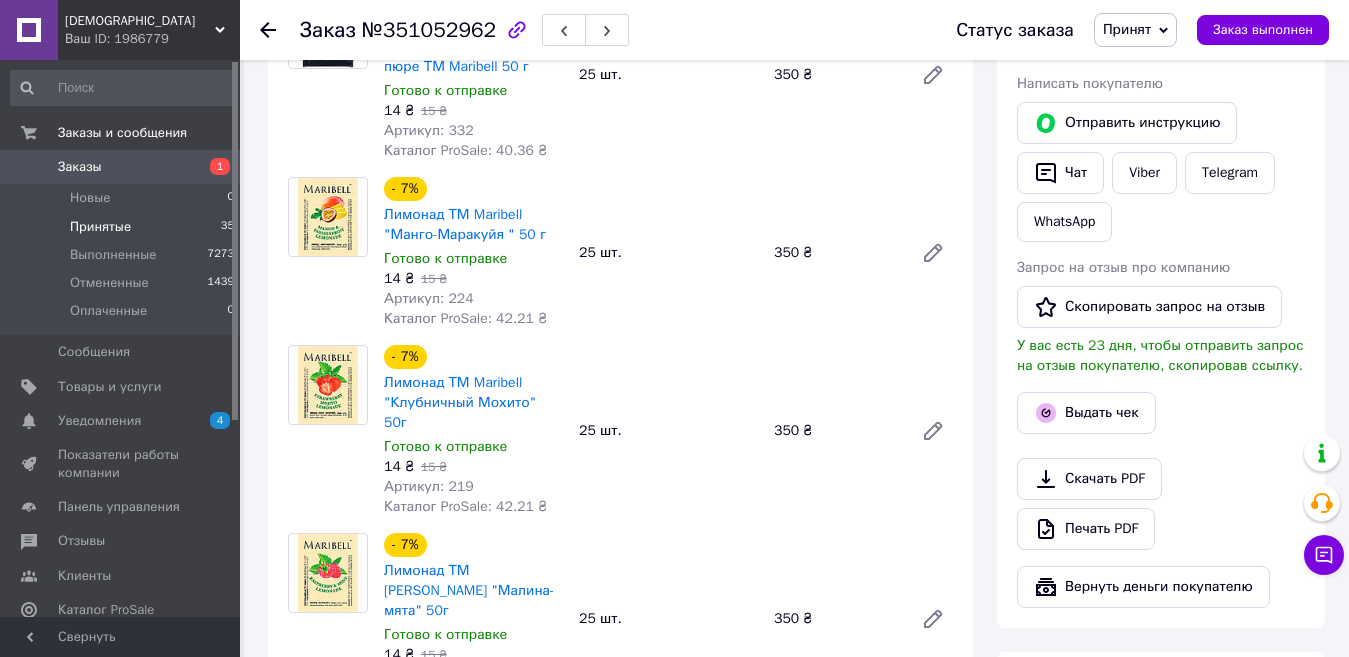 click on "Принятые" at bounding box center (100, 227) 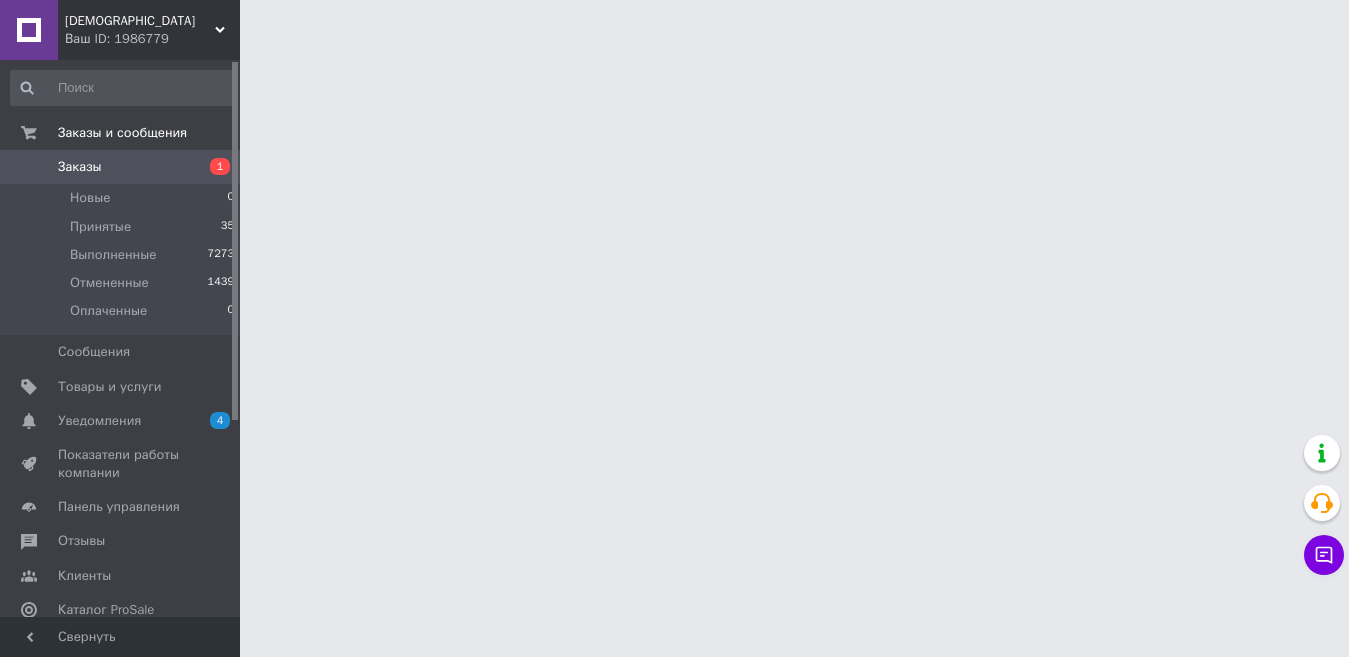 scroll, scrollTop: 0, scrollLeft: 0, axis: both 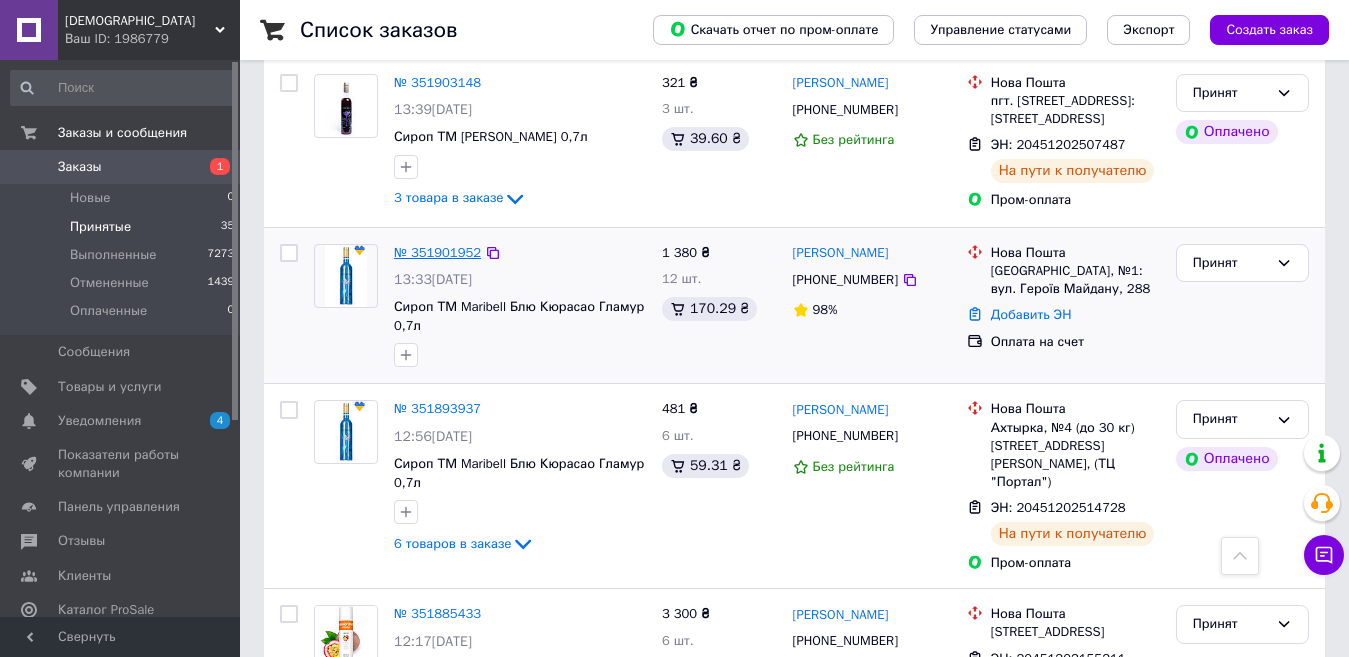 click on "№ 351901952" at bounding box center (437, 252) 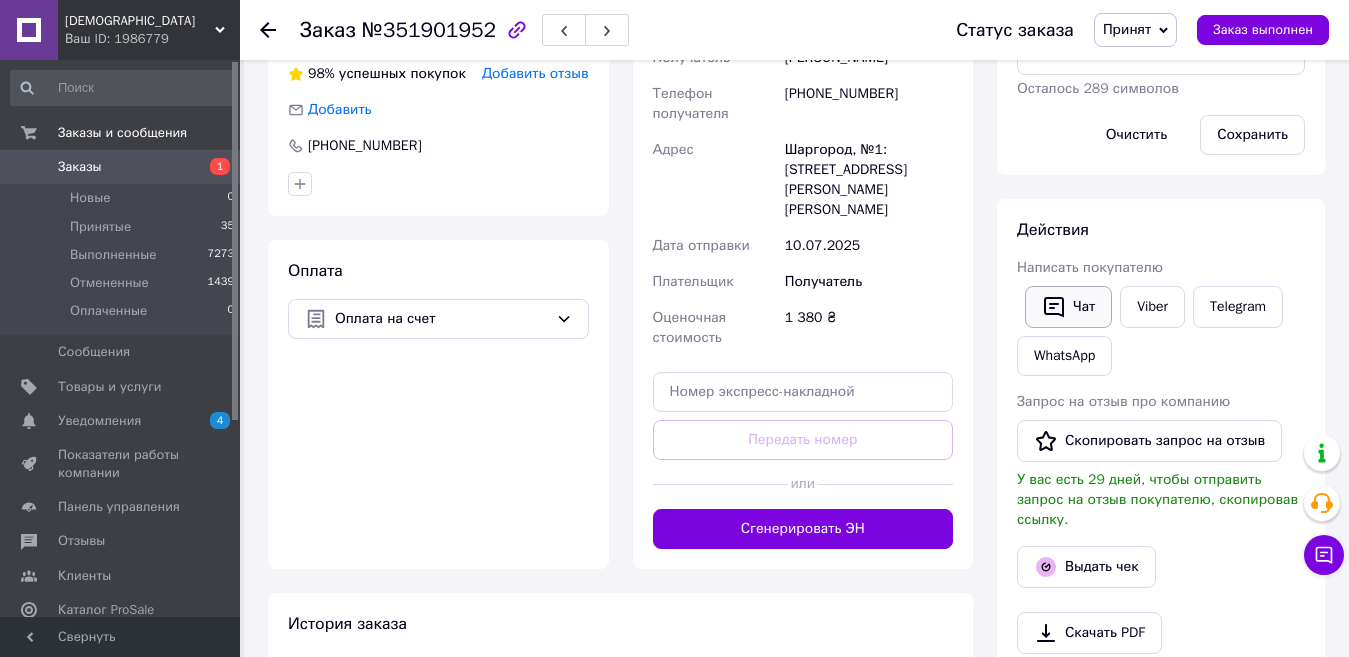 scroll, scrollTop: 486, scrollLeft: 0, axis: vertical 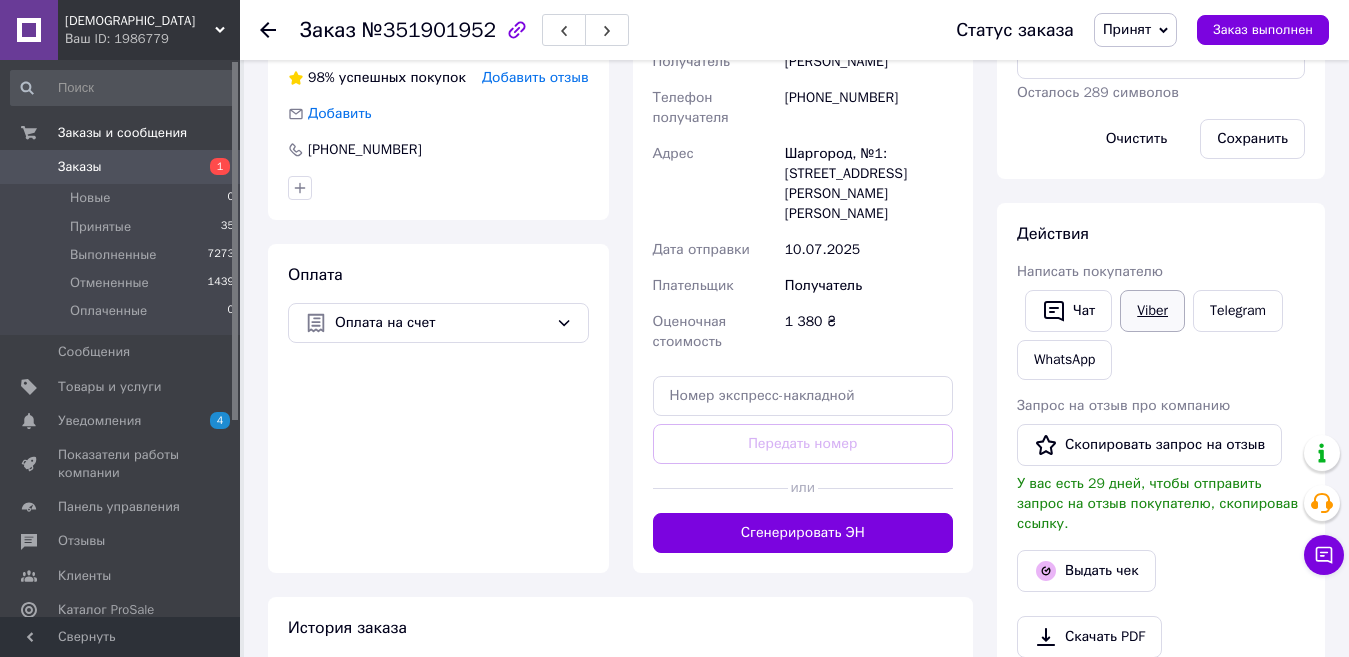 click on "Viber" at bounding box center [1152, 311] 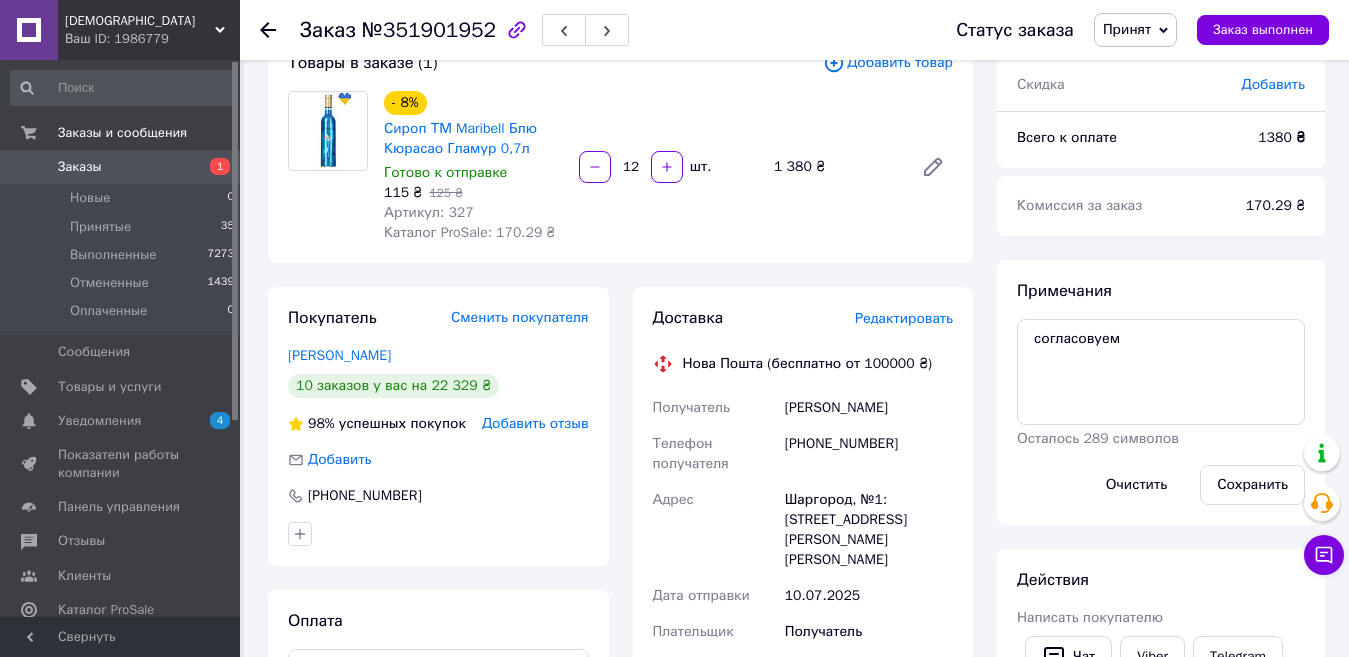 scroll, scrollTop: 200, scrollLeft: 0, axis: vertical 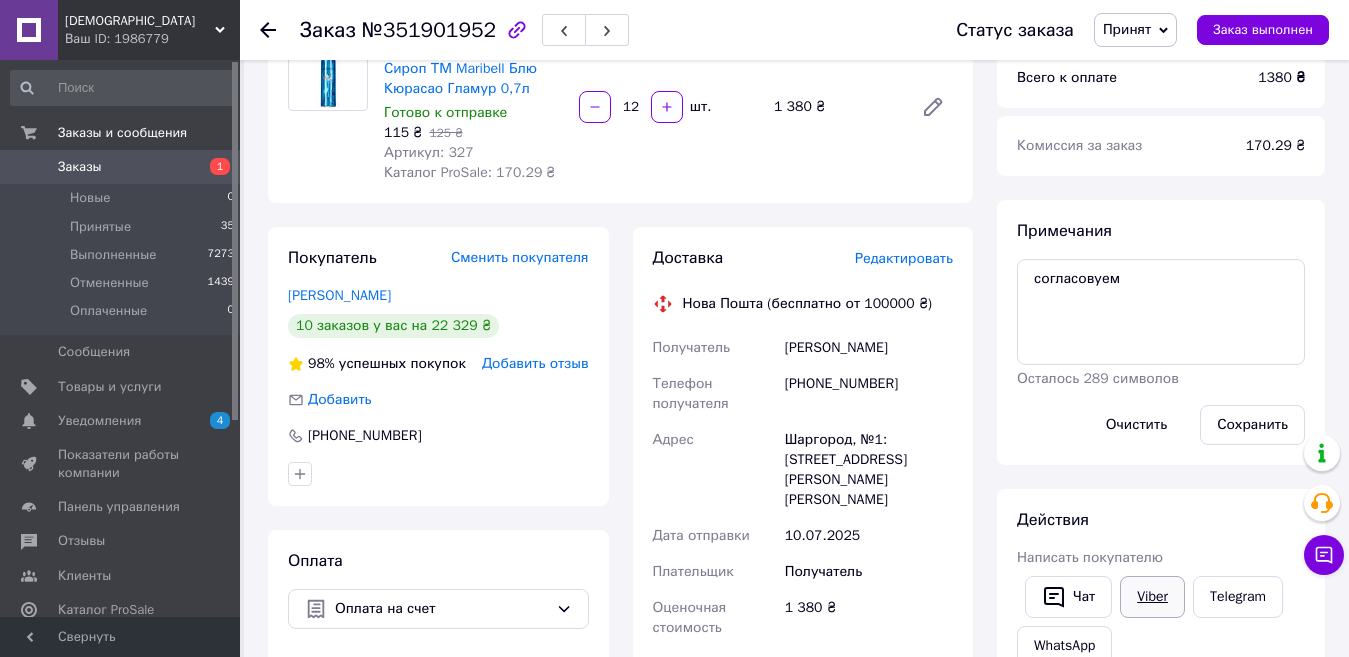 click on "Viber" at bounding box center [1152, 597] 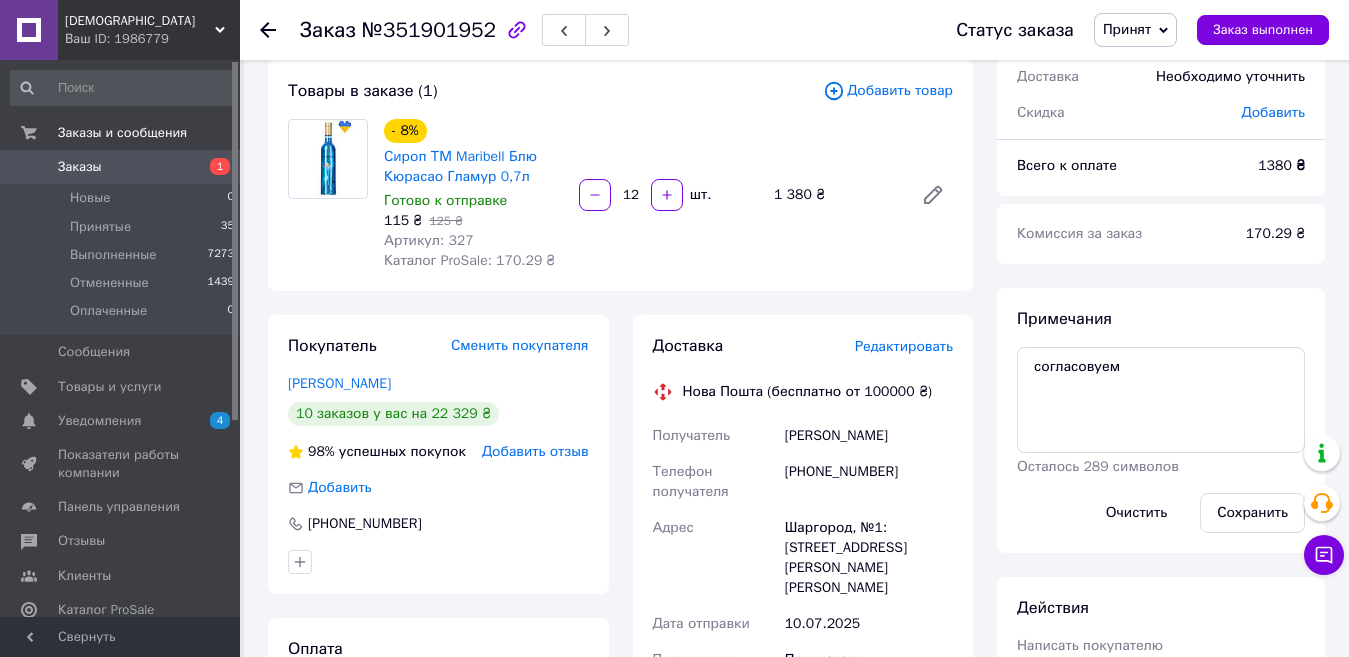 scroll, scrollTop: 100, scrollLeft: 0, axis: vertical 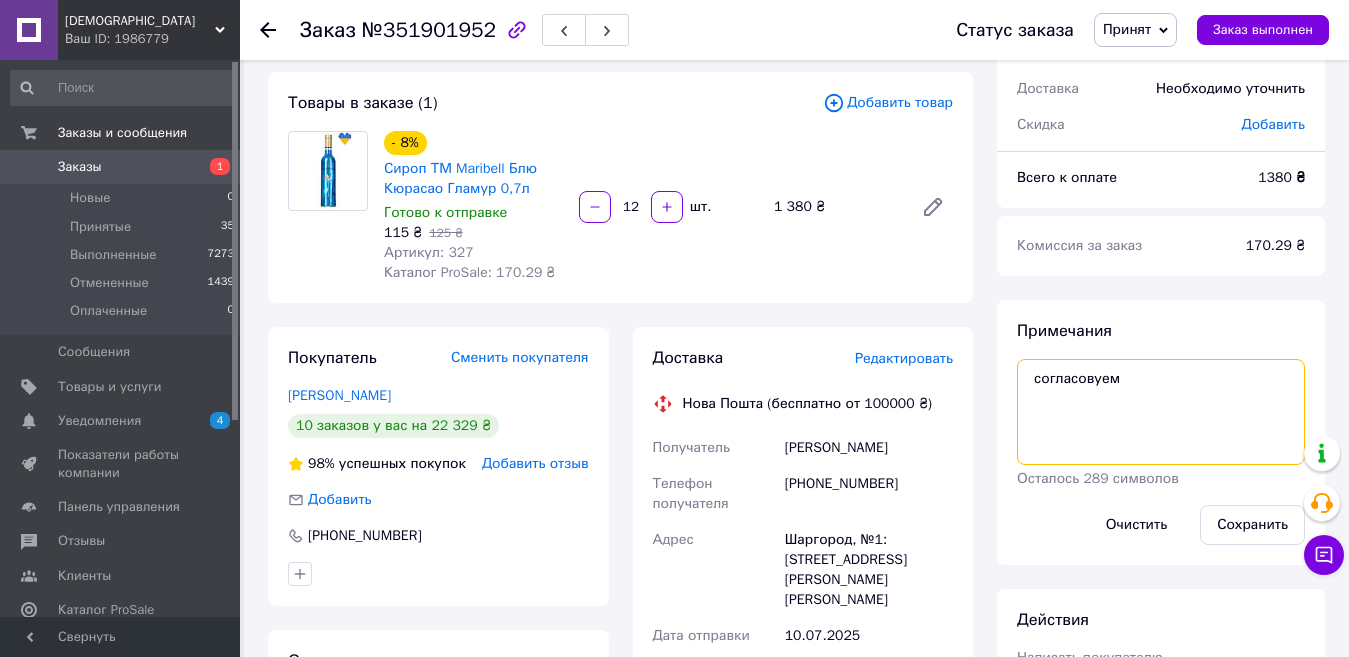 click on "согласовуем" at bounding box center (1161, 412) 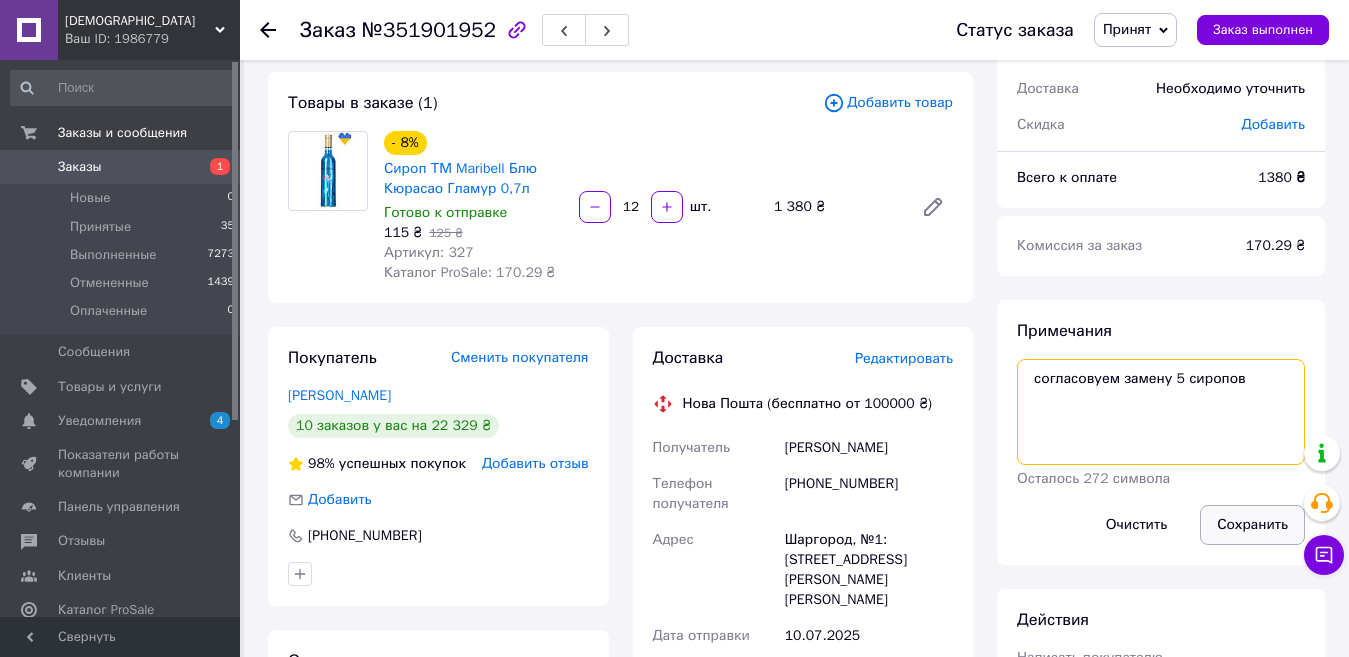 type on "согласовуем замену 5 сиропов" 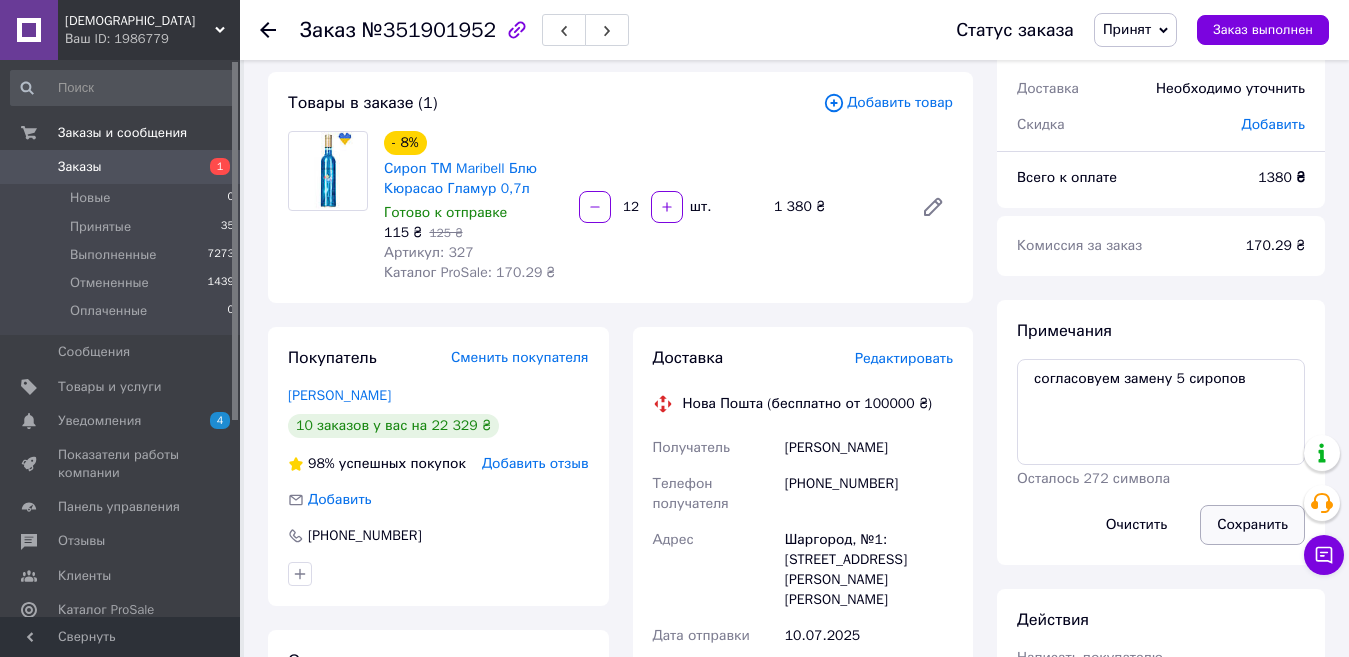 click on "Сохранить" at bounding box center (1252, 525) 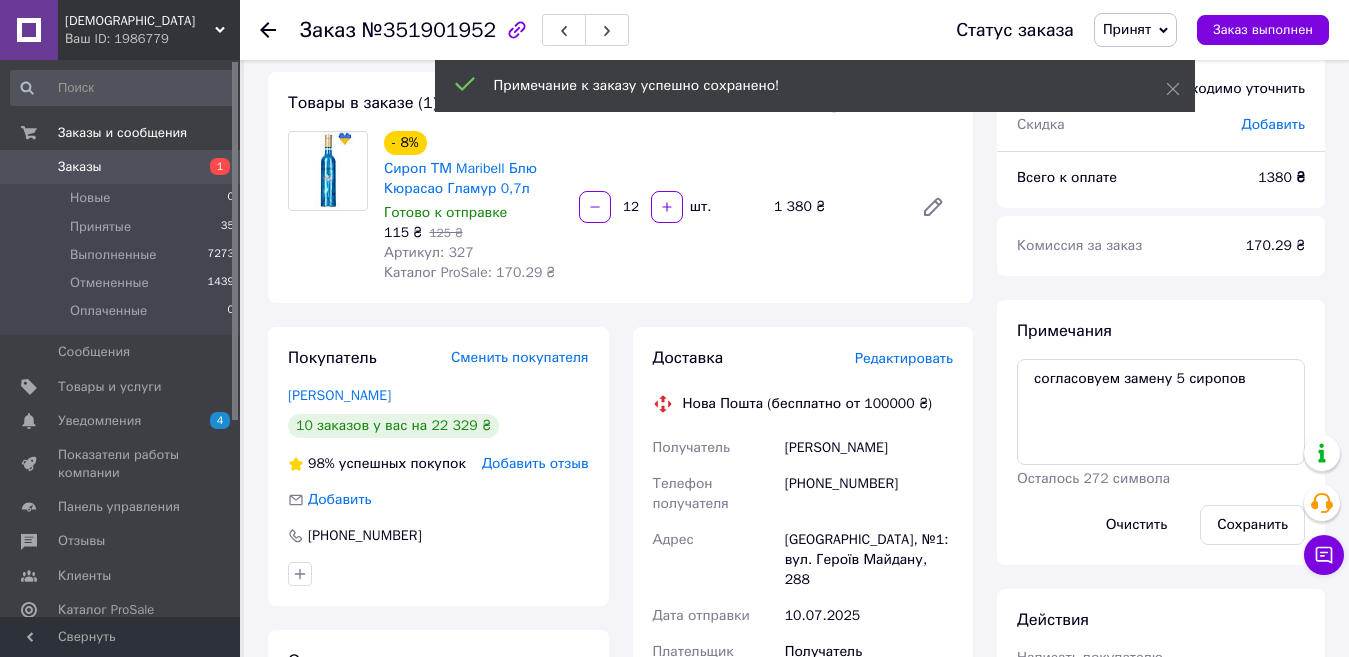 click 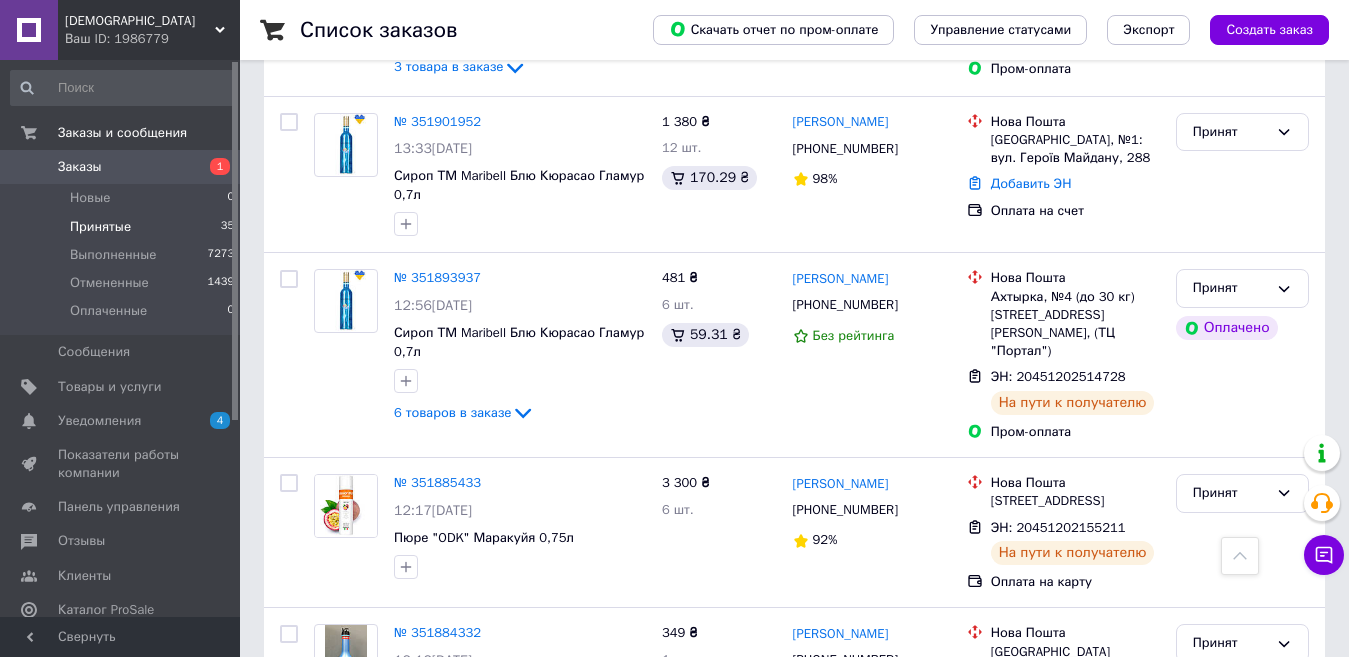 scroll, scrollTop: 1900, scrollLeft: 0, axis: vertical 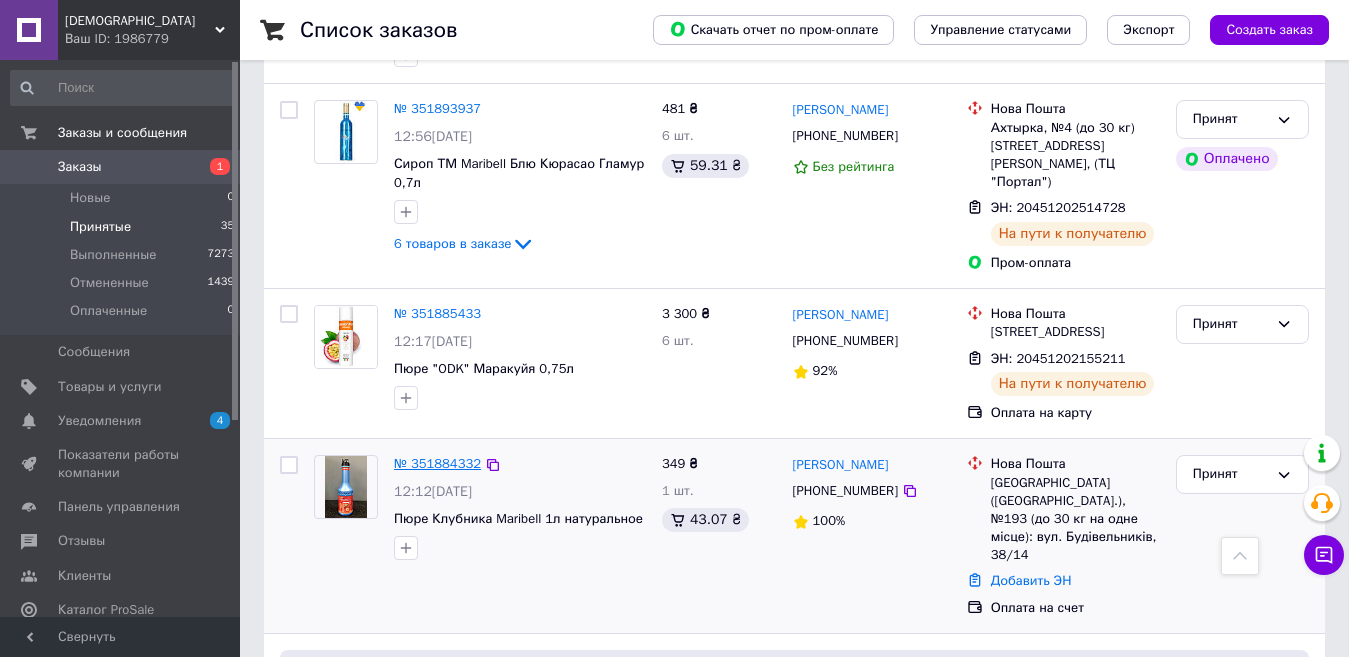 click on "№ 351884332" at bounding box center (437, 463) 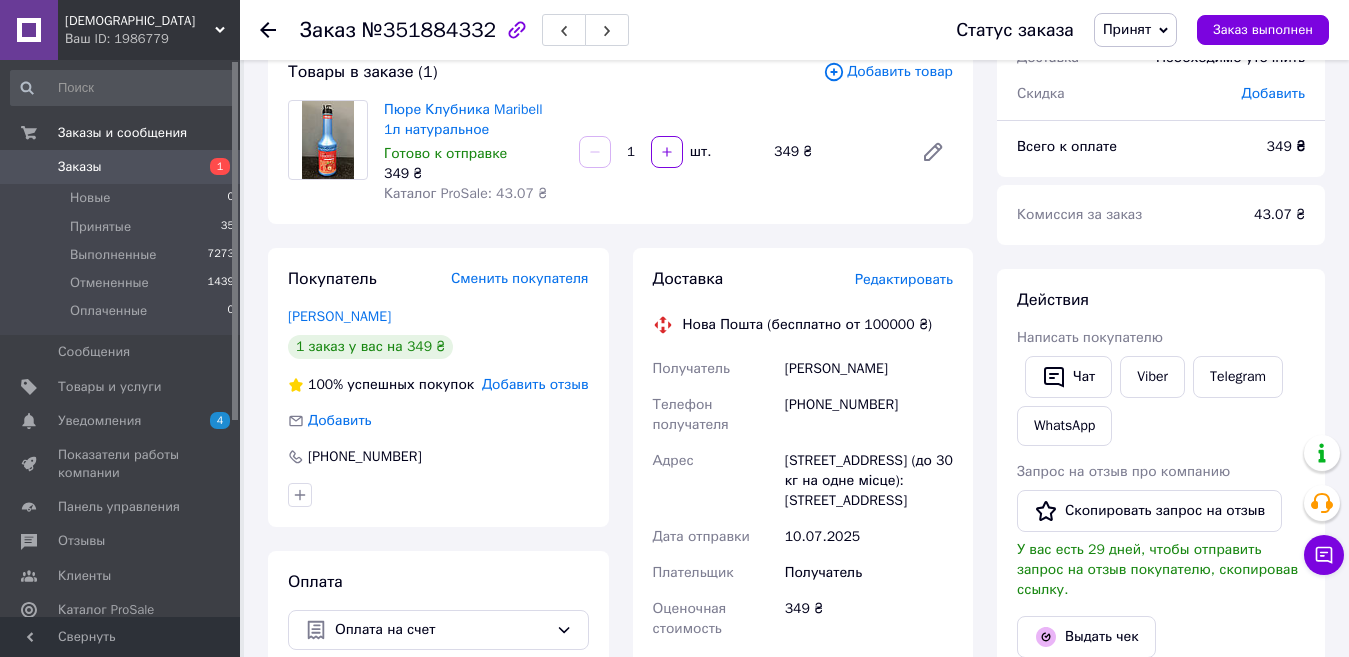 scroll, scrollTop: 86, scrollLeft: 0, axis: vertical 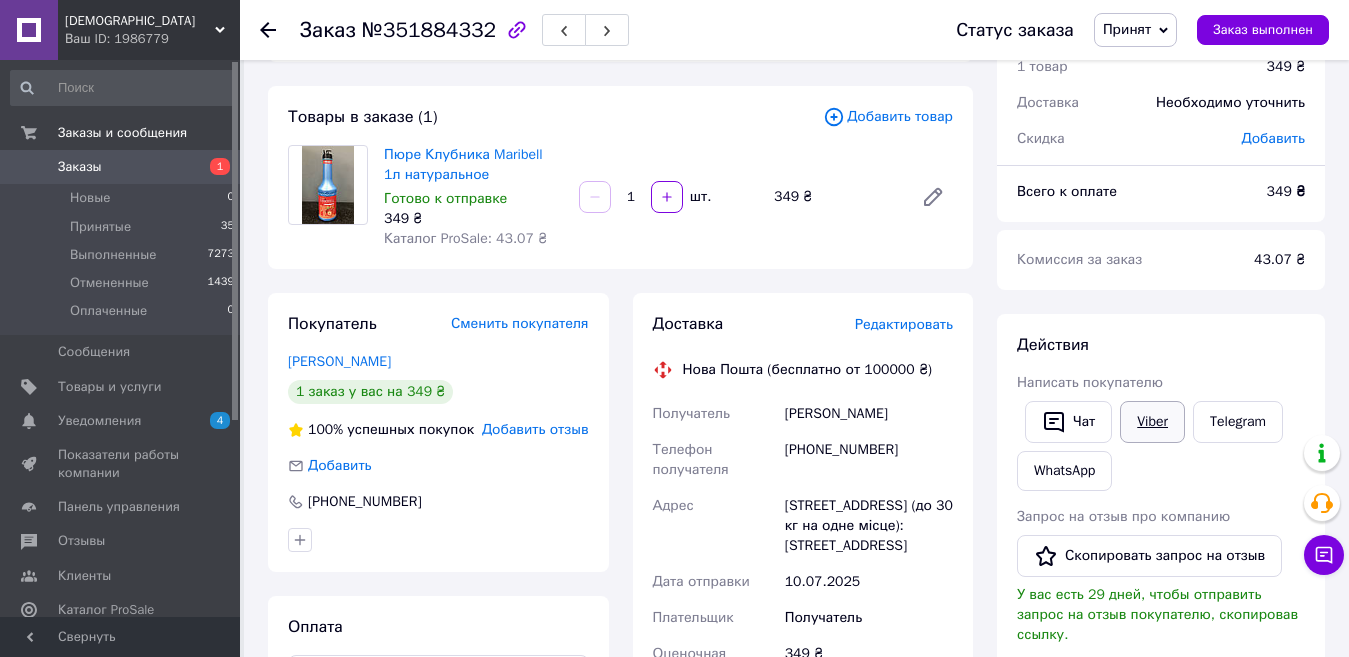 click on "Viber" at bounding box center [1152, 422] 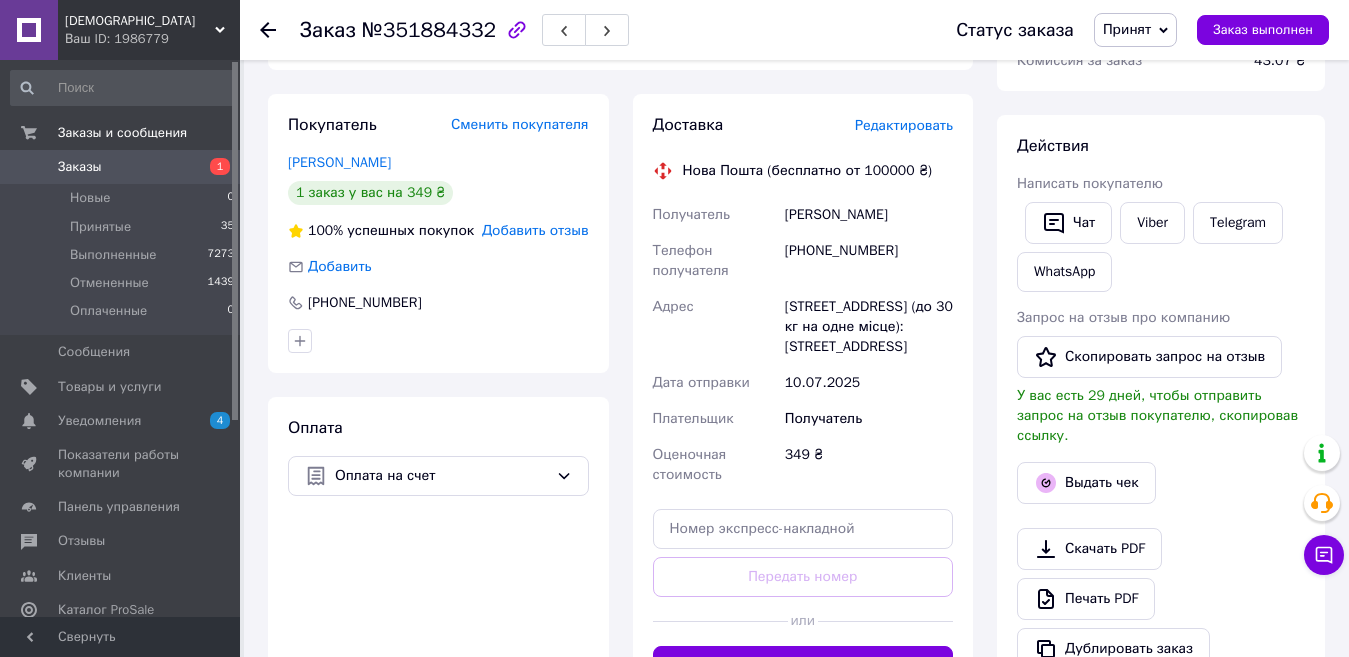 scroll, scrollTop: 286, scrollLeft: 0, axis: vertical 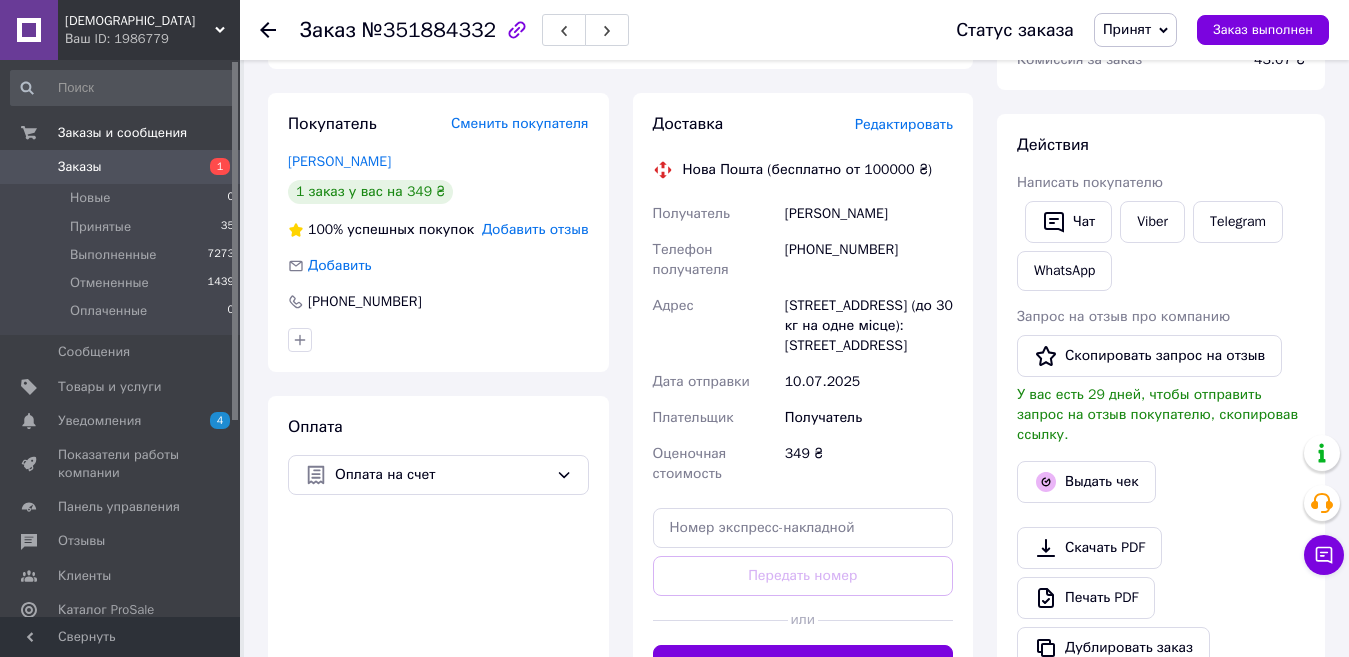 click at bounding box center [280, 30] 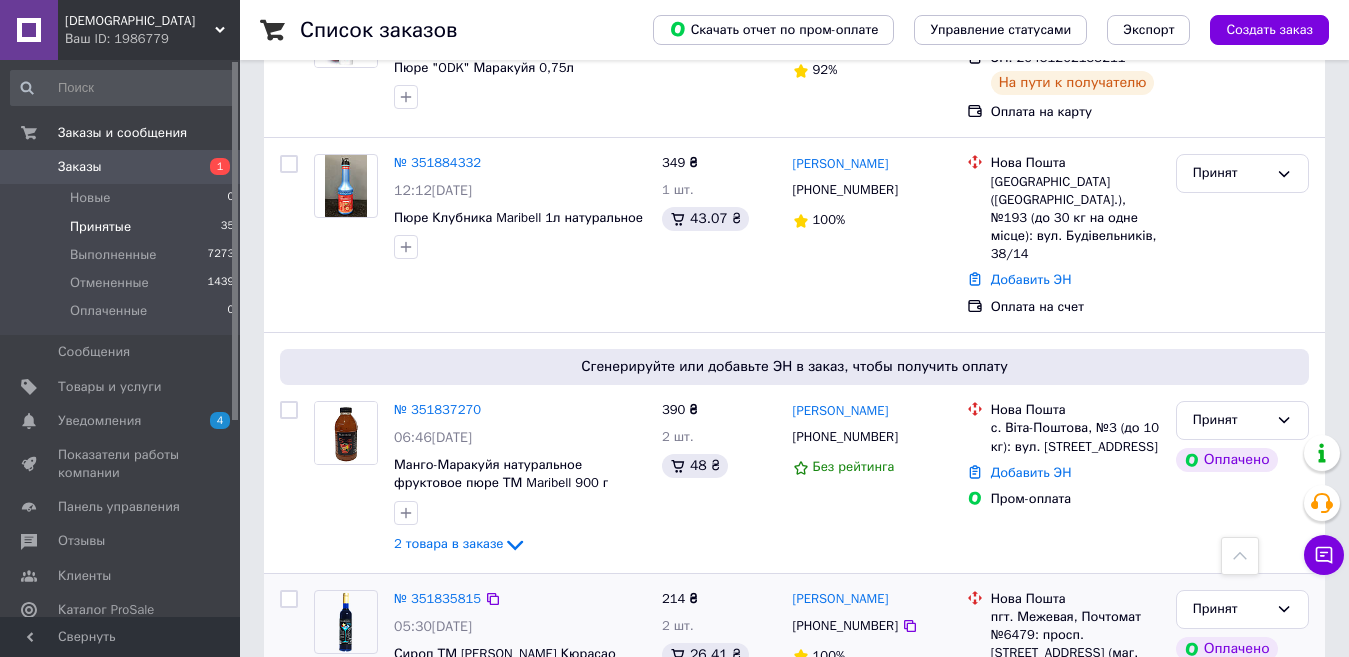 scroll, scrollTop: 2200, scrollLeft: 0, axis: vertical 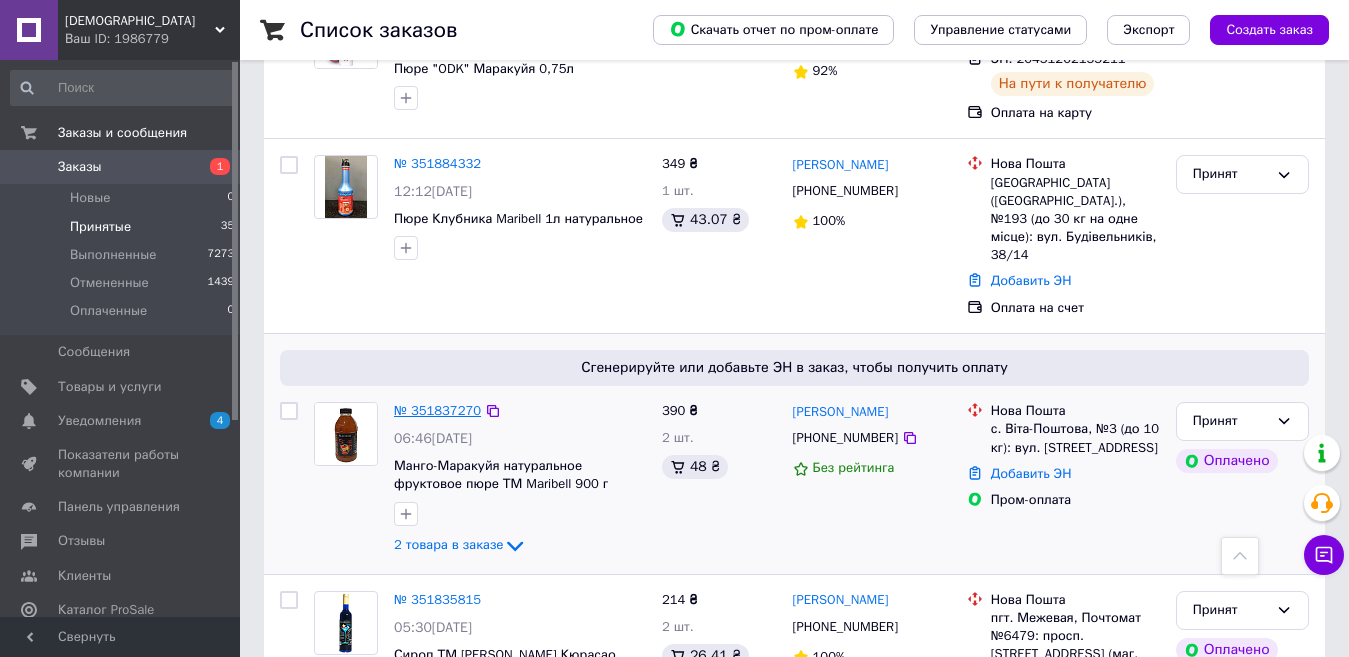 click on "№ 351837270" at bounding box center [437, 410] 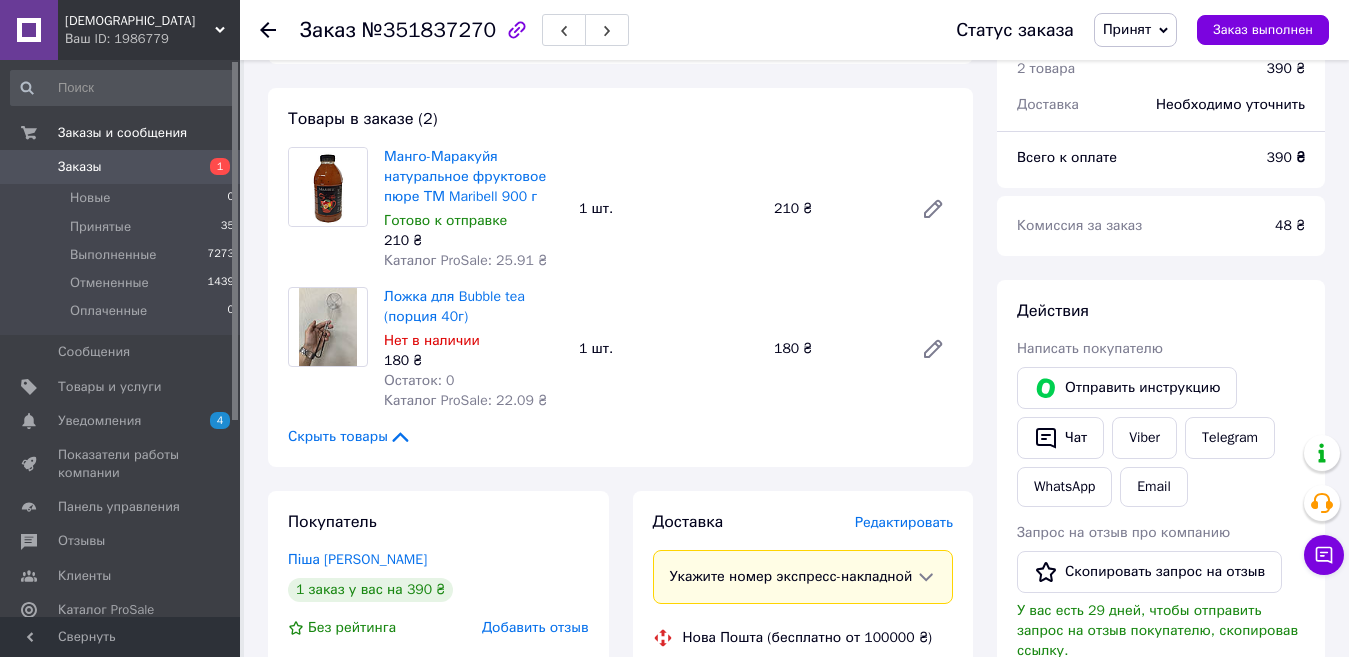 scroll, scrollTop: 0, scrollLeft: 0, axis: both 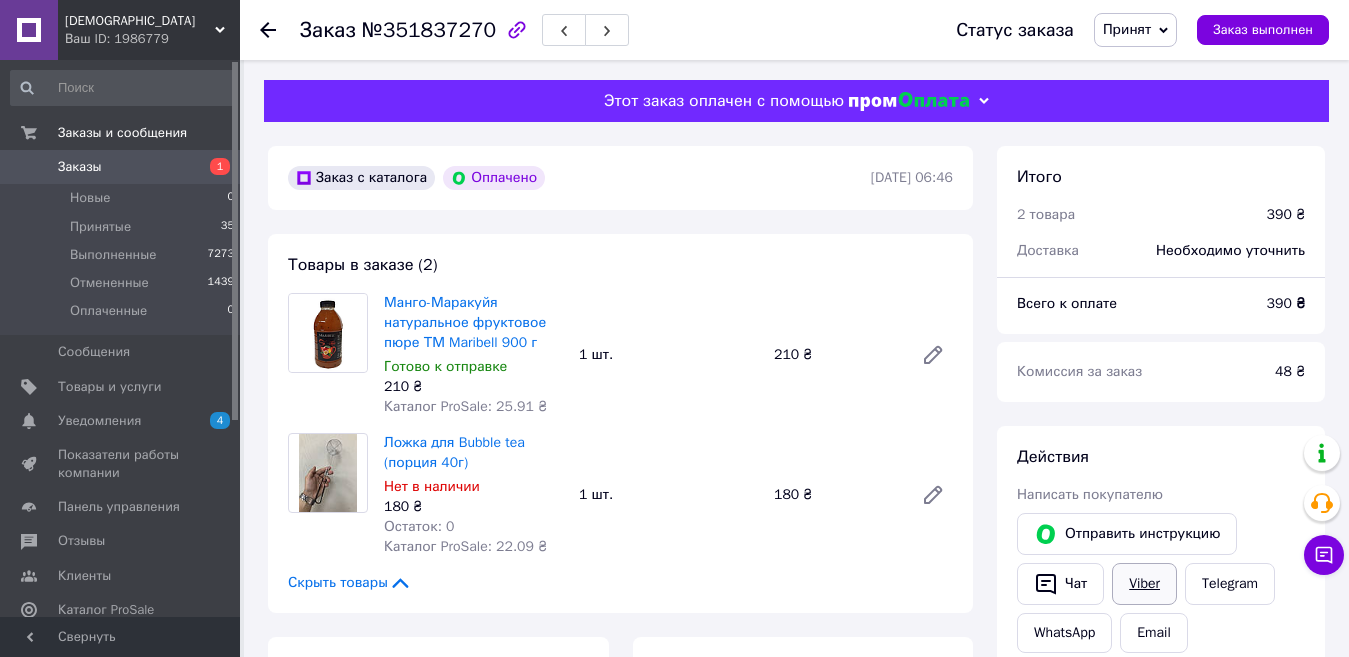 click on "Viber" at bounding box center (1144, 584) 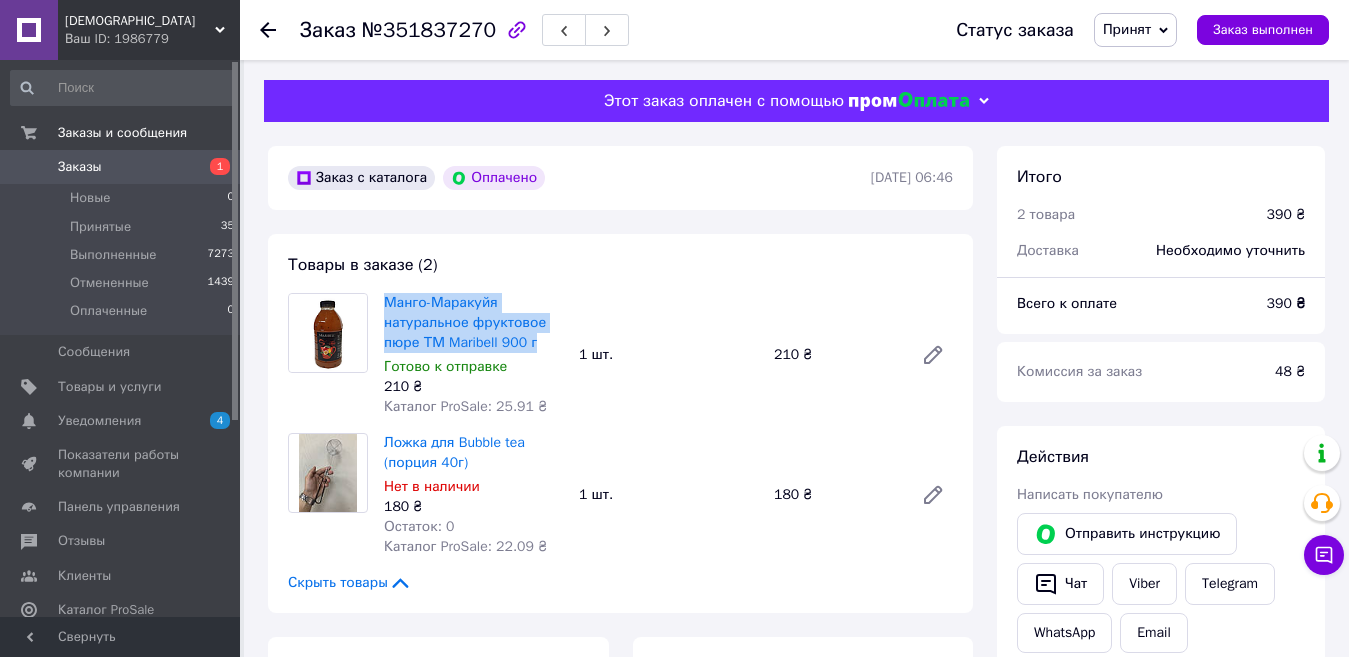 drag, startPoint x: 567, startPoint y: 341, endPoint x: 379, endPoint y: 288, distance: 195.32793 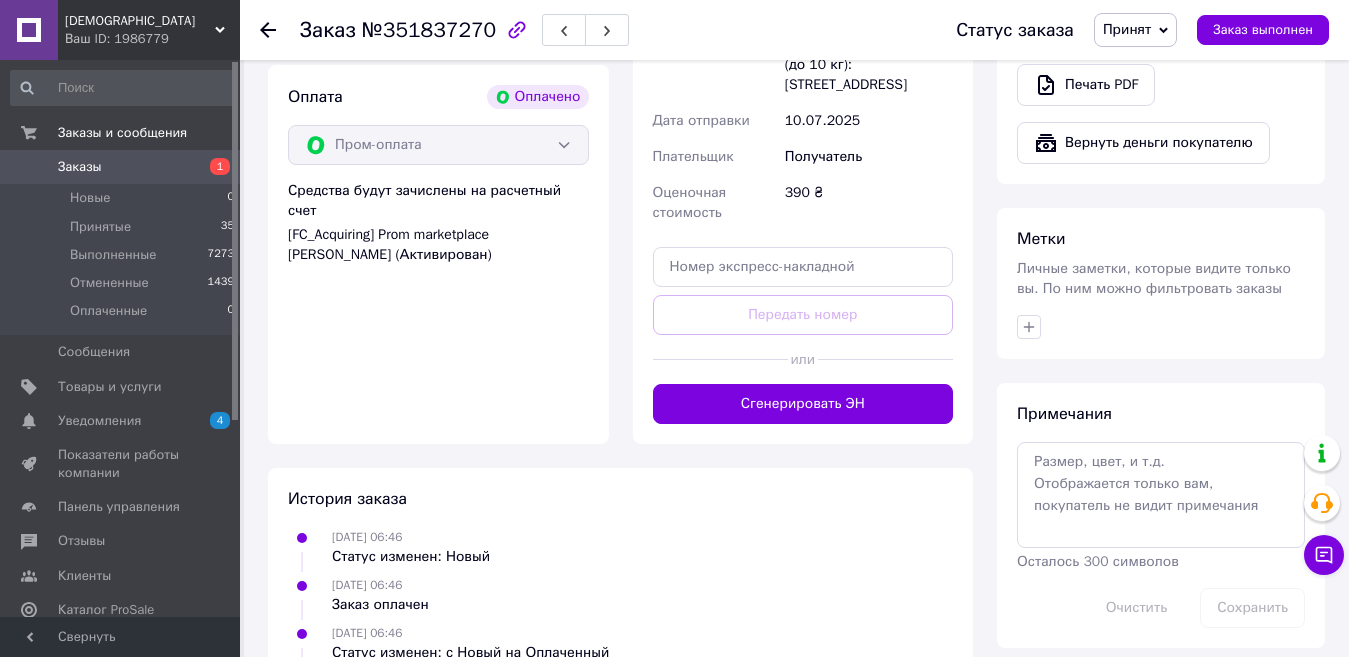 scroll, scrollTop: 973, scrollLeft: 0, axis: vertical 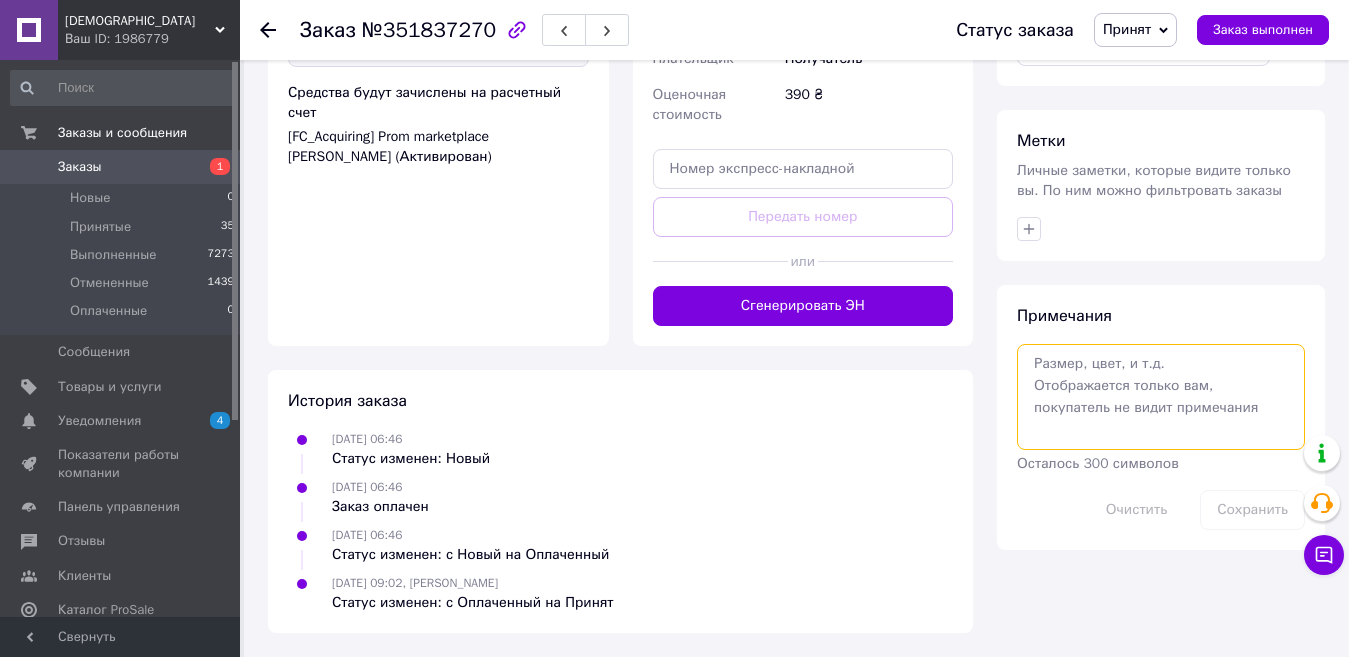 click at bounding box center (1161, 397) 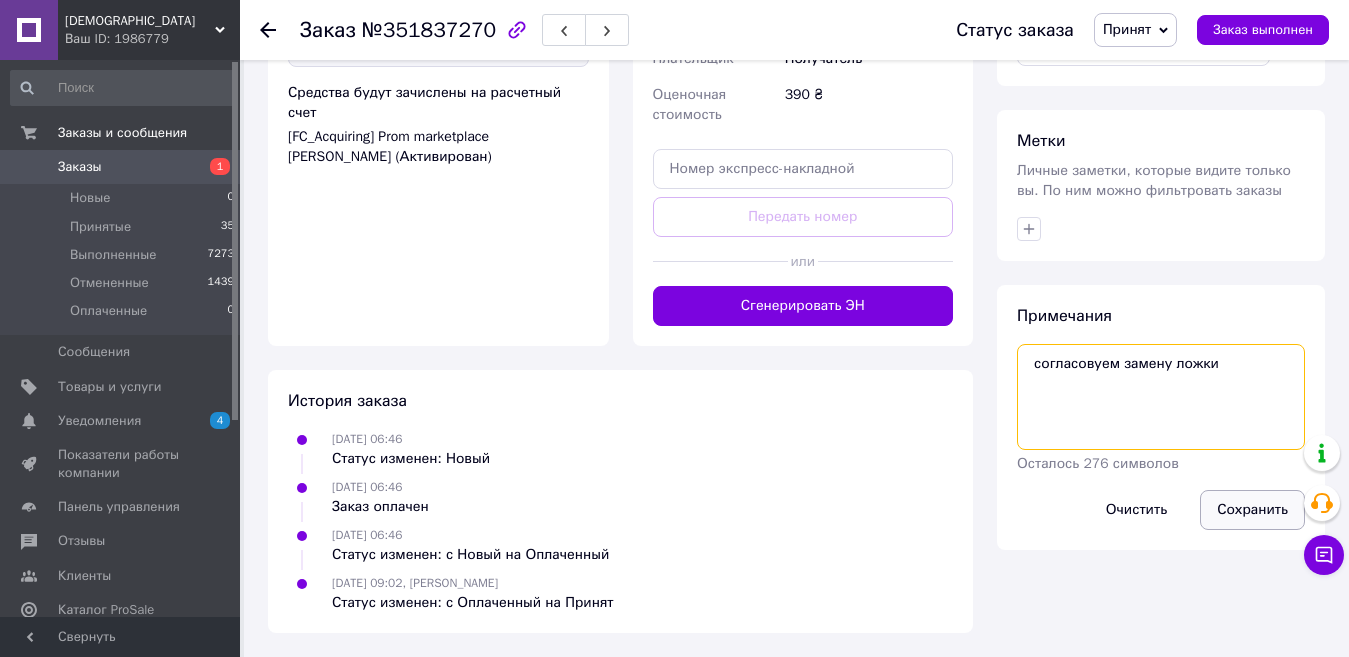 type on "согласовуем замену ложки" 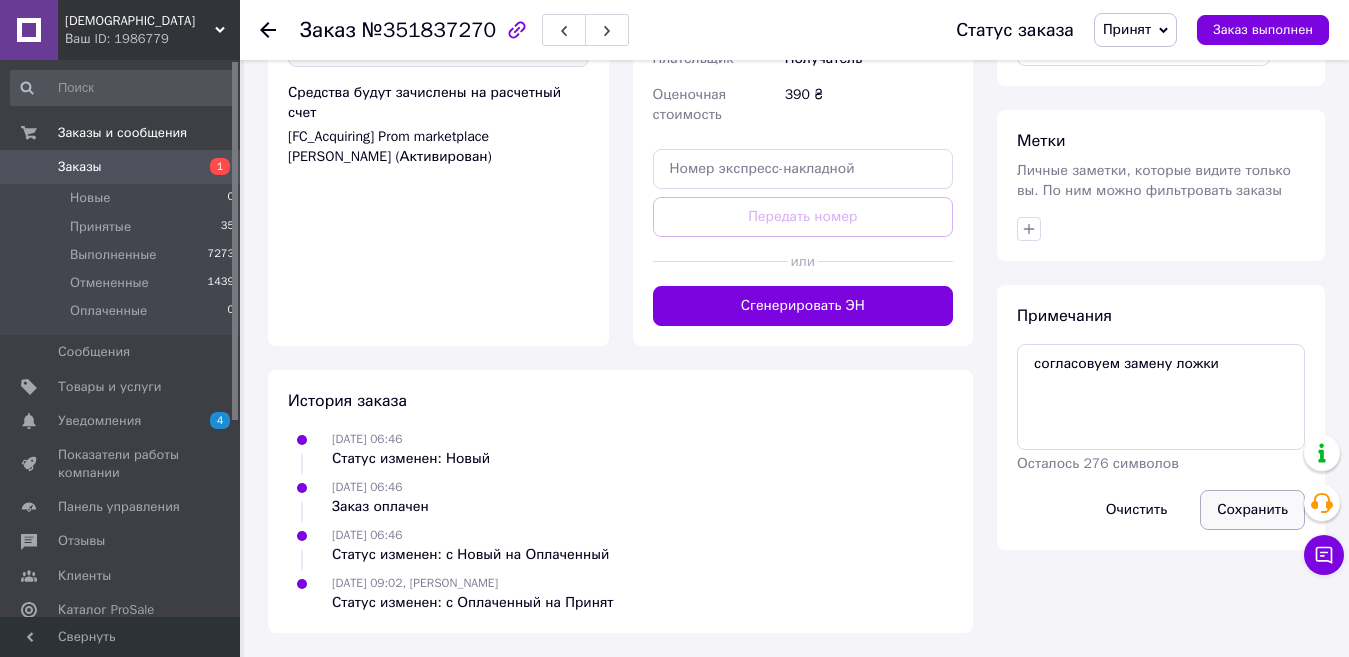 click on "Сохранить" at bounding box center (1252, 510) 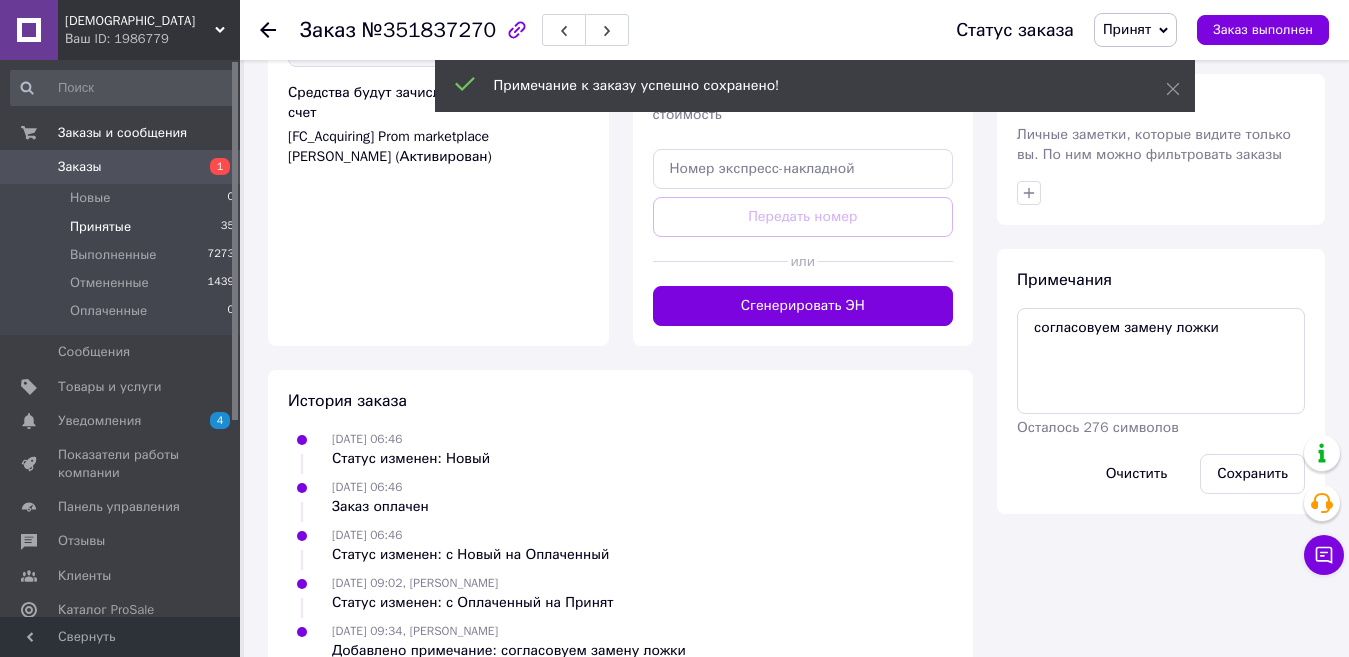 click on "Принятые" at bounding box center (100, 227) 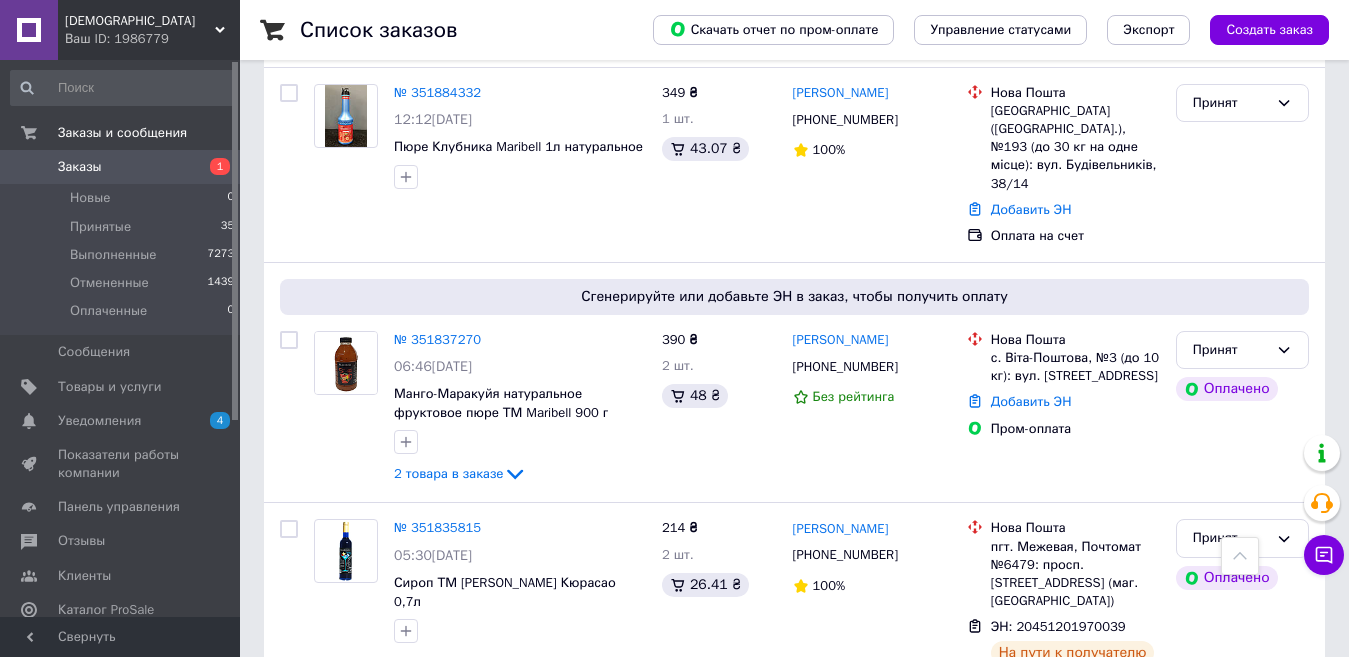 scroll, scrollTop: 2400, scrollLeft: 0, axis: vertical 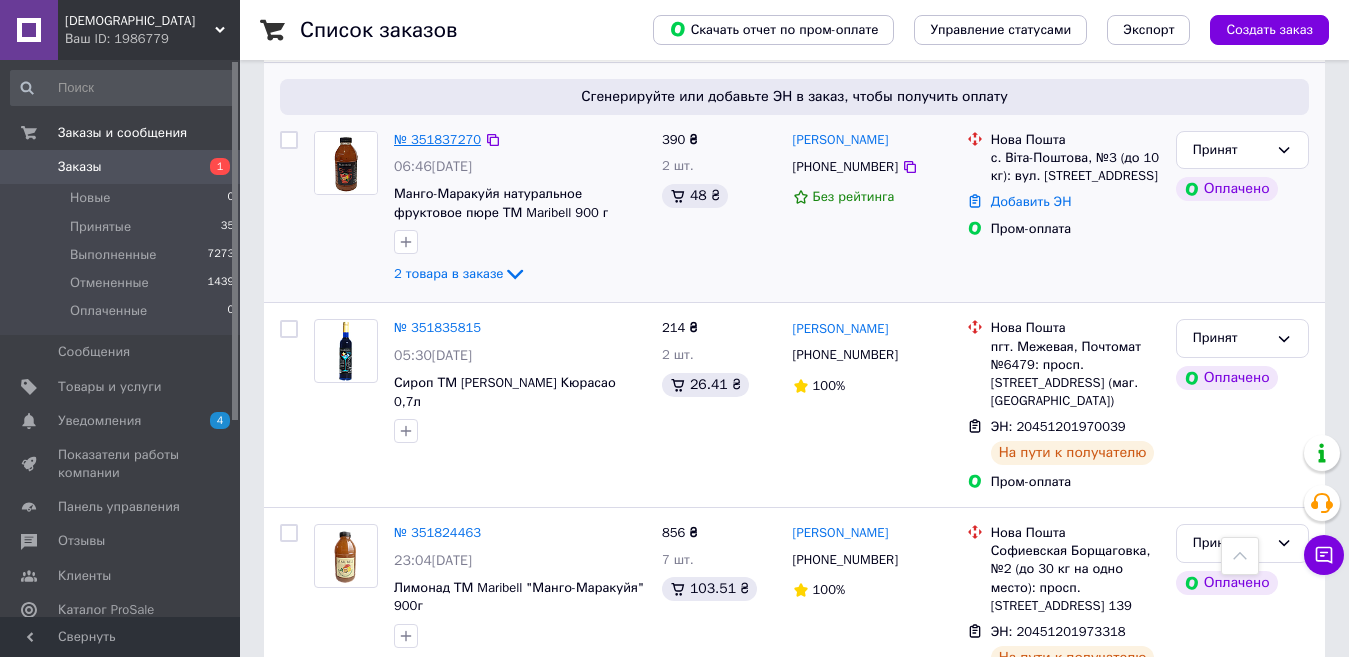 click on "№ 351837270" at bounding box center (437, 139) 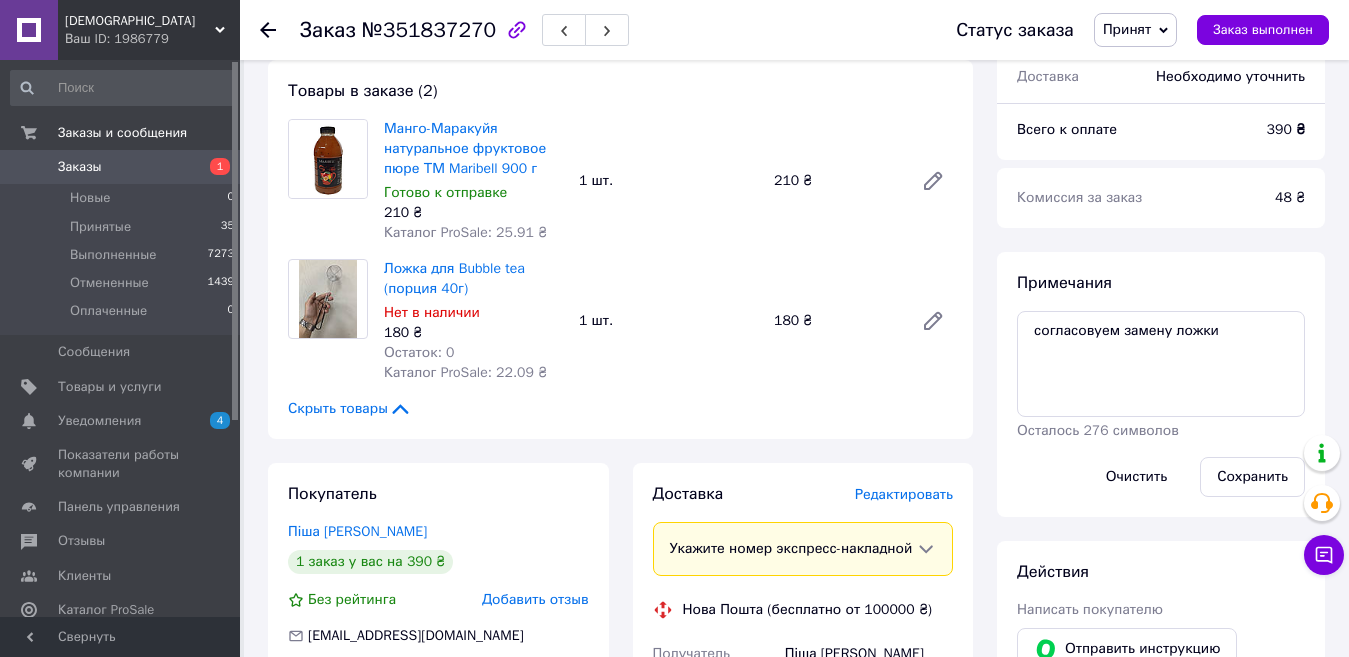 scroll, scrollTop: 21, scrollLeft: 0, axis: vertical 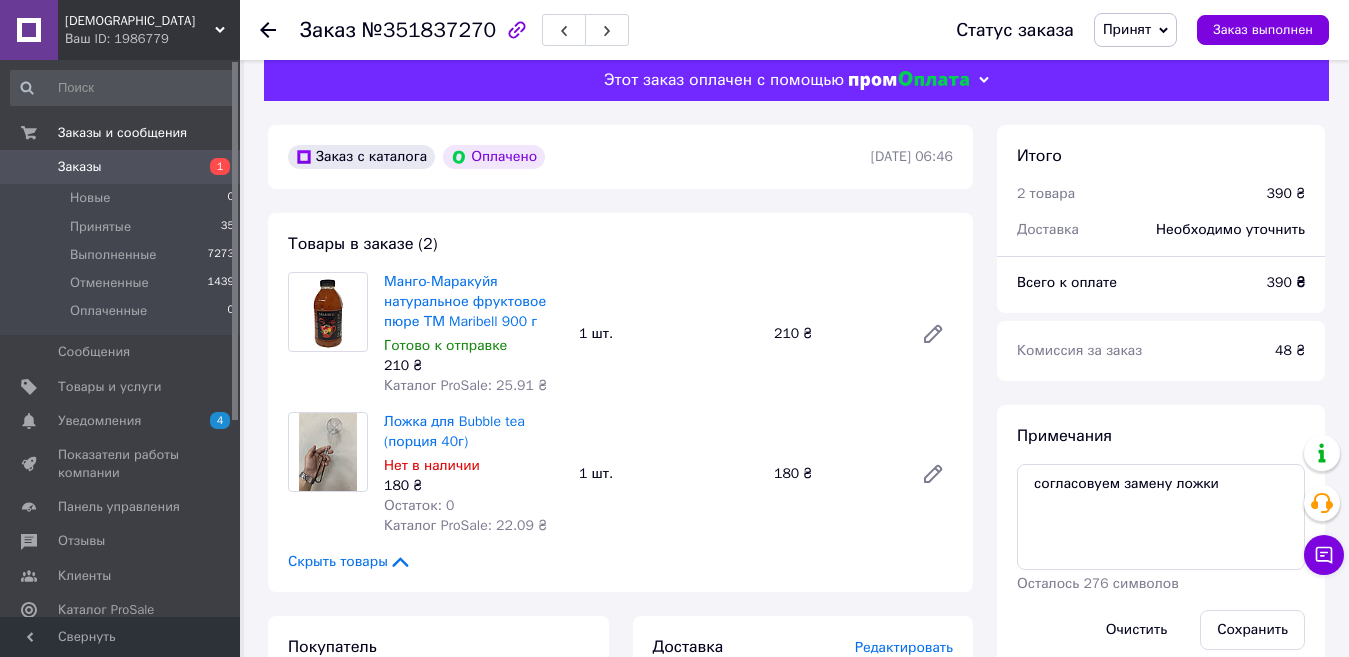 click 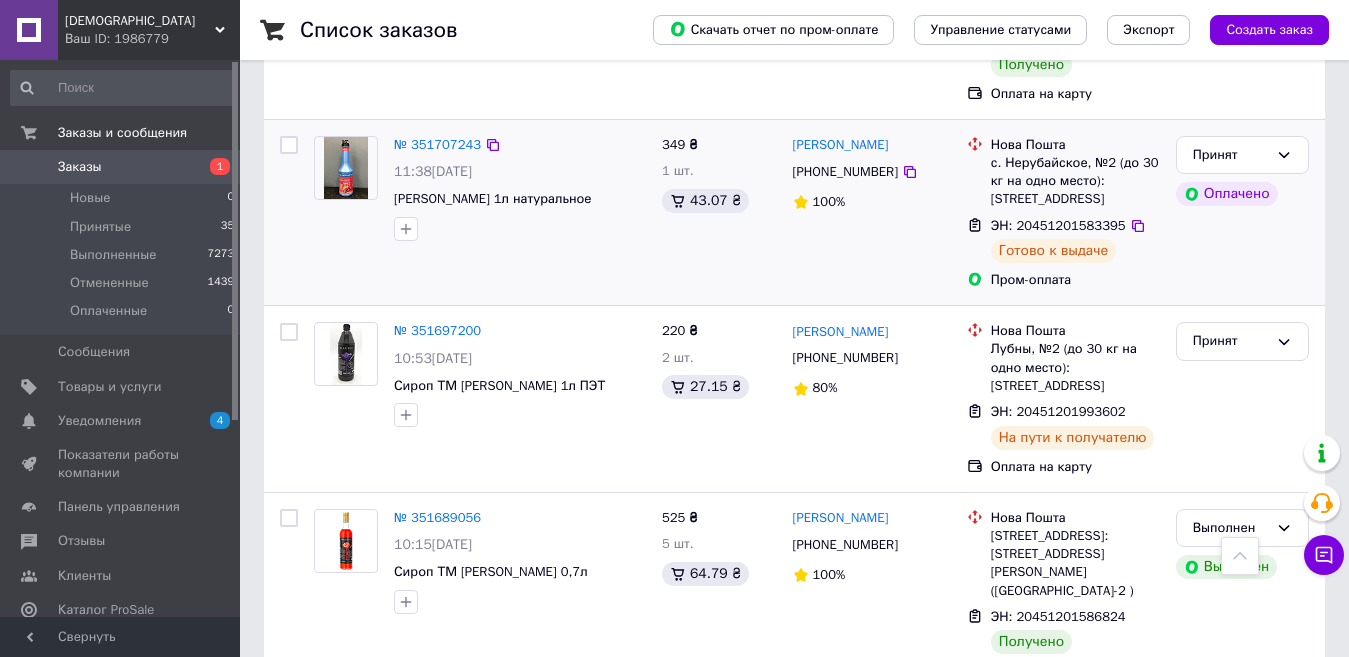 scroll, scrollTop: 4856, scrollLeft: 0, axis: vertical 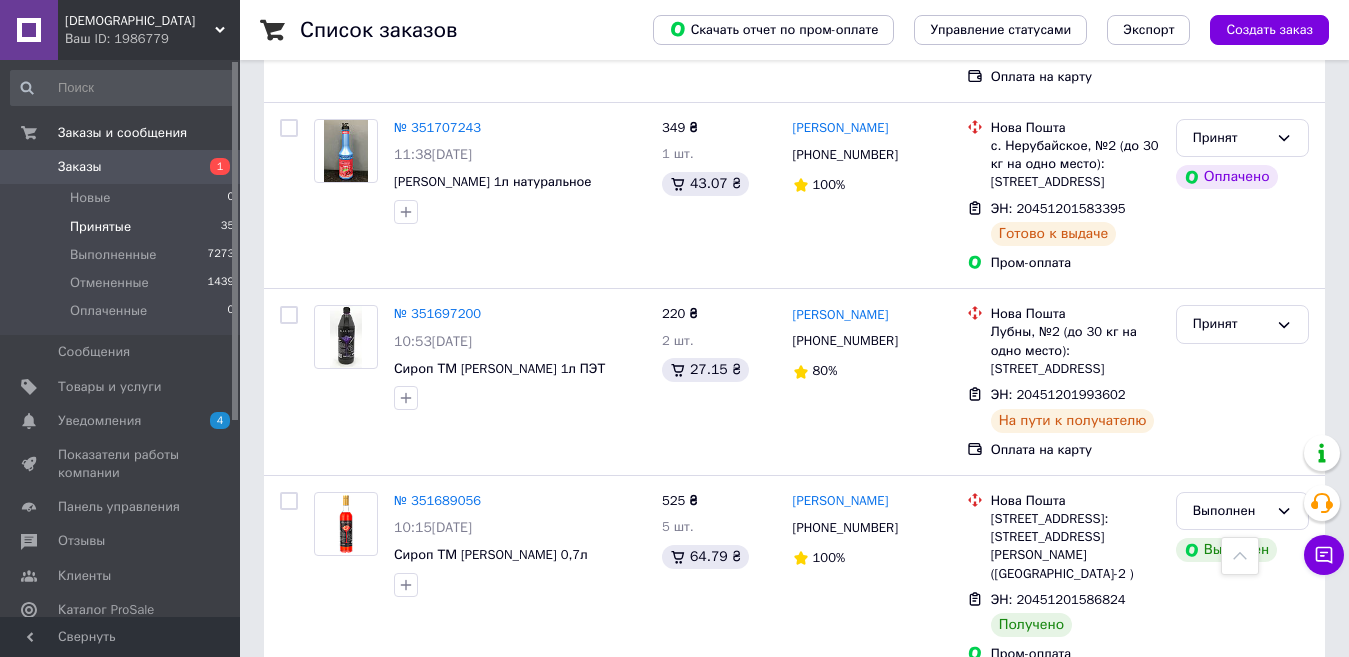 click on "Принятые 35" at bounding box center [123, 227] 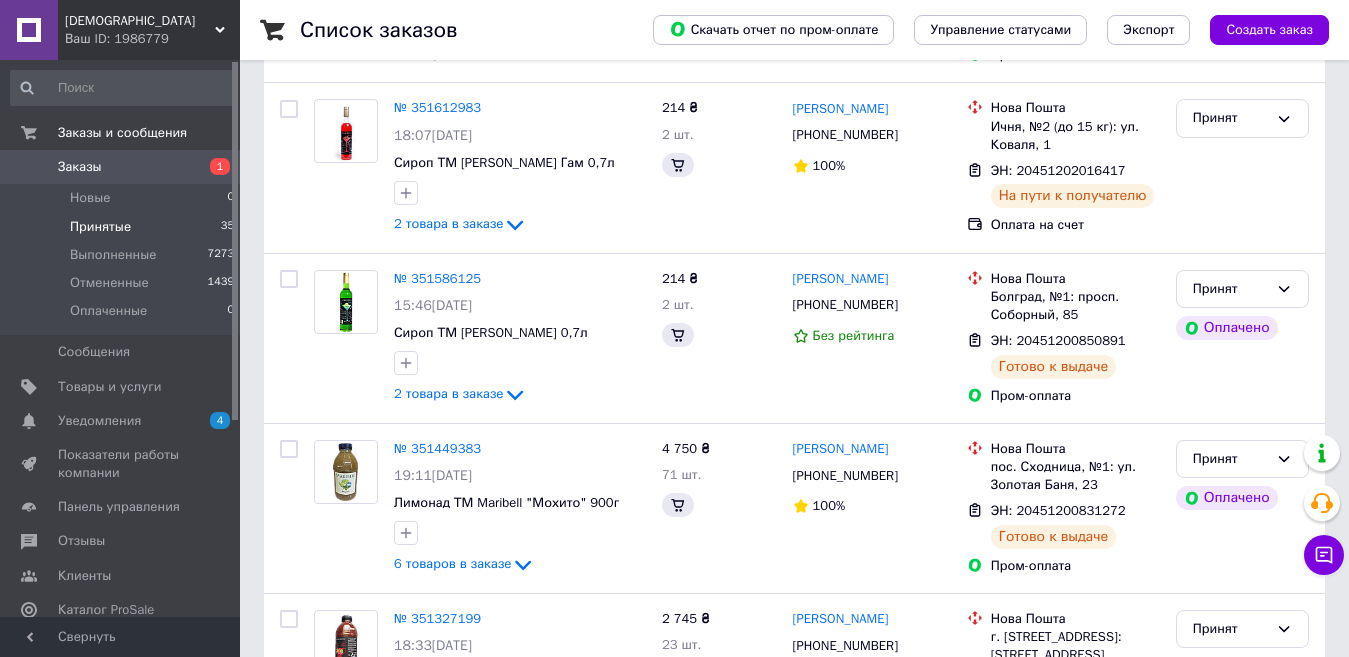 scroll, scrollTop: 0, scrollLeft: 0, axis: both 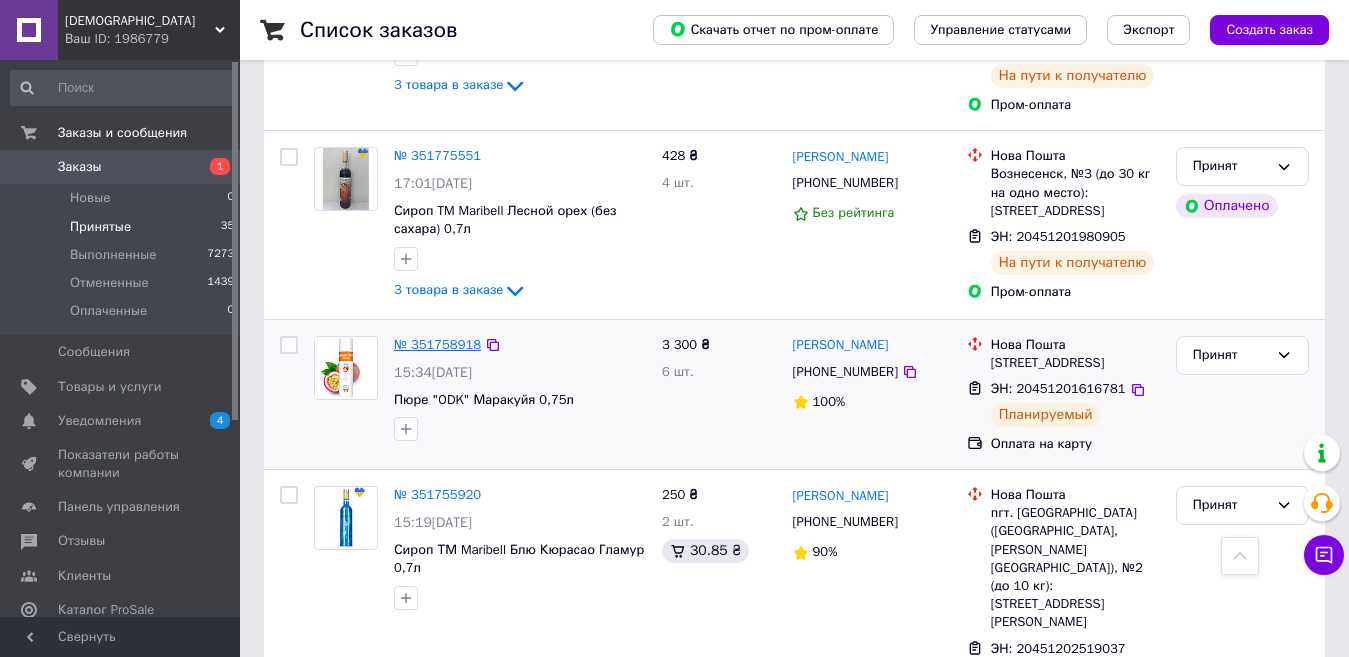 click on "№ 351758918" at bounding box center (437, 344) 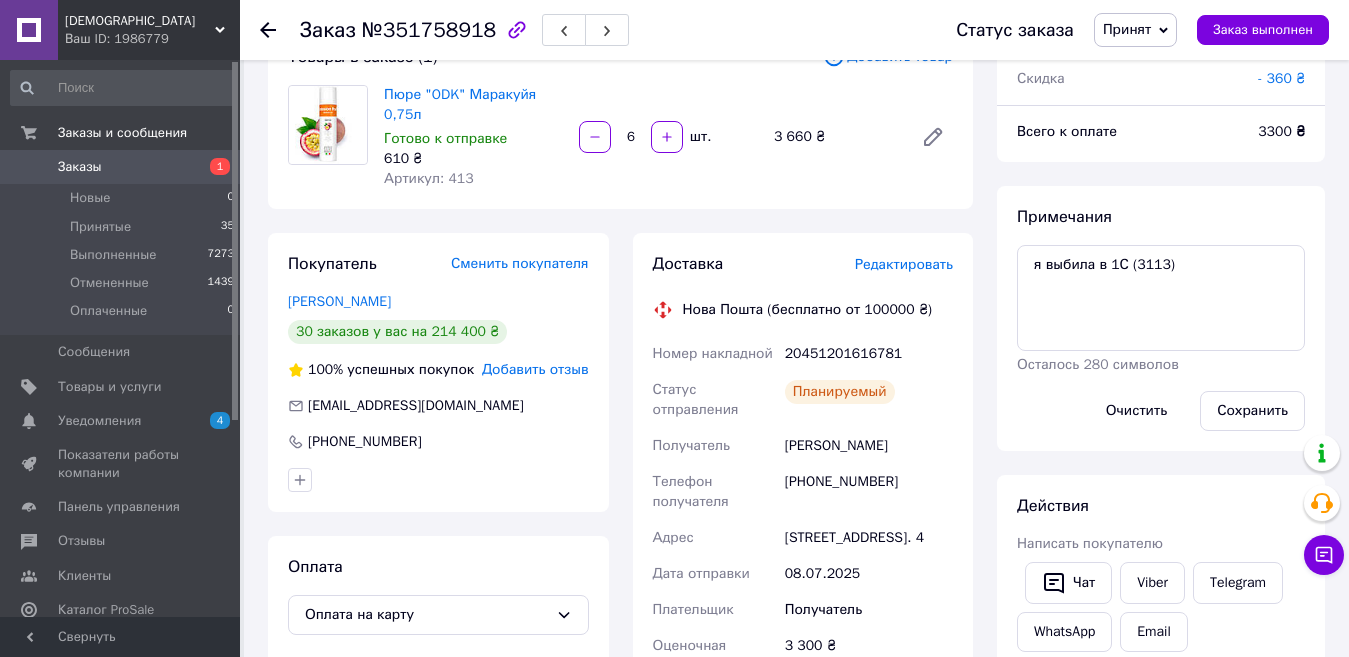 scroll, scrollTop: 200, scrollLeft: 0, axis: vertical 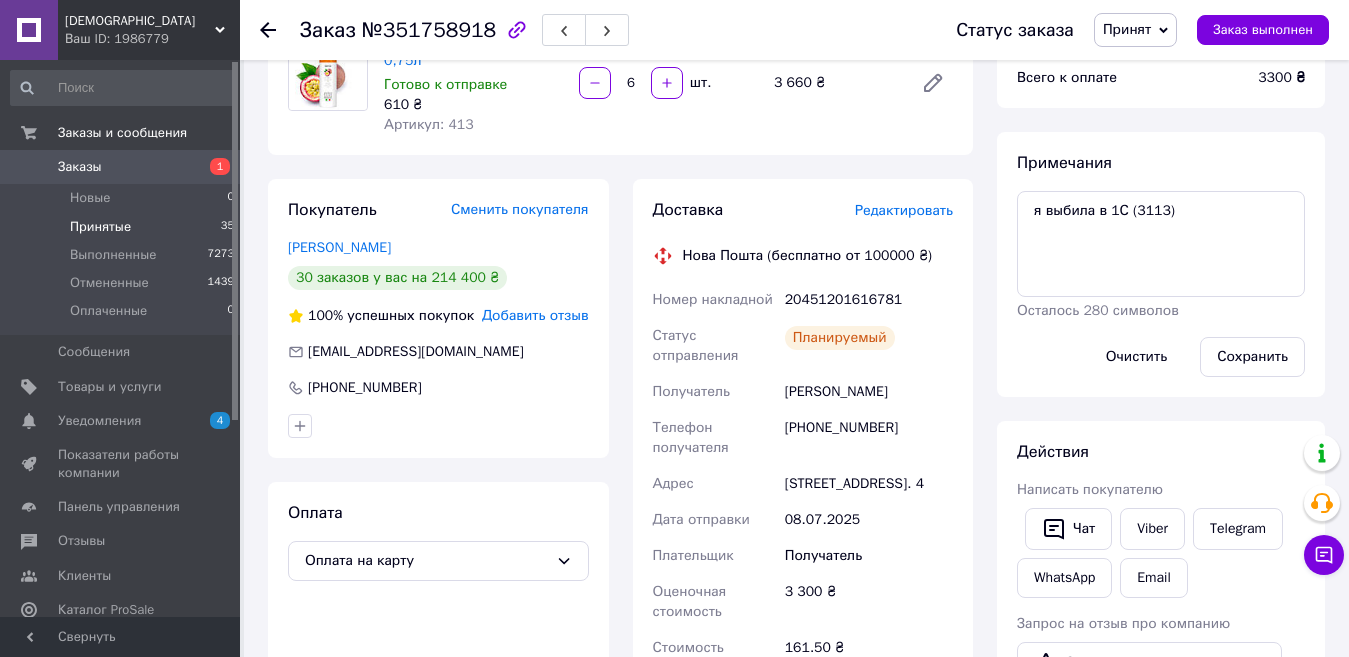 click on "Принятые 35" at bounding box center [123, 227] 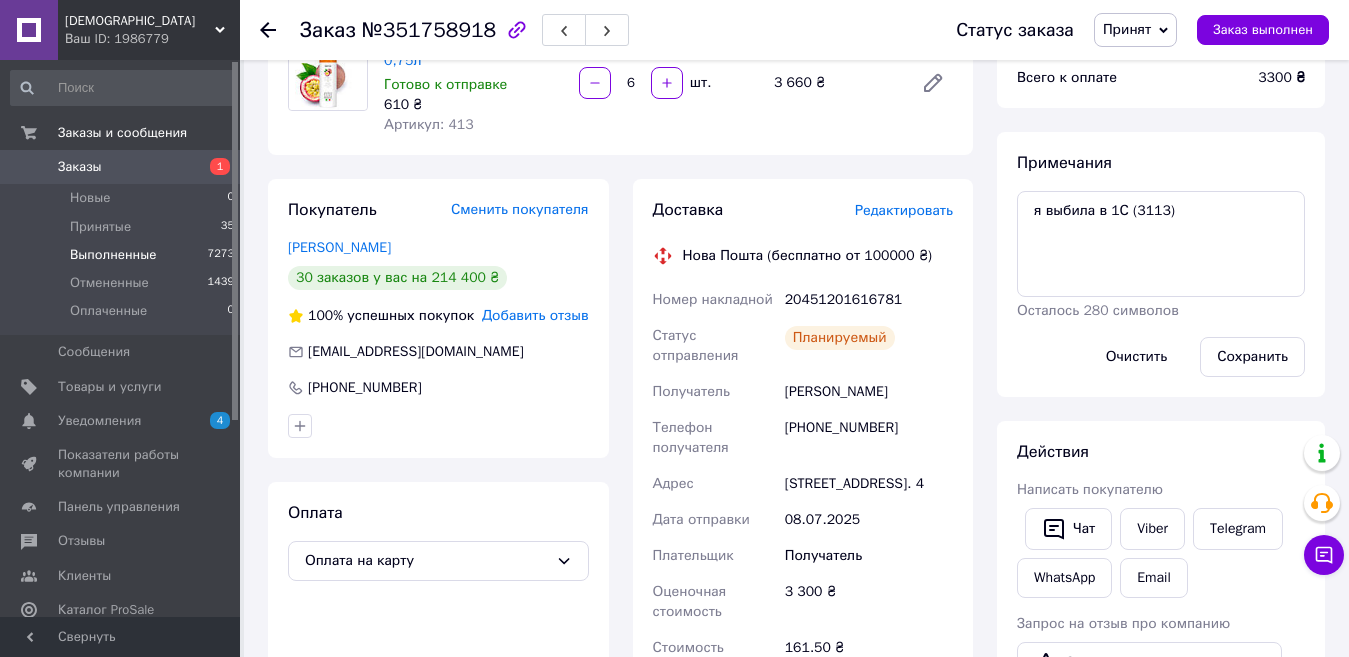 scroll, scrollTop: 0, scrollLeft: 0, axis: both 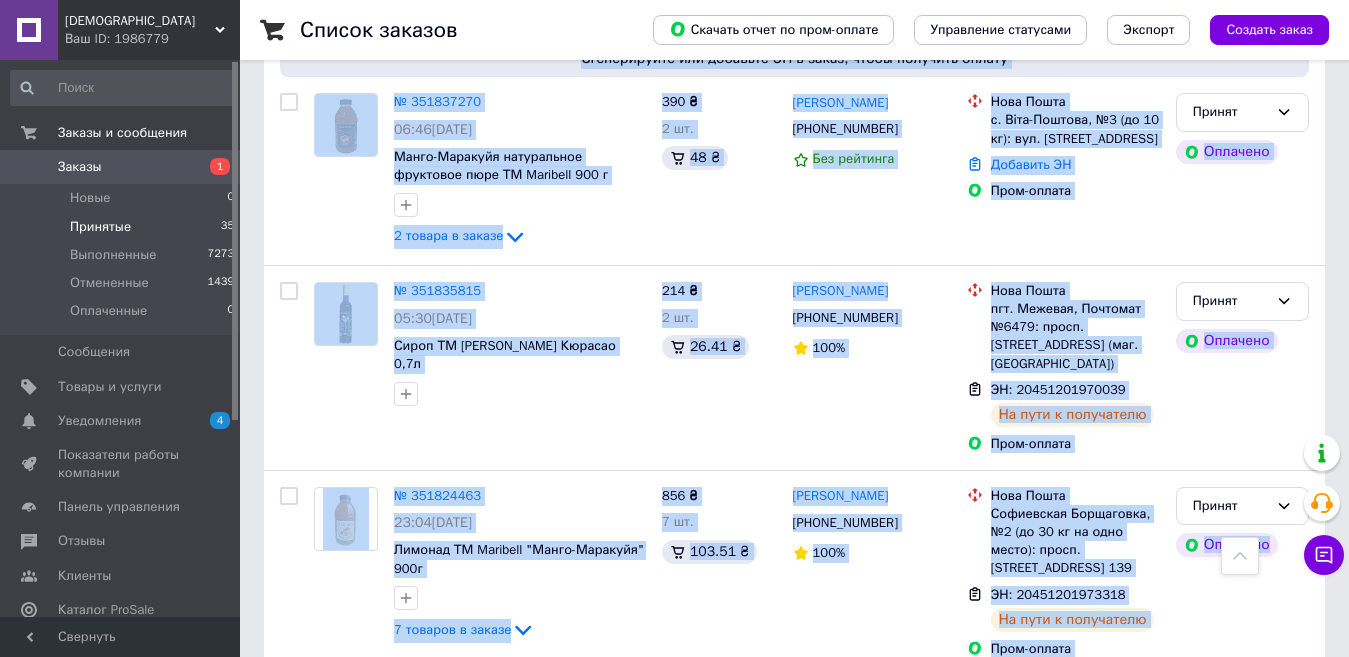 drag, startPoint x: 1348, startPoint y: 159, endPoint x: 1365, endPoint y: 565, distance: 406.35574 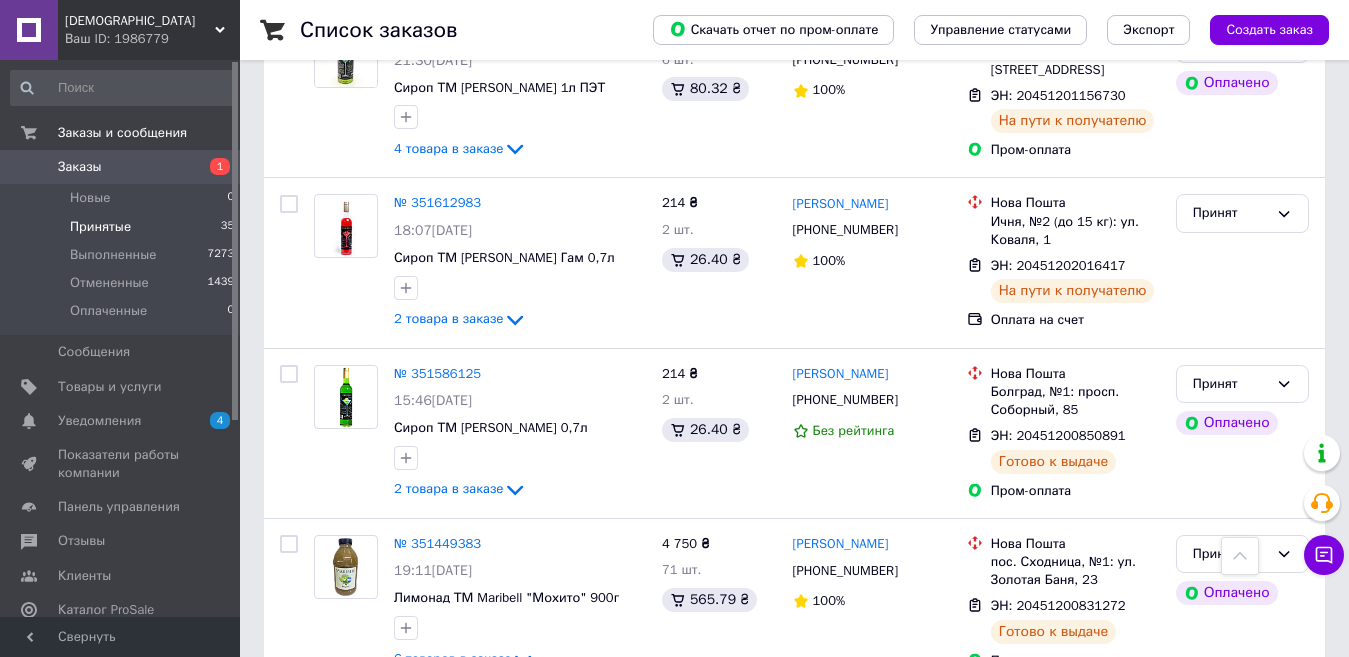 scroll, scrollTop: 6601, scrollLeft: 0, axis: vertical 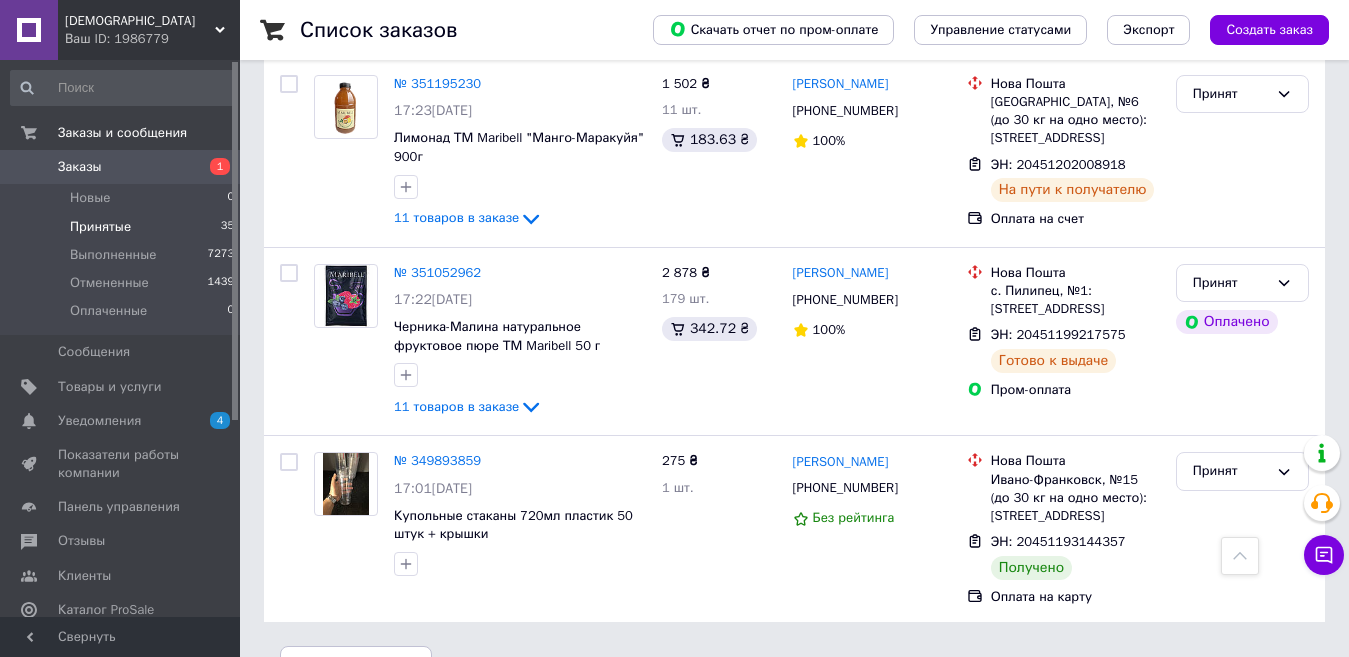 click on "Список заказов   Скачать отчет по пром-оплате Управление статусами Экспорт Создать заказ 1 Фильтры Сохраненные фильтры: Принятые (35) Статус: Принятые Сбросить все Заказ Сумма Покупатель Доставка и оплата Статус № 352011621 08:59, 10.07.2025 Стакан пластиковый з купольной крышкою "Coveris" 400мл (50 шт) 3 товара в заказе 778 ₴ 4 шт. Софія Бодьо +380632197199 Без рейтинга Нова Пошта Чорноморськ, №6 (до 30 кг на одне місце): вул. Радісна, 19д Добавить ЭН Оплата на счет Принят Отправьте посылку по номеру ЭН 20451202737263, чтобы получить оплату № 351978457 21:23, 09.07.2025 200 ₴ 1 шт. 24.68 ₴ Роман Олексюк +380500322300 98%" at bounding box center [794, -2948] 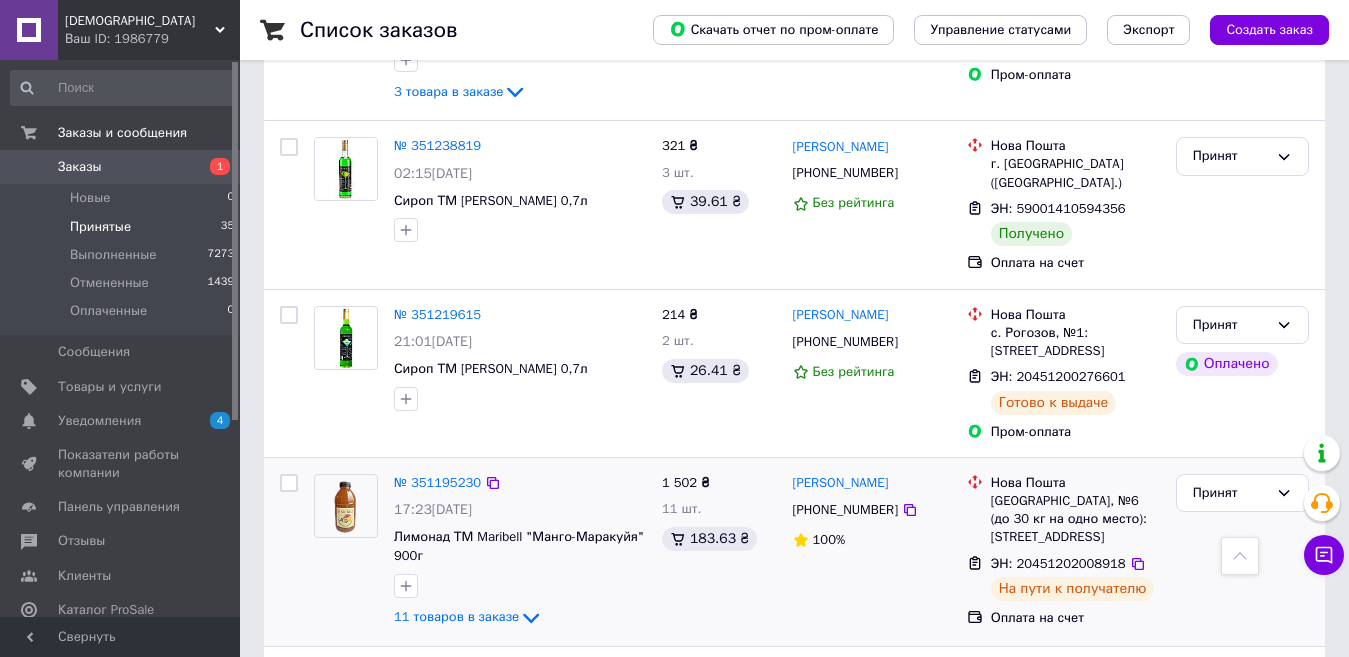 scroll, scrollTop: 6201, scrollLeft: 0, axis: vertical 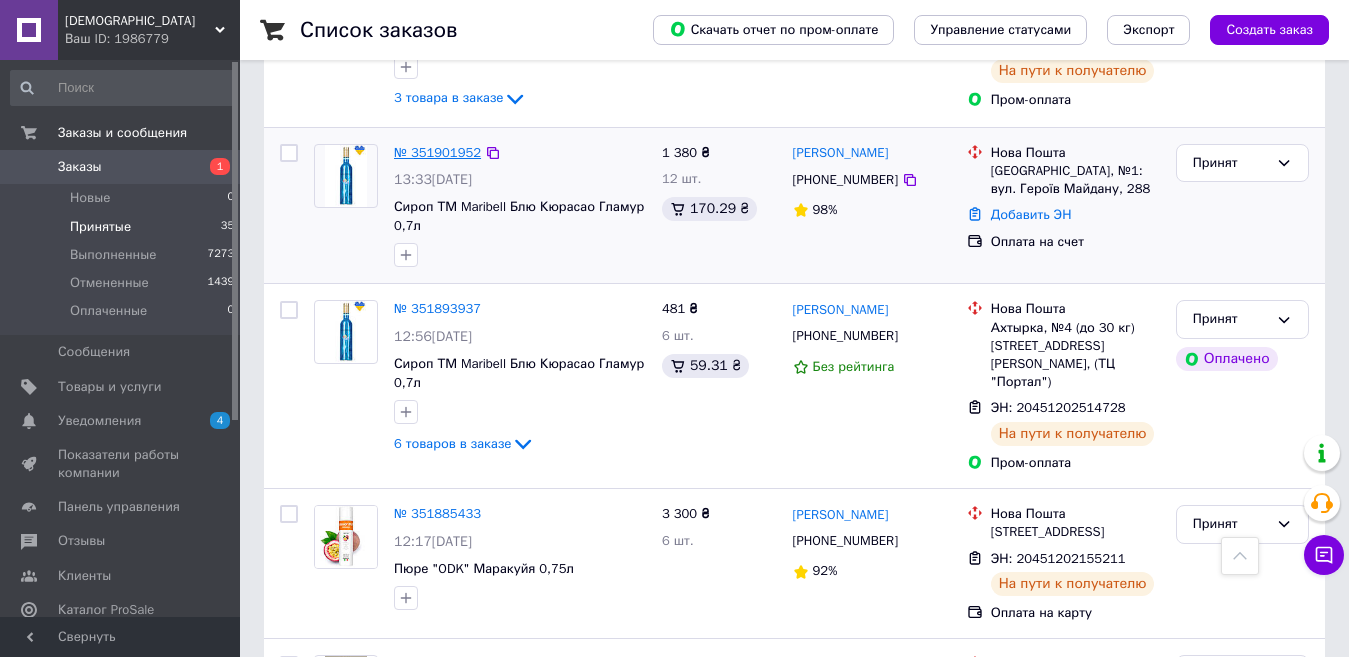click on "№ 351901952" at bounding box center [437, 152] 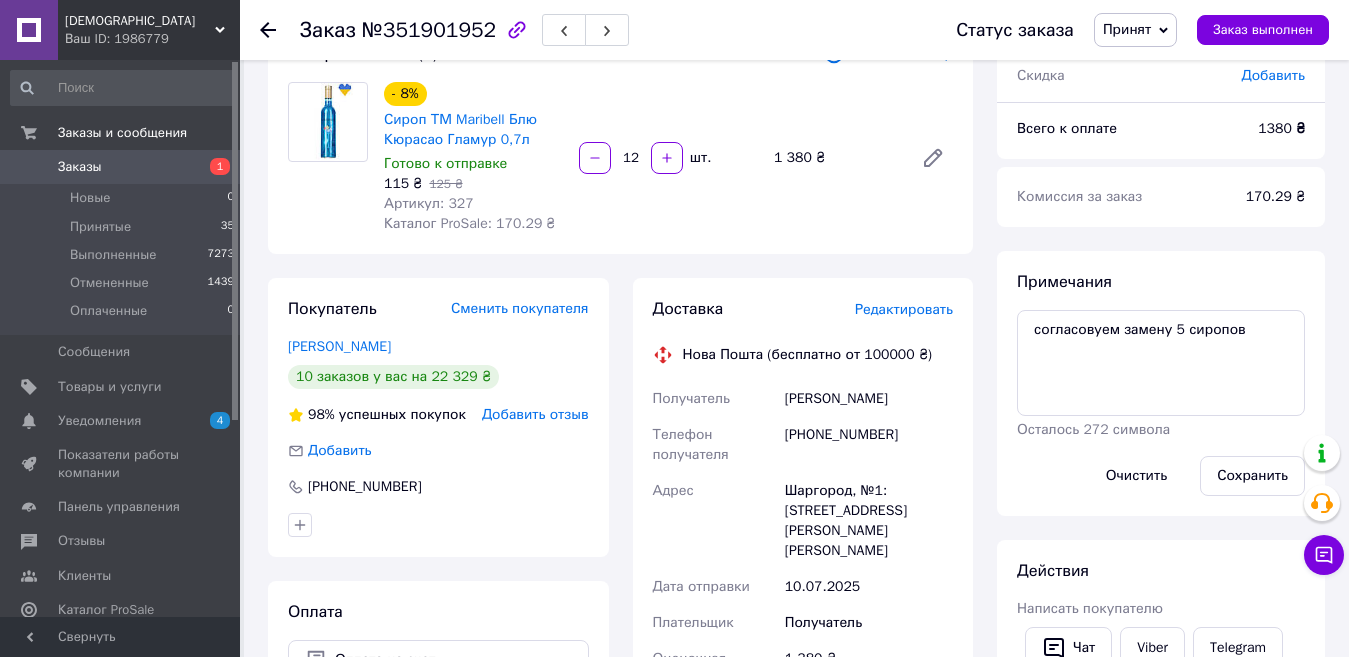 scroll, scrollTop: 400, scrollLeft: 0, axis: vertical 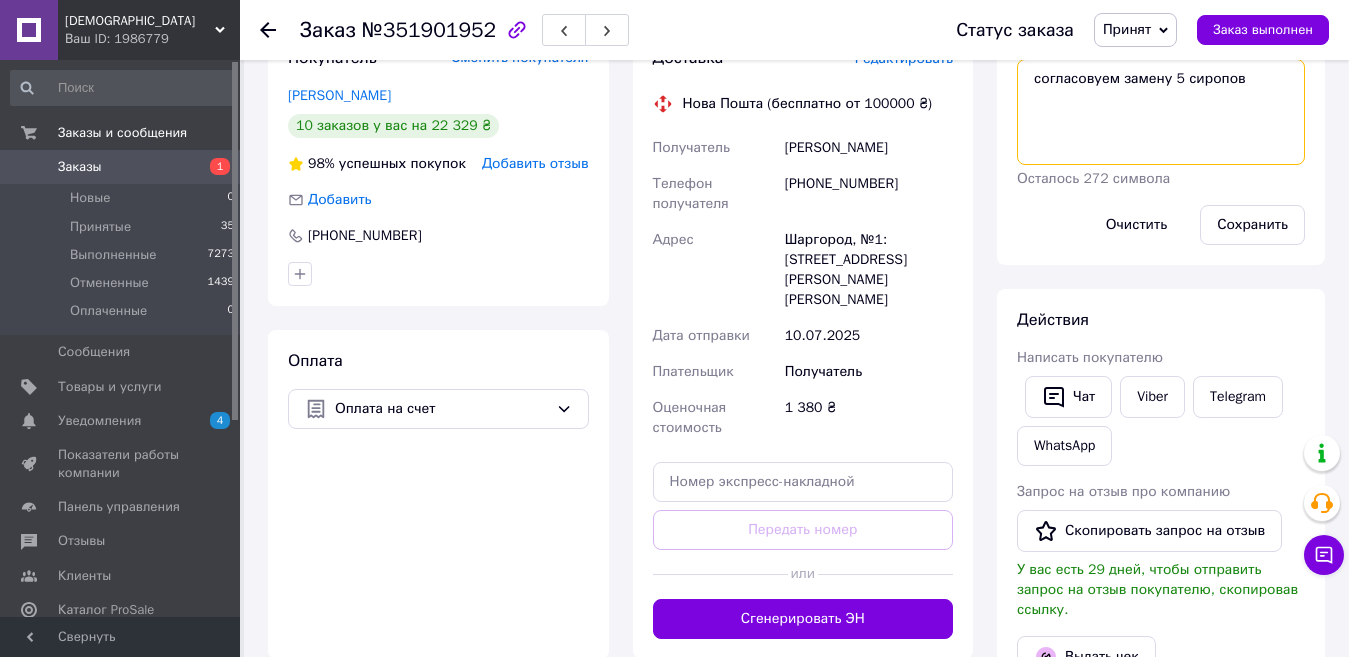 click on "согласовуем замену 5 сиропов" at bounding box center (1161, 112) 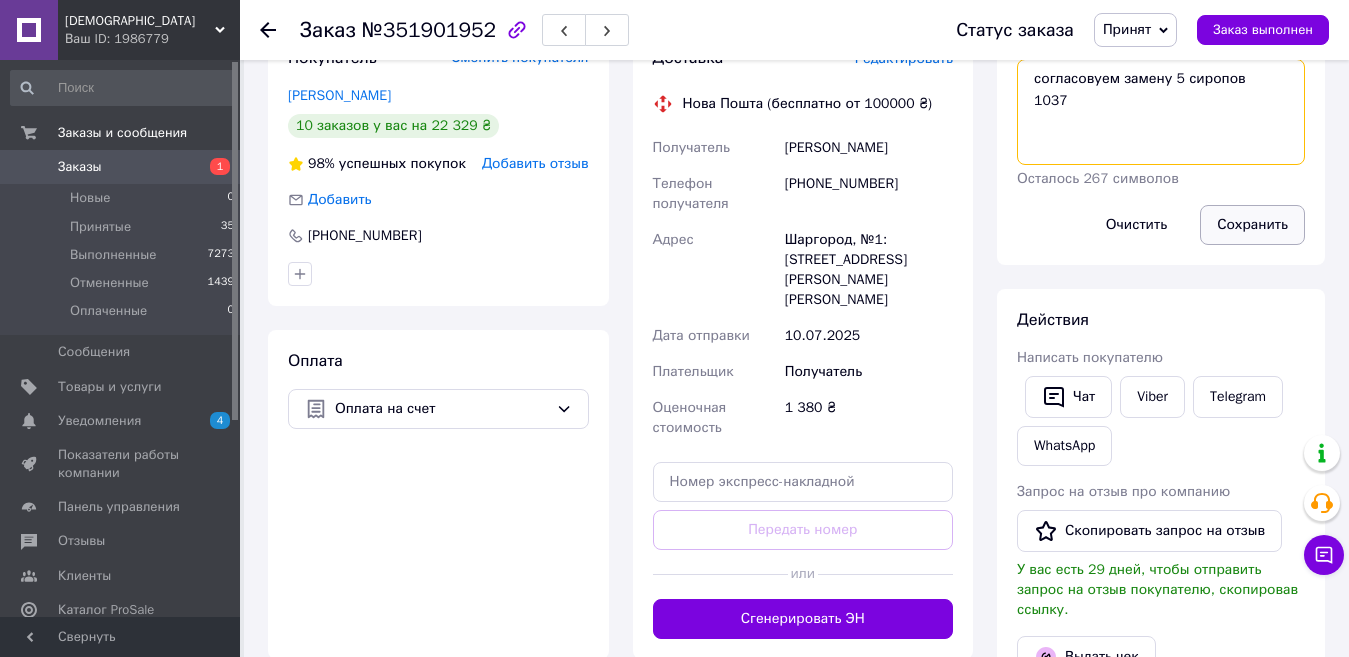 type on "согласовуем замену 5 сиропов
1037" 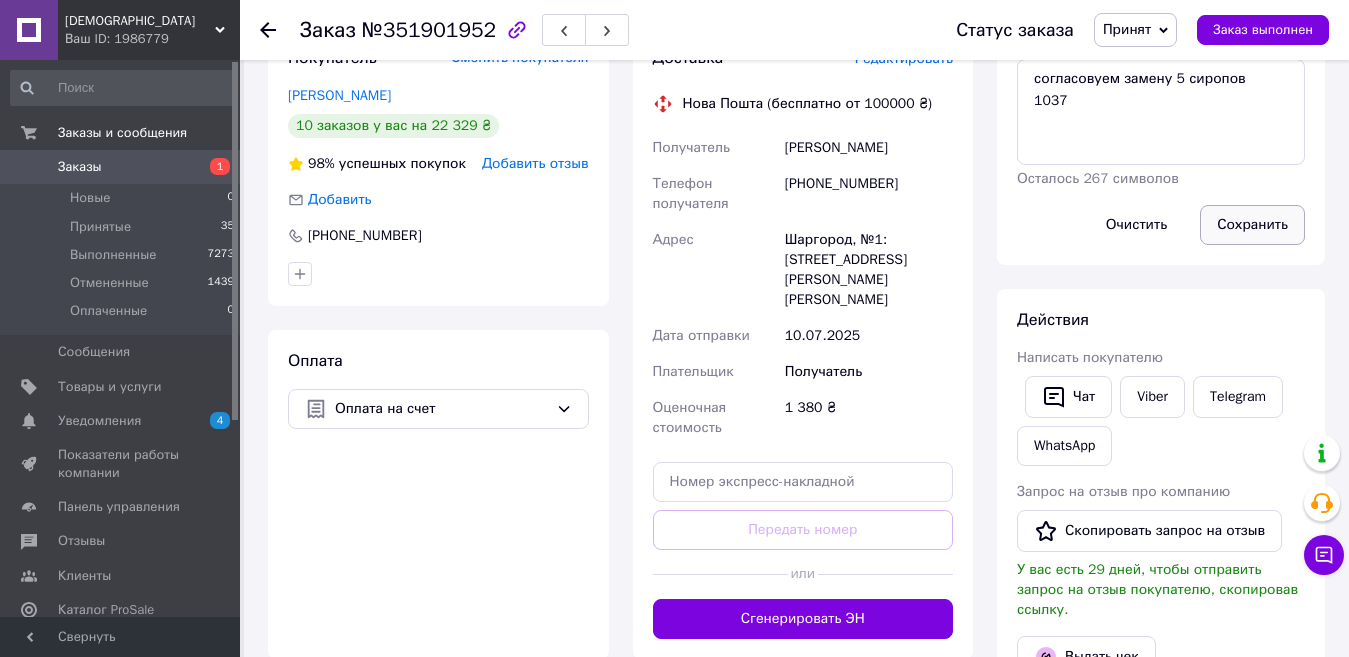 click on "Сохранить" at bounding box center (1252, 225) 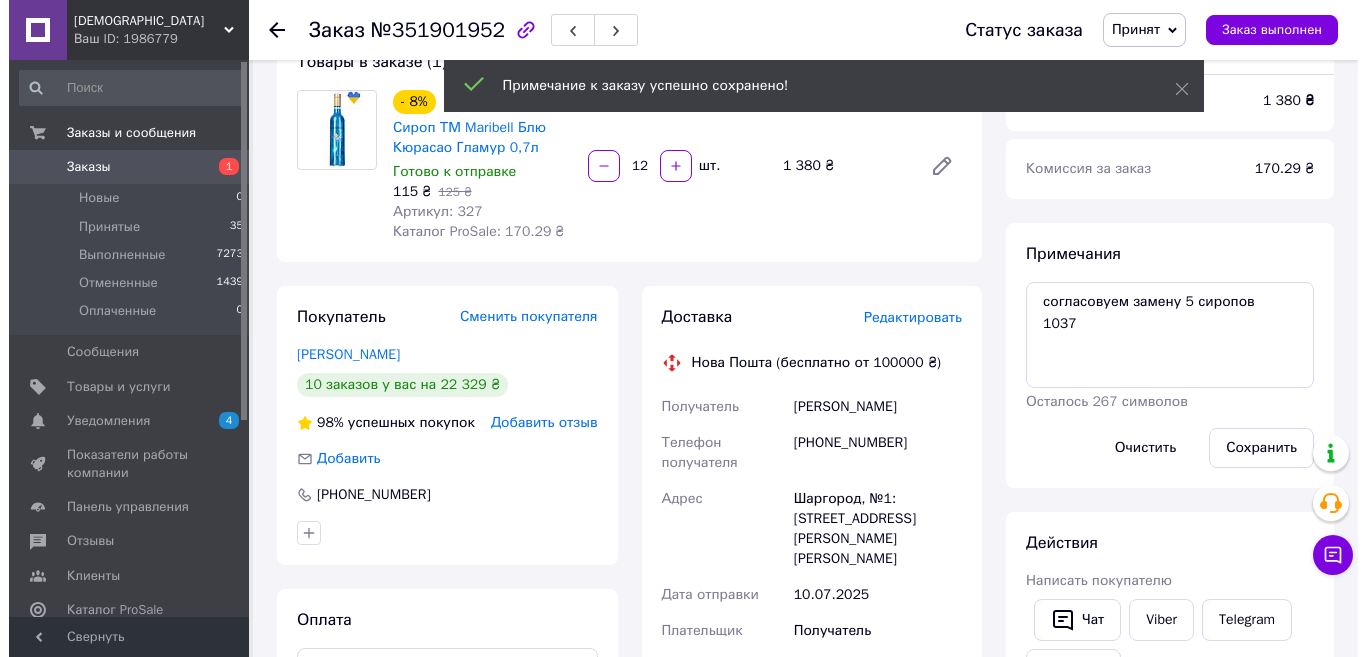 scroll, scrollTop: 300, scrollLeft: 0, axis: vertical 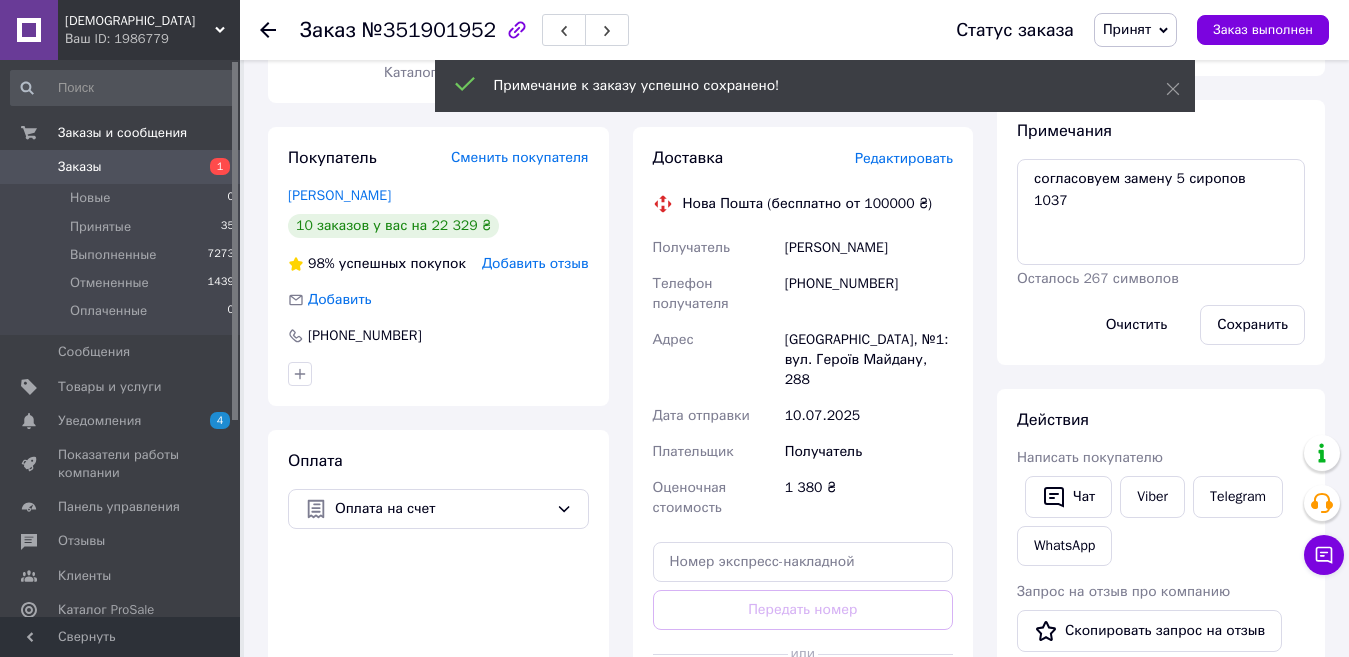 click on "Редактировать" at bounding box center [904, 158] 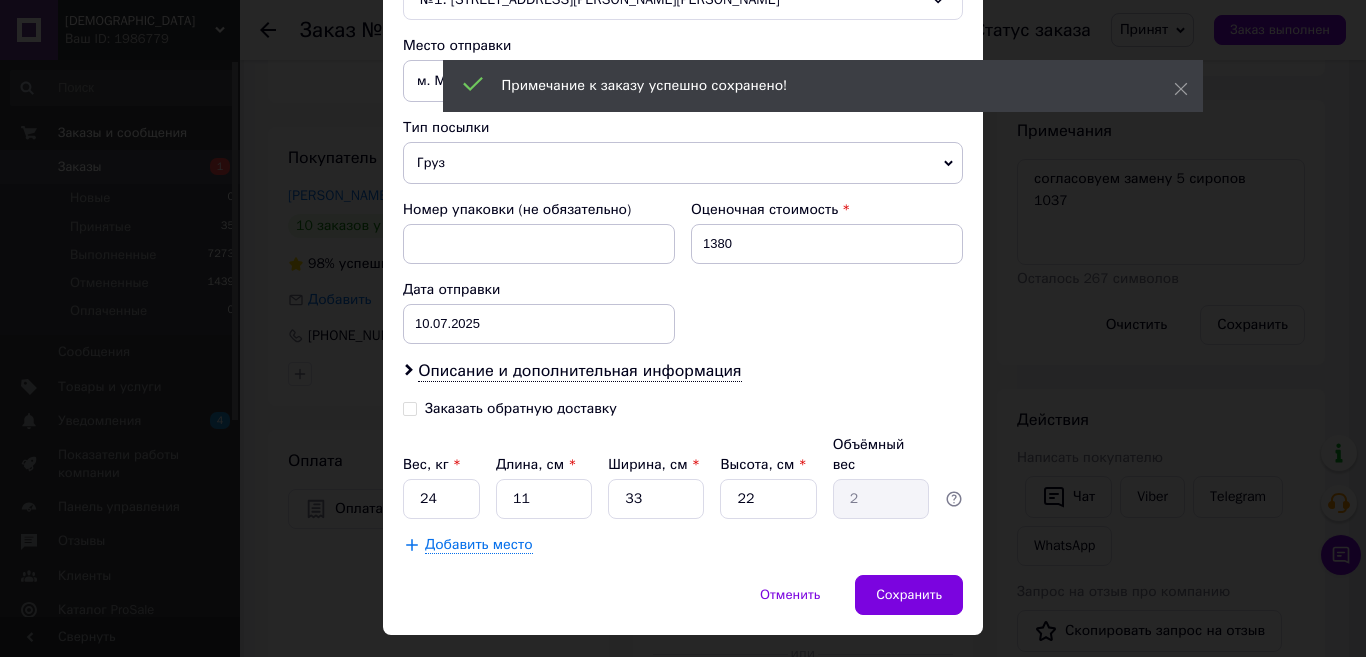 scroll, scrollTop: 707, scrollLeft: 0, axis: vertical 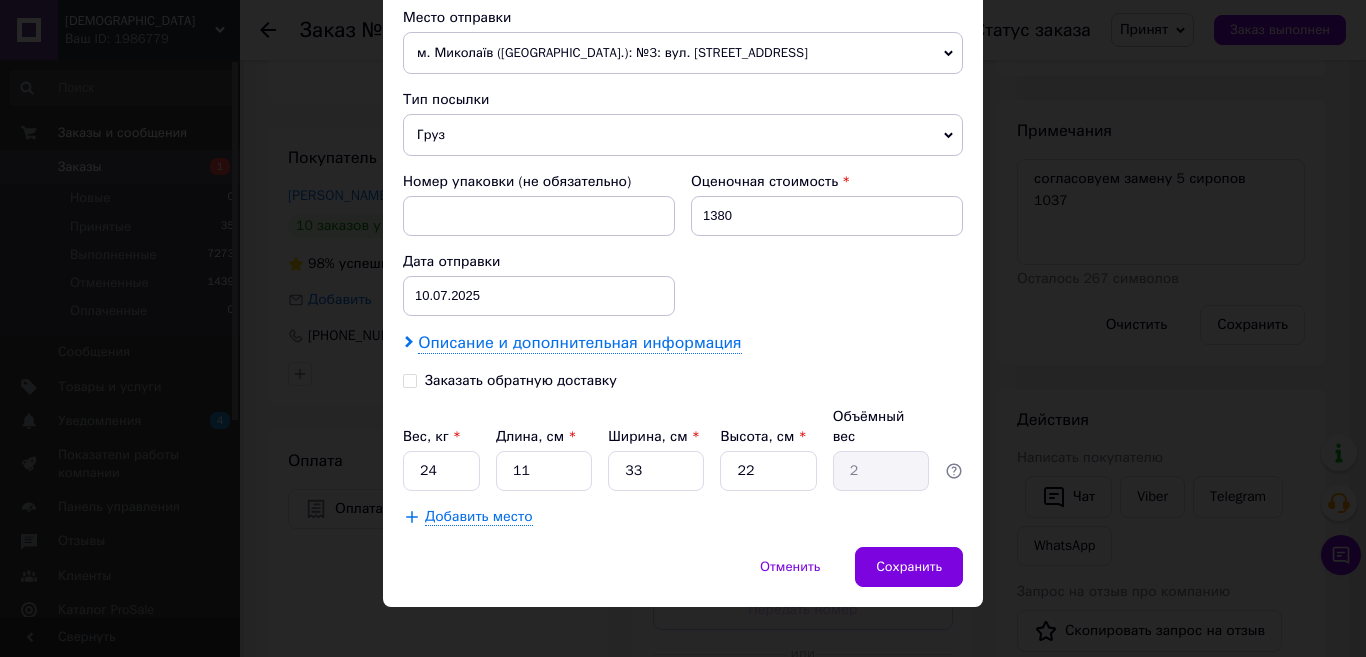 click on "Описание и дополнительная информация" at bounding box center [579, 343] 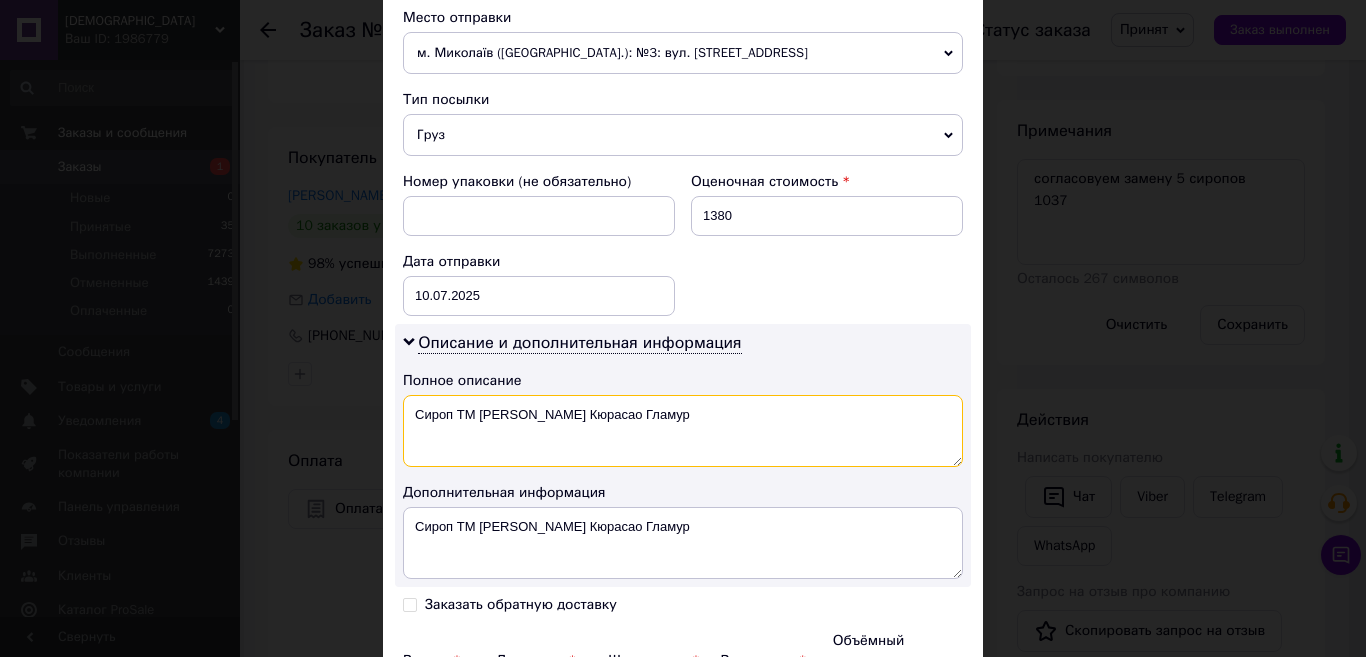 click on "Сироп ТМ Maribell Блю Кюрасао Гламур" at bounding box center [683, 431] 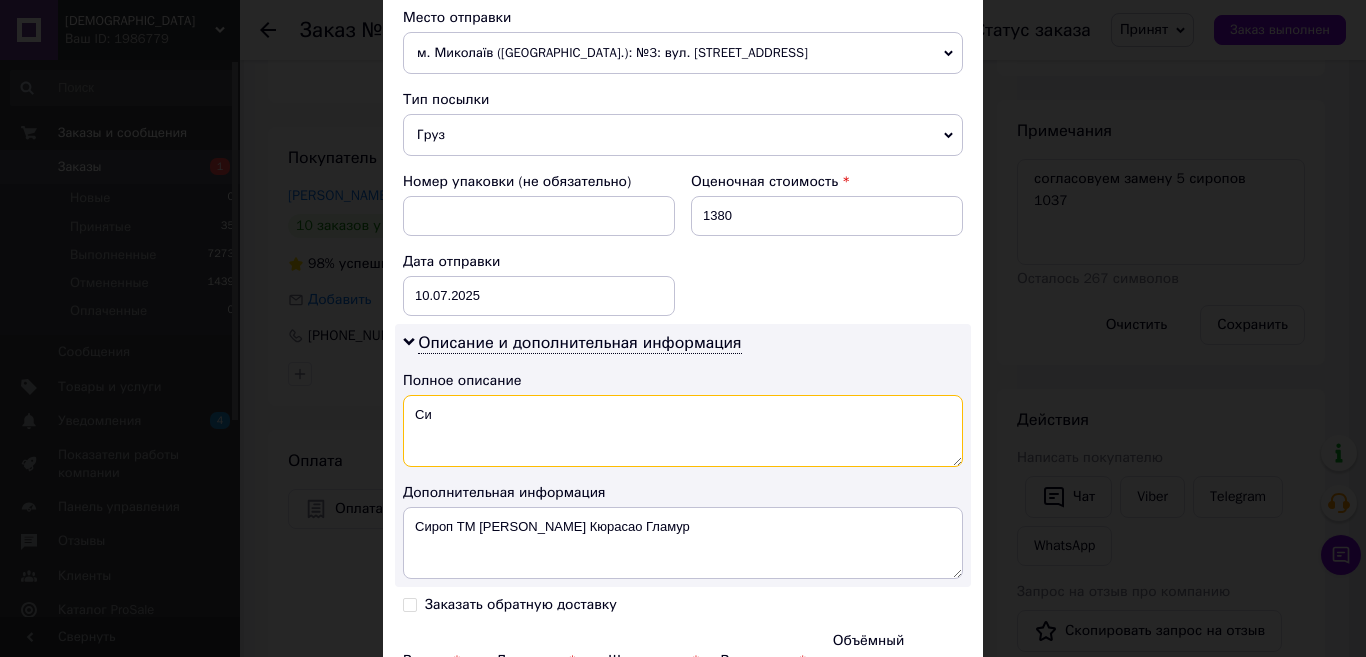 type on "С" 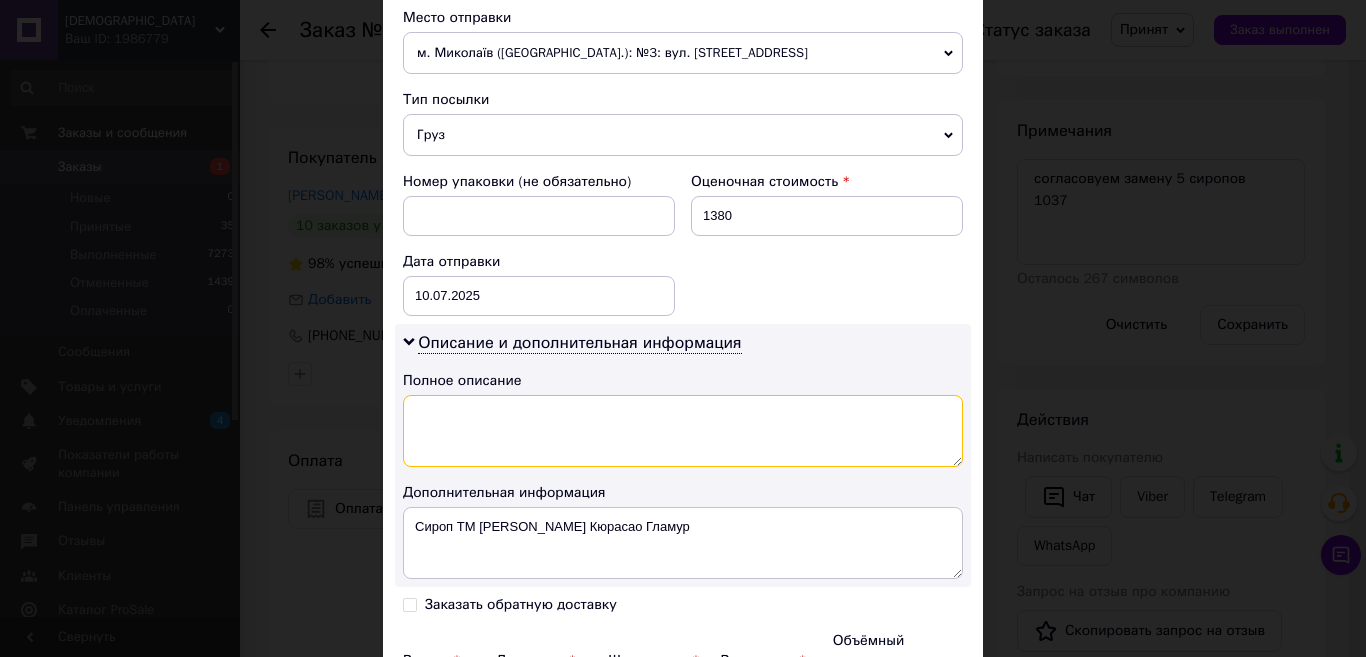 type on "і" 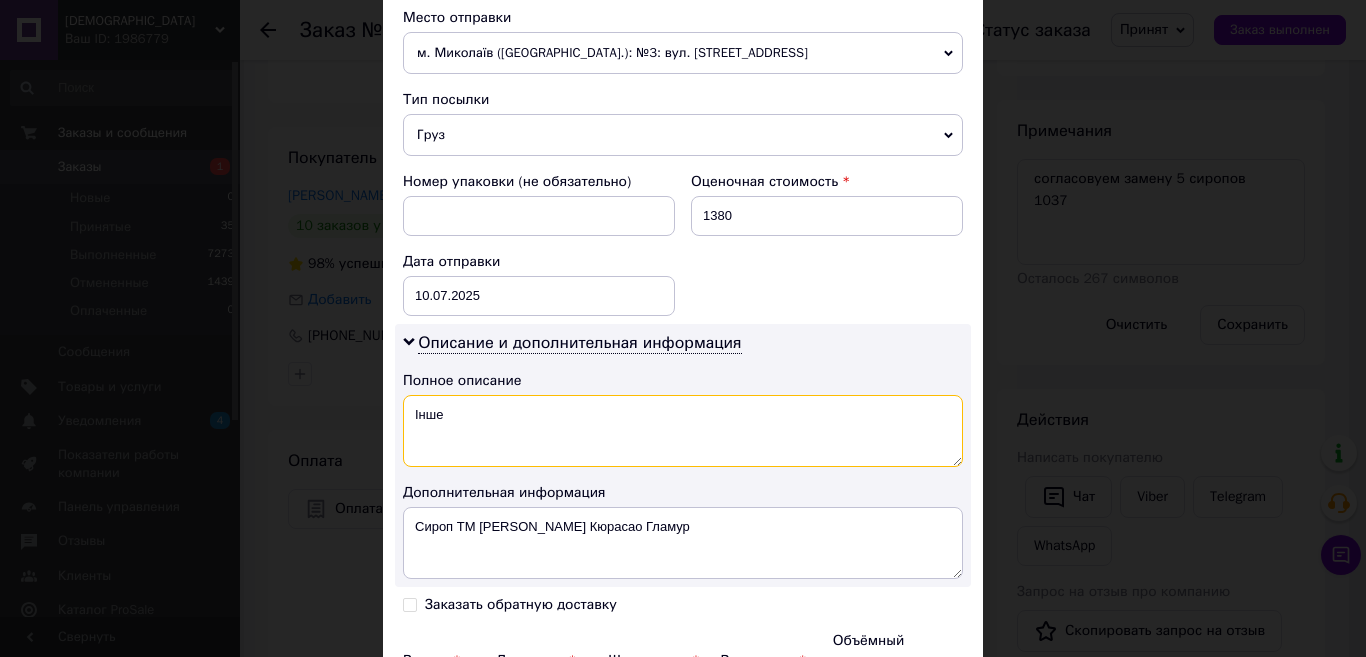 type on "Інше" 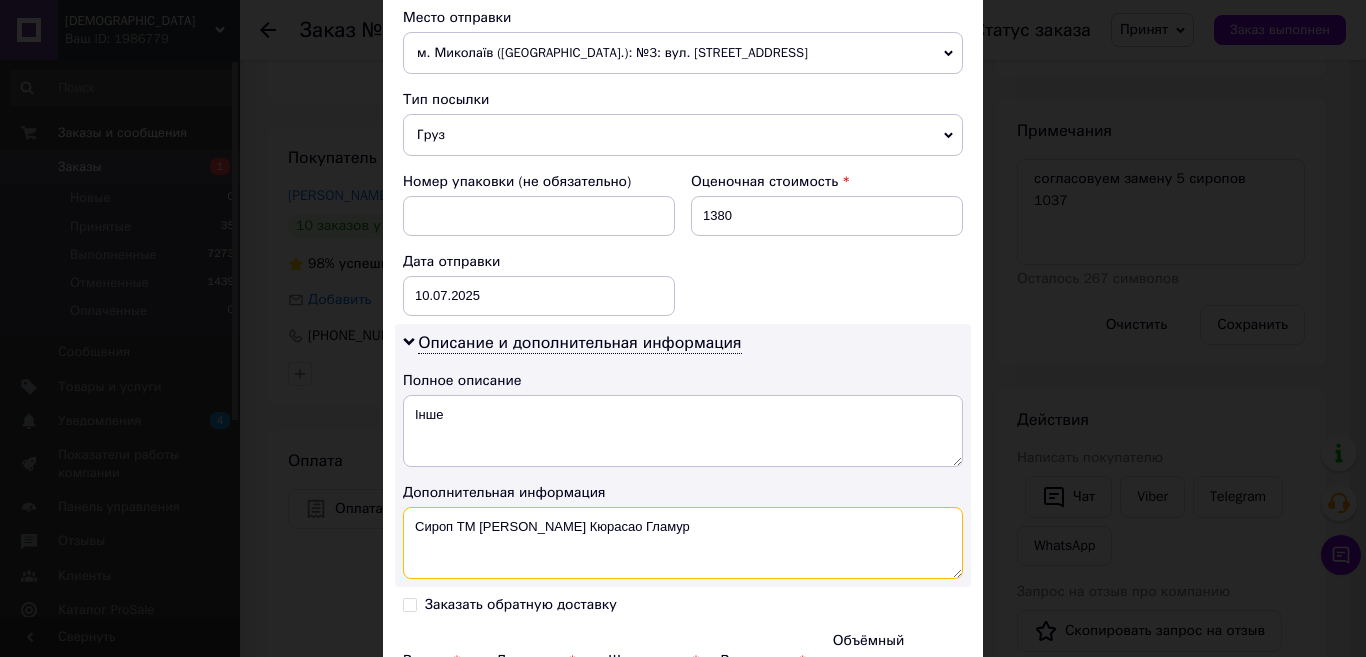 drag, startPoint x: 691, startPoint y: 537, endPoint x: 678, endPoint y: 522, distance: 19.849434 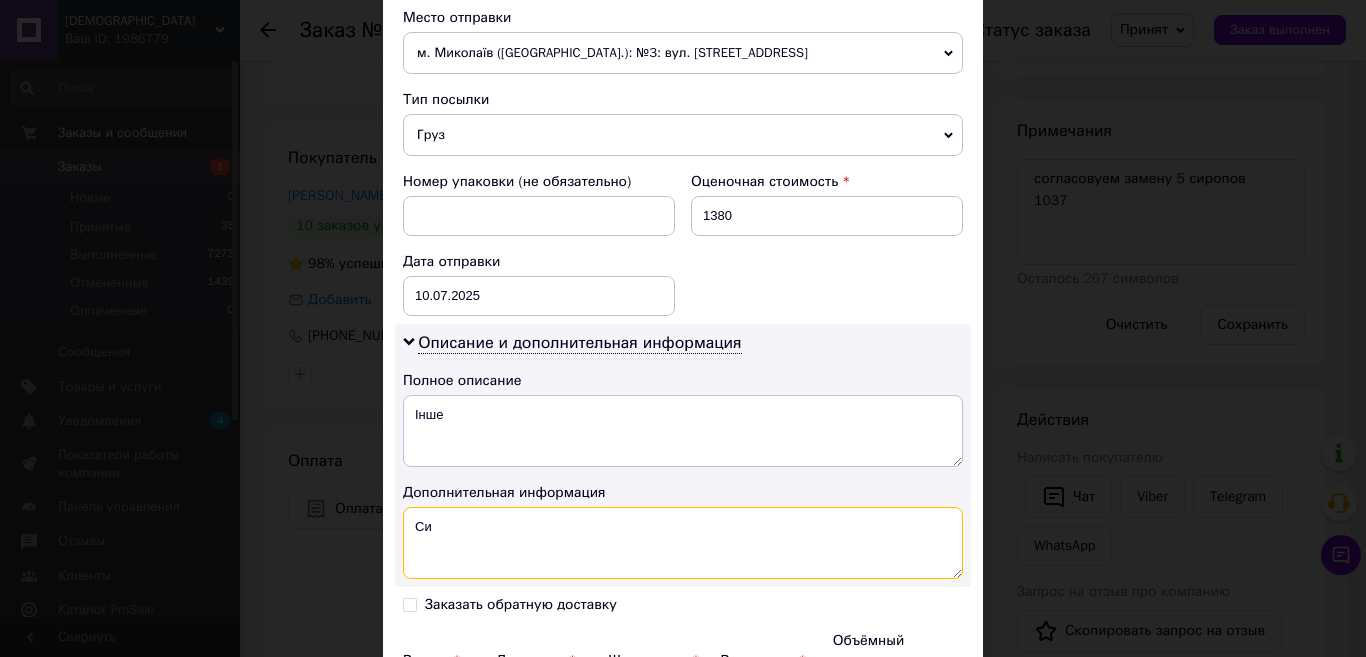 type on "С" 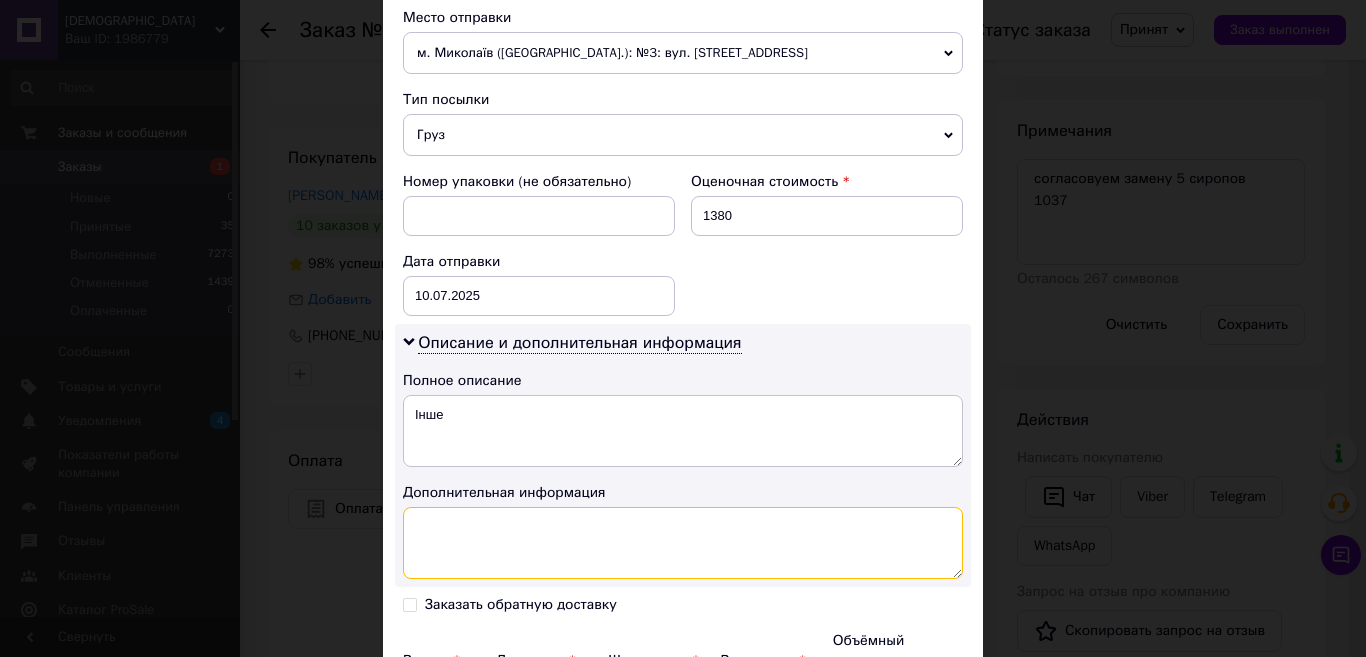 type on "і" 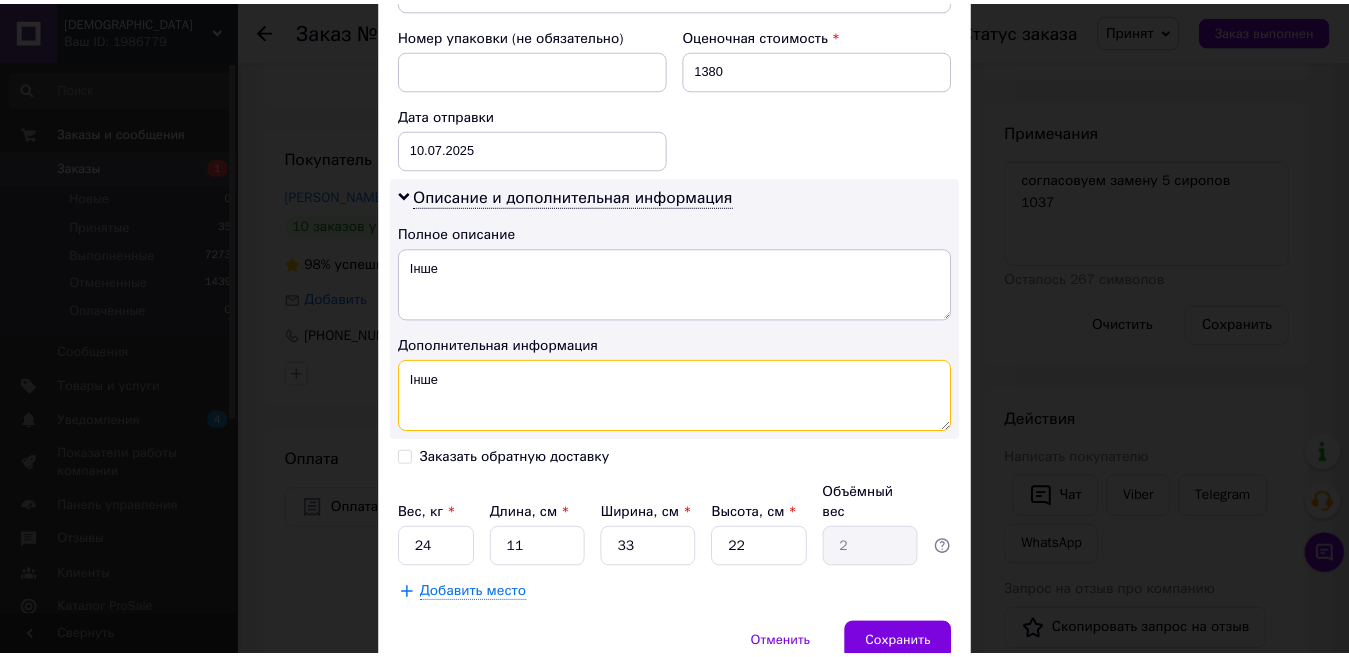 scroll, scrollTop: 931, scrollLeft: 0, axis: vertical 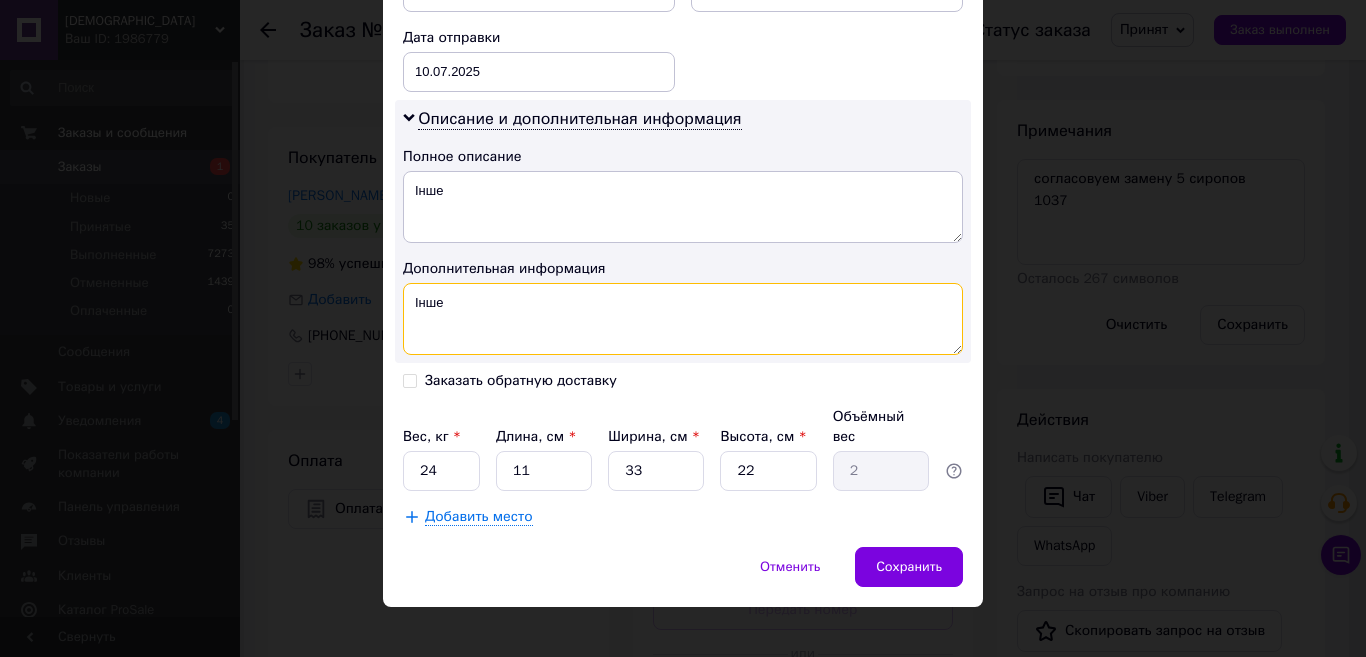 type on "Інше" 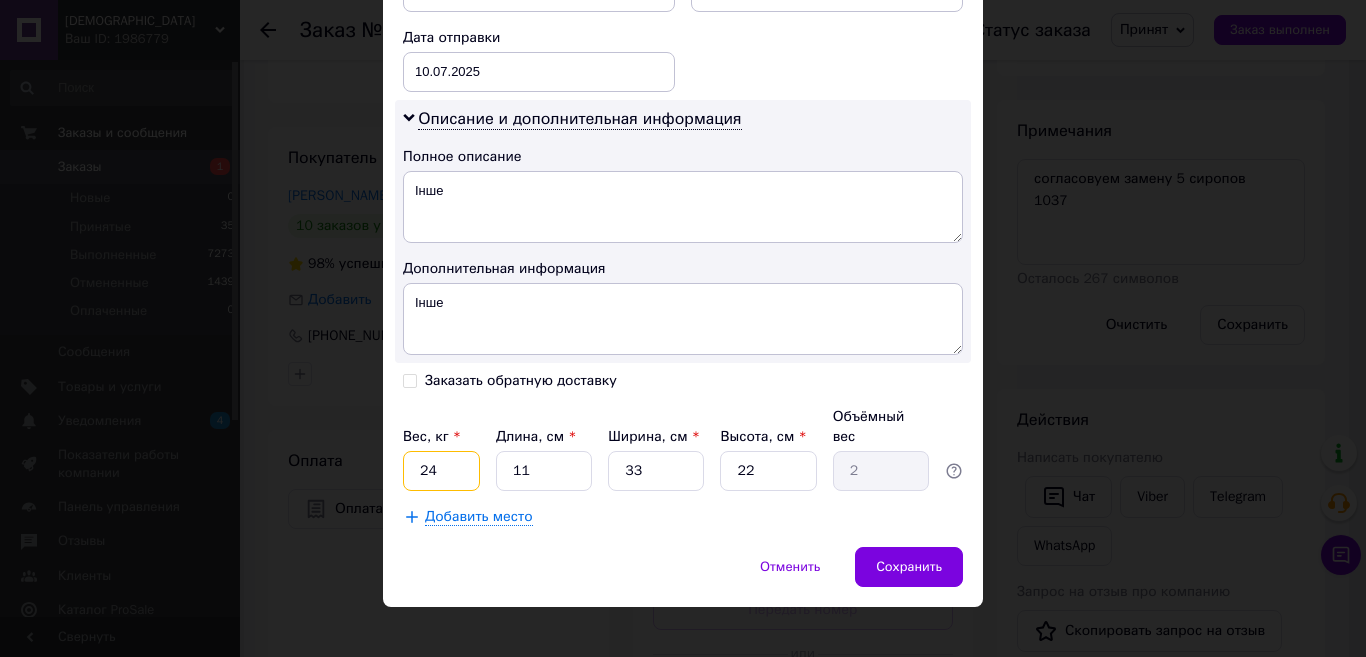 click on "24" at bounding box center (441, 471) 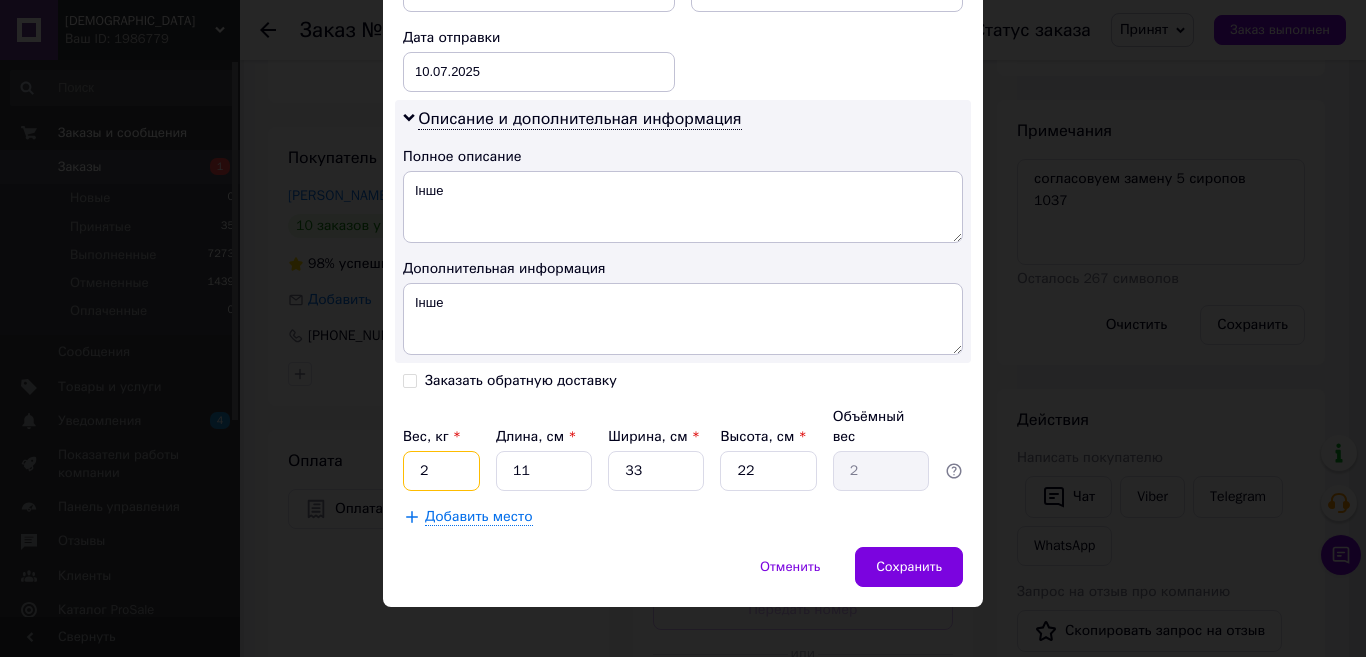 type on "2" 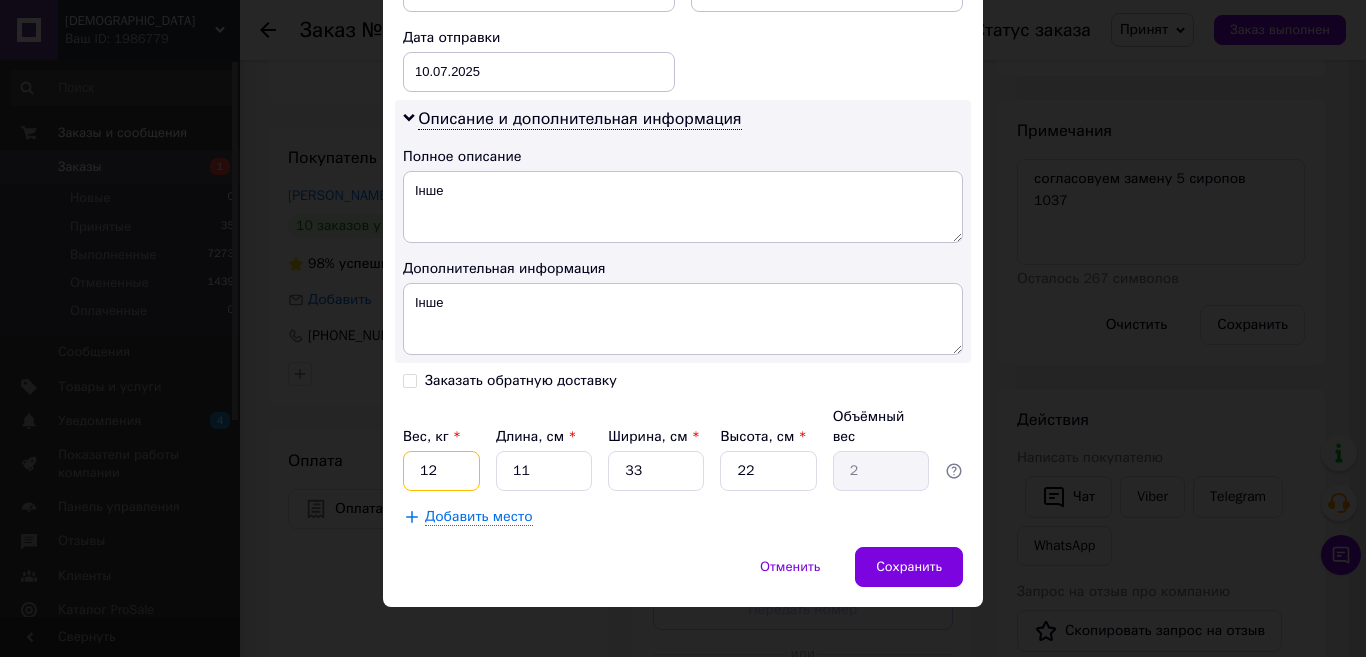 type on "12" 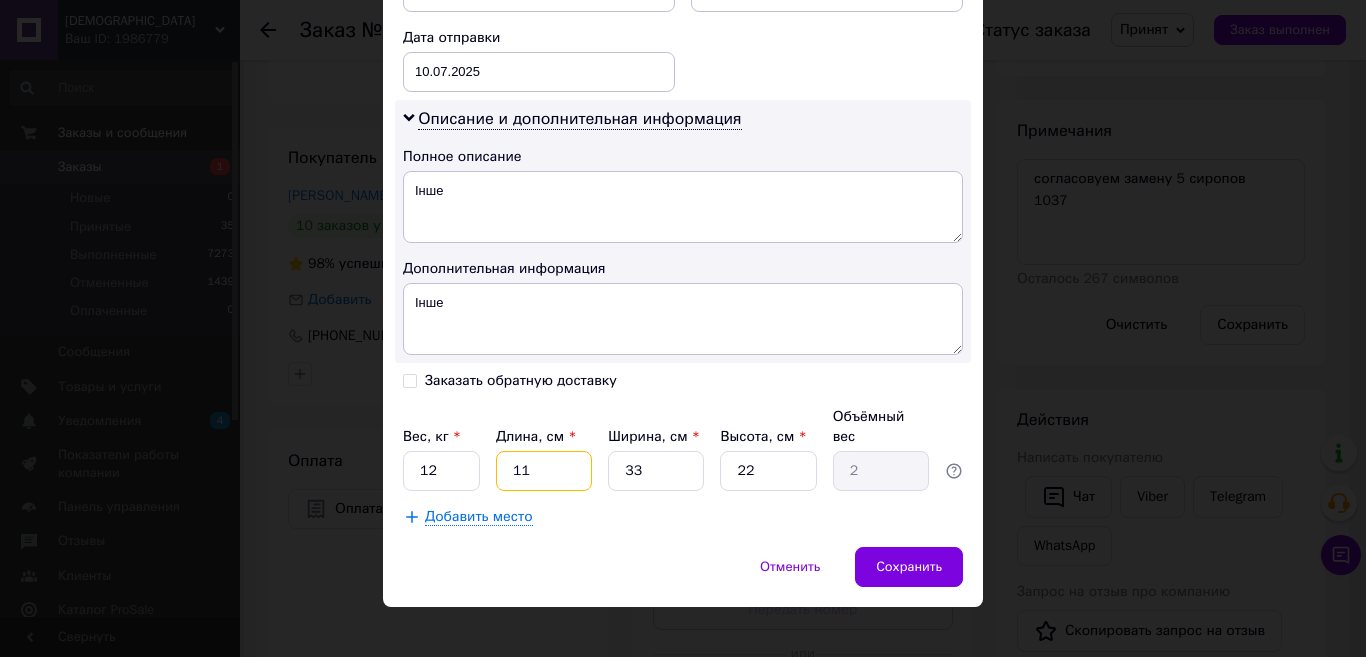 click on "11" at bounding box center (544, 471) 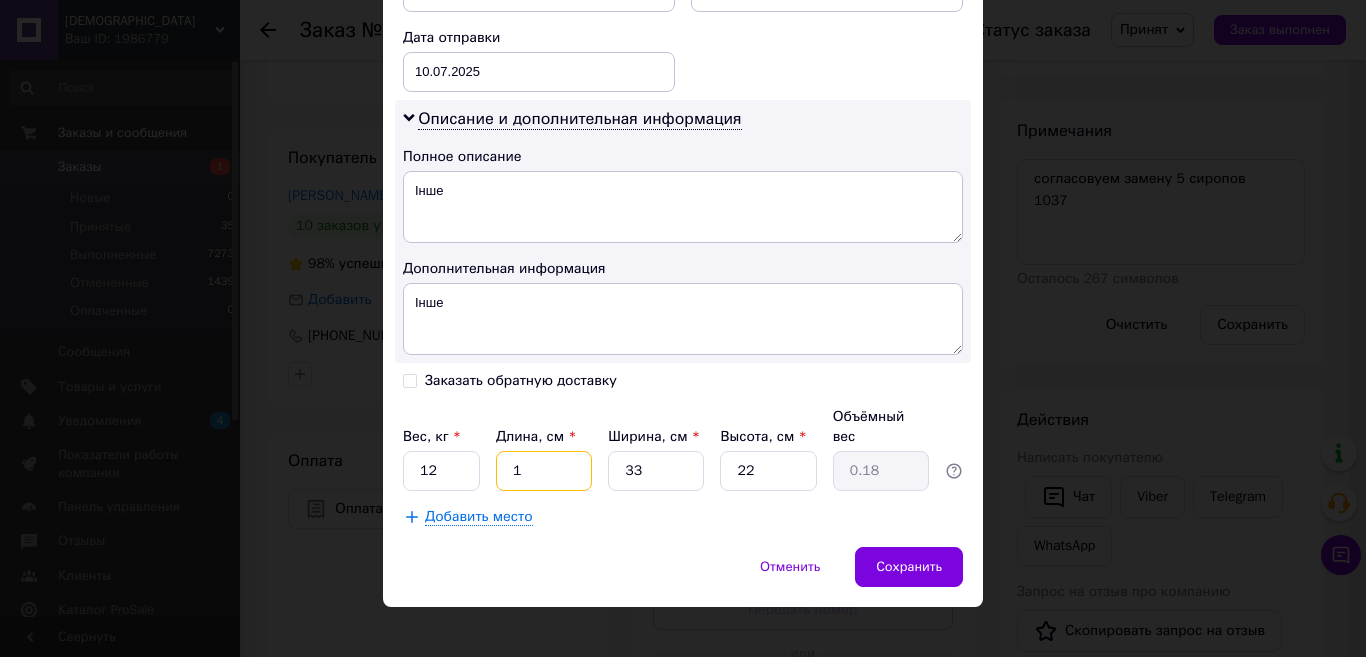 type 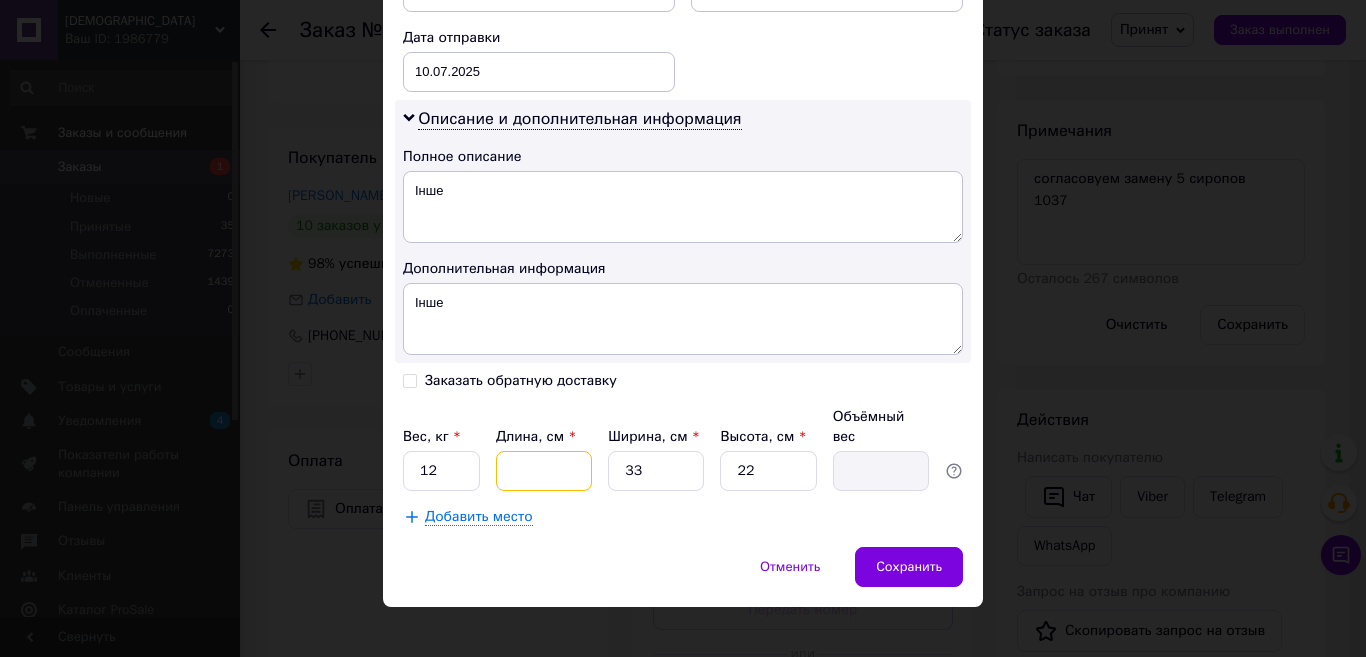 type on "3" 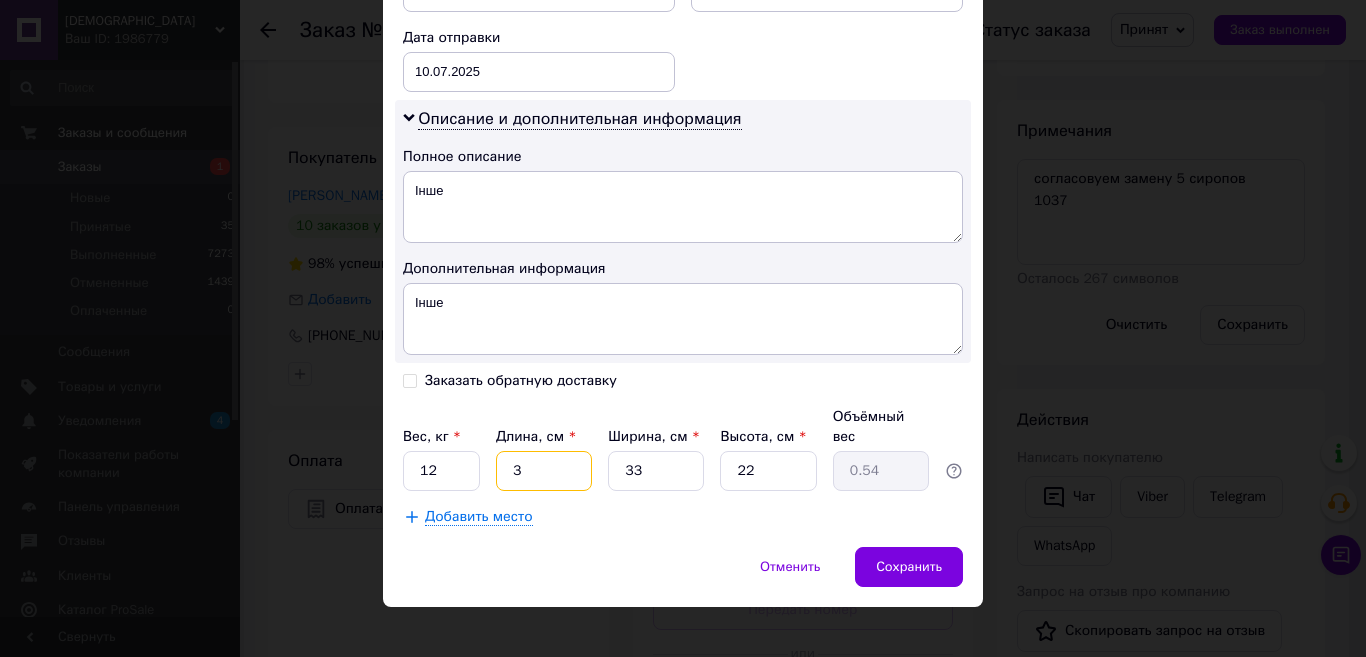 type on "30" 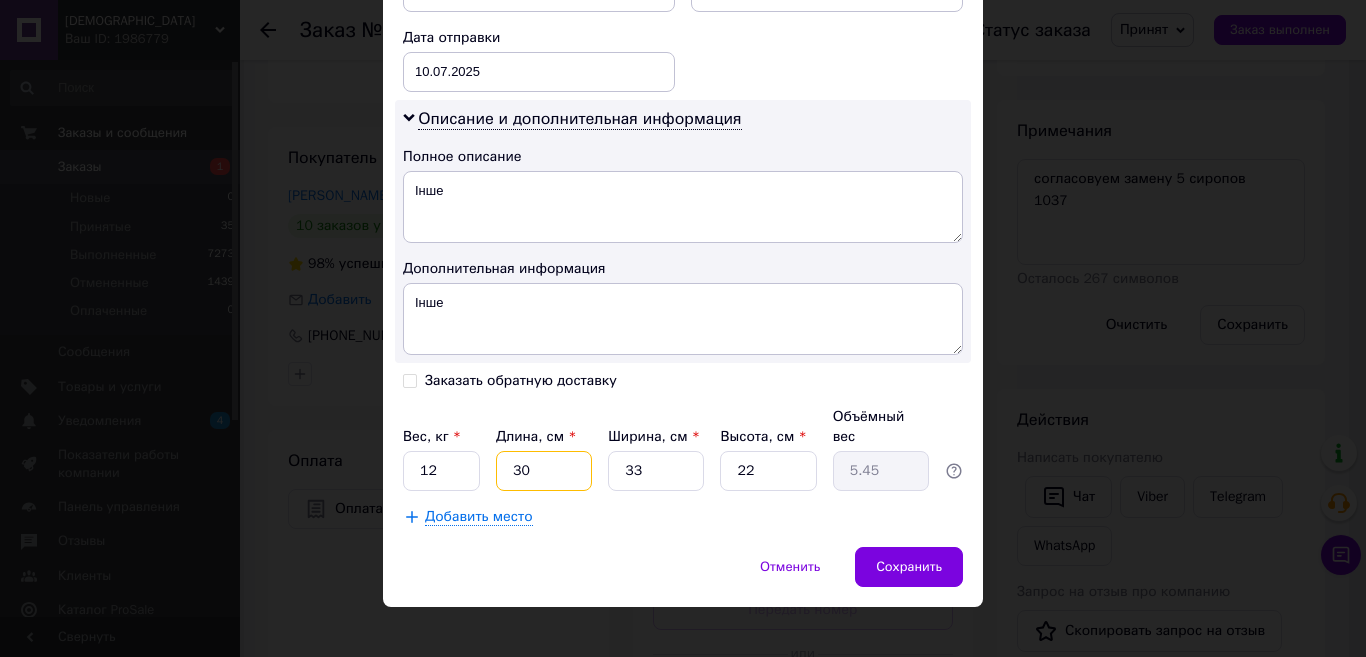 type on "30" 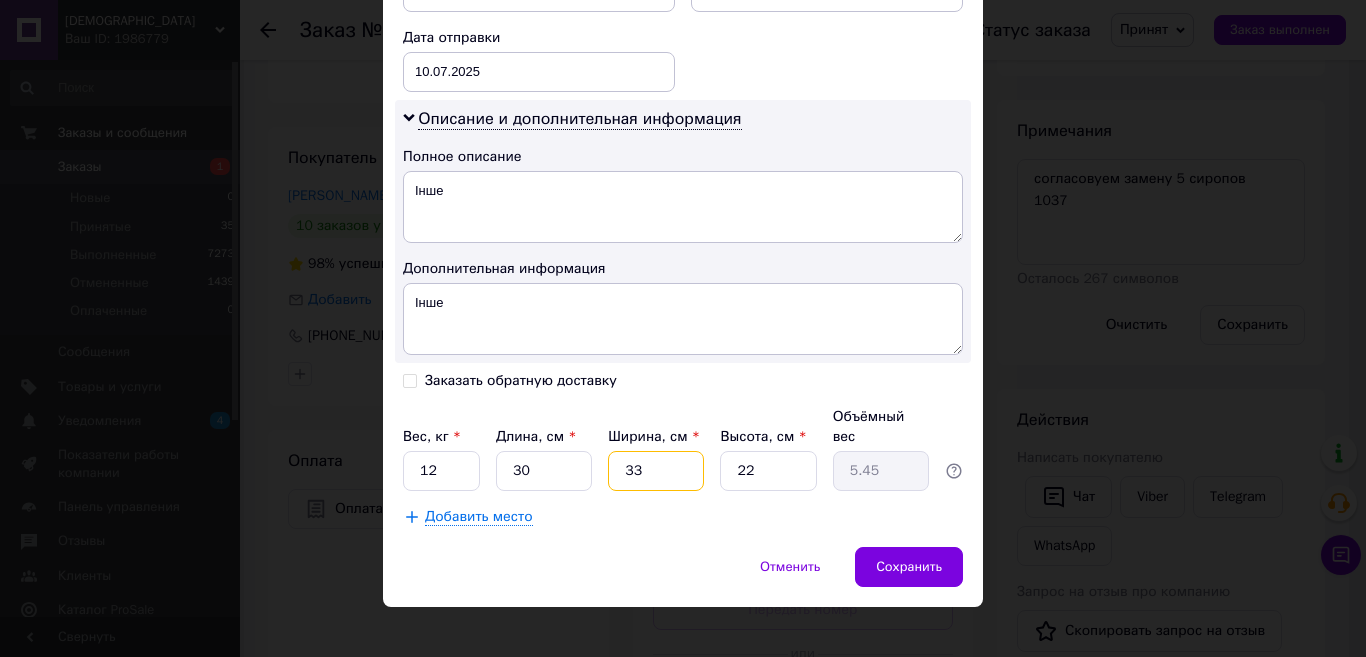 click on "33" at bounding box center (656, 471) 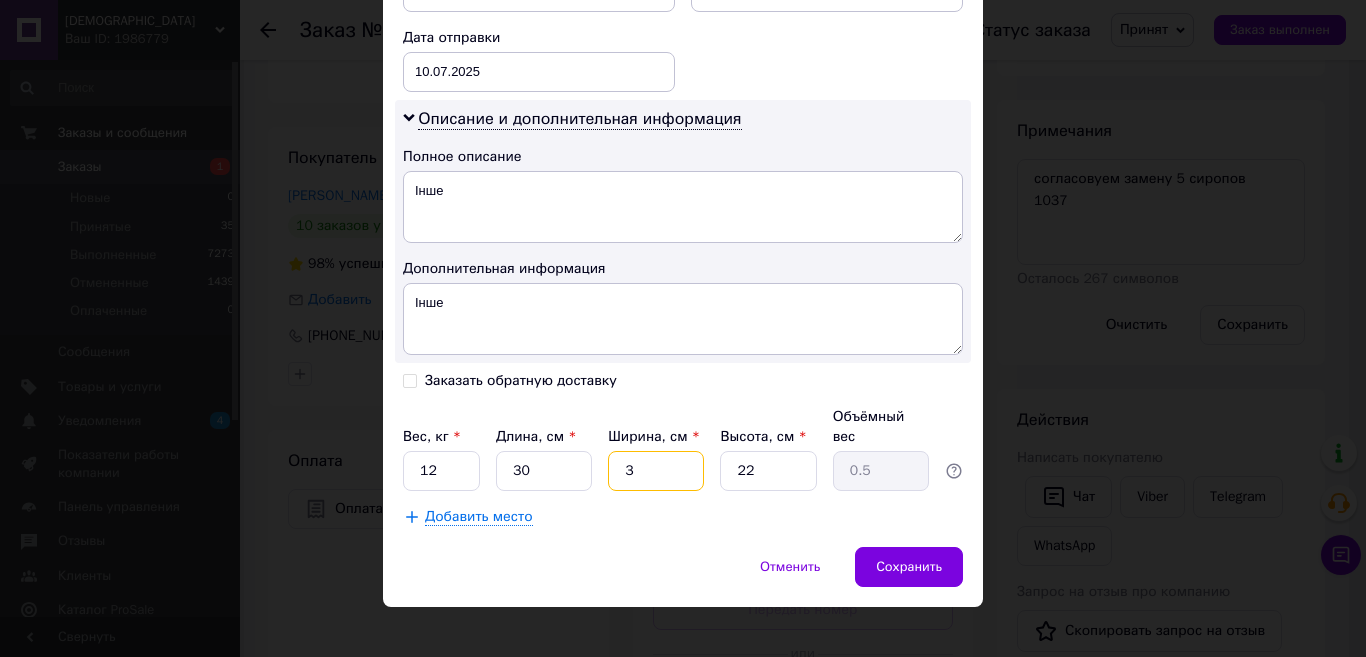 type 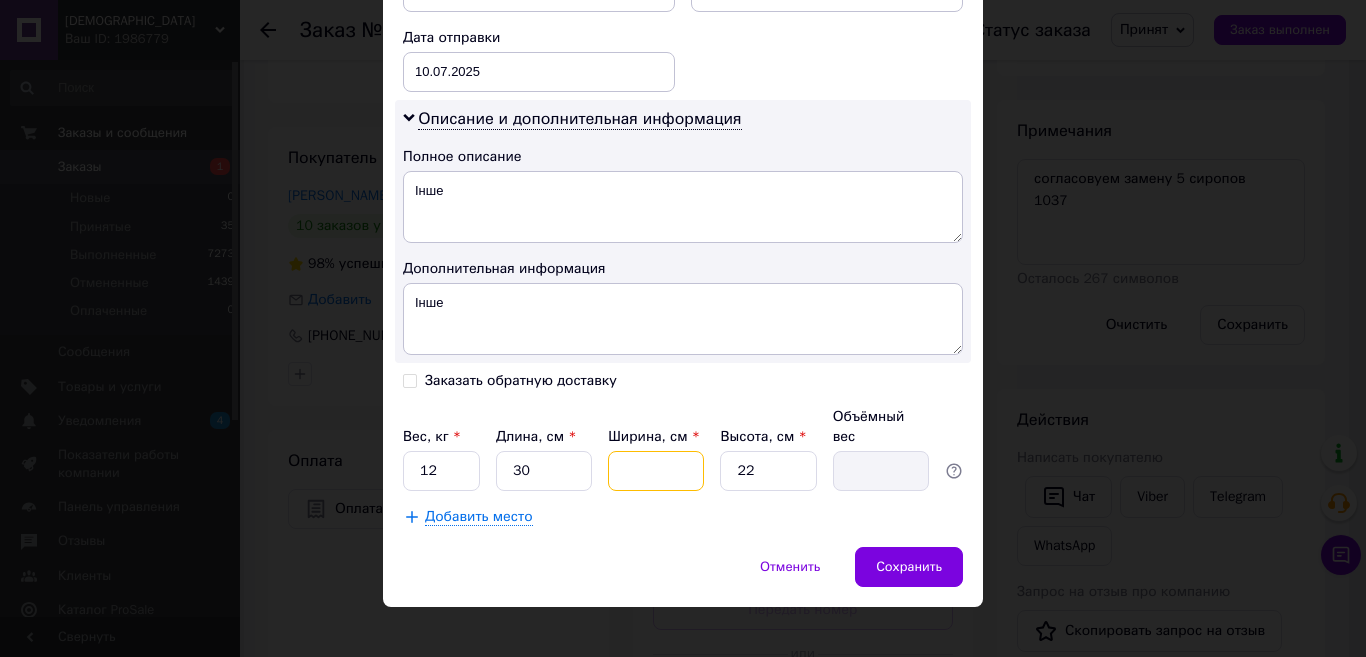 type on "3" 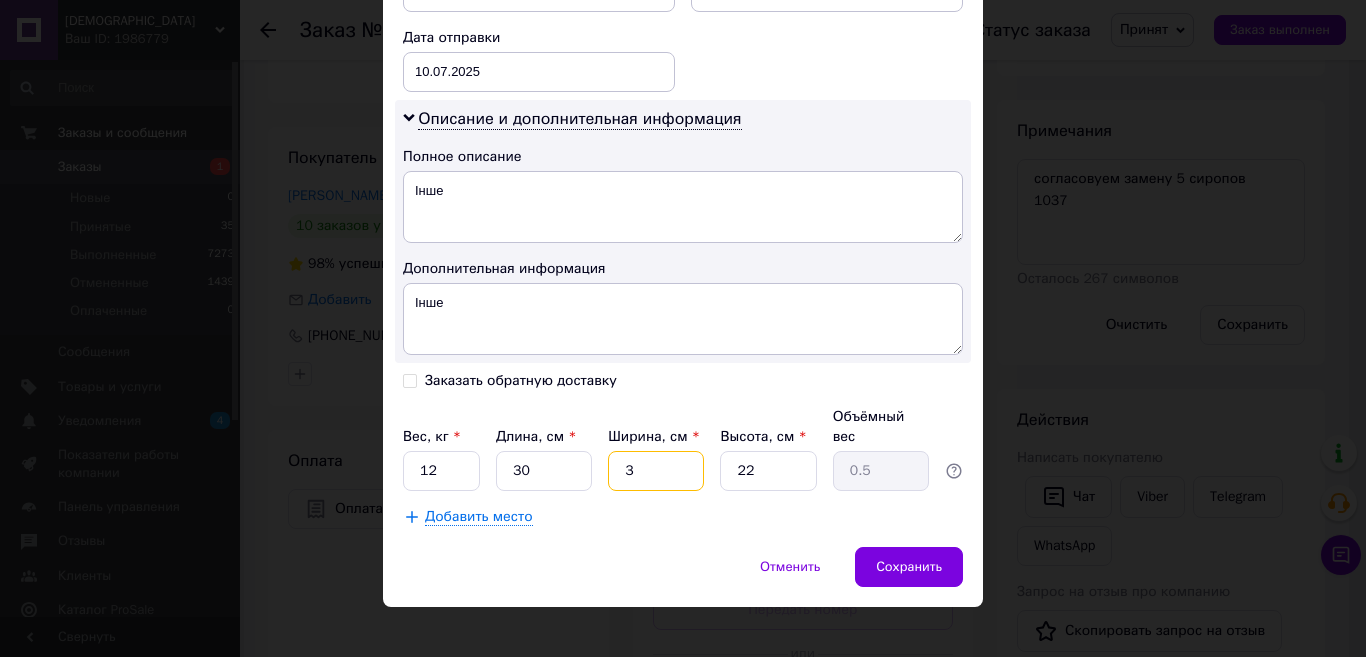 type on "30" 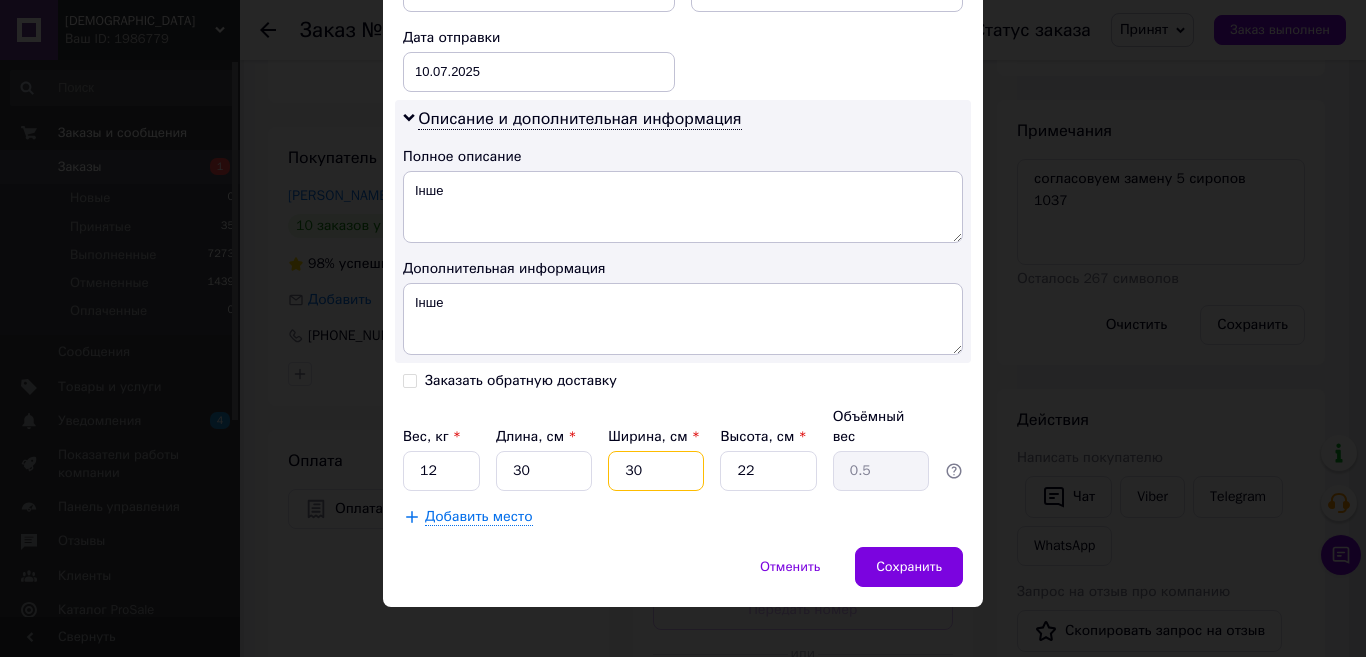 type on "4.95" 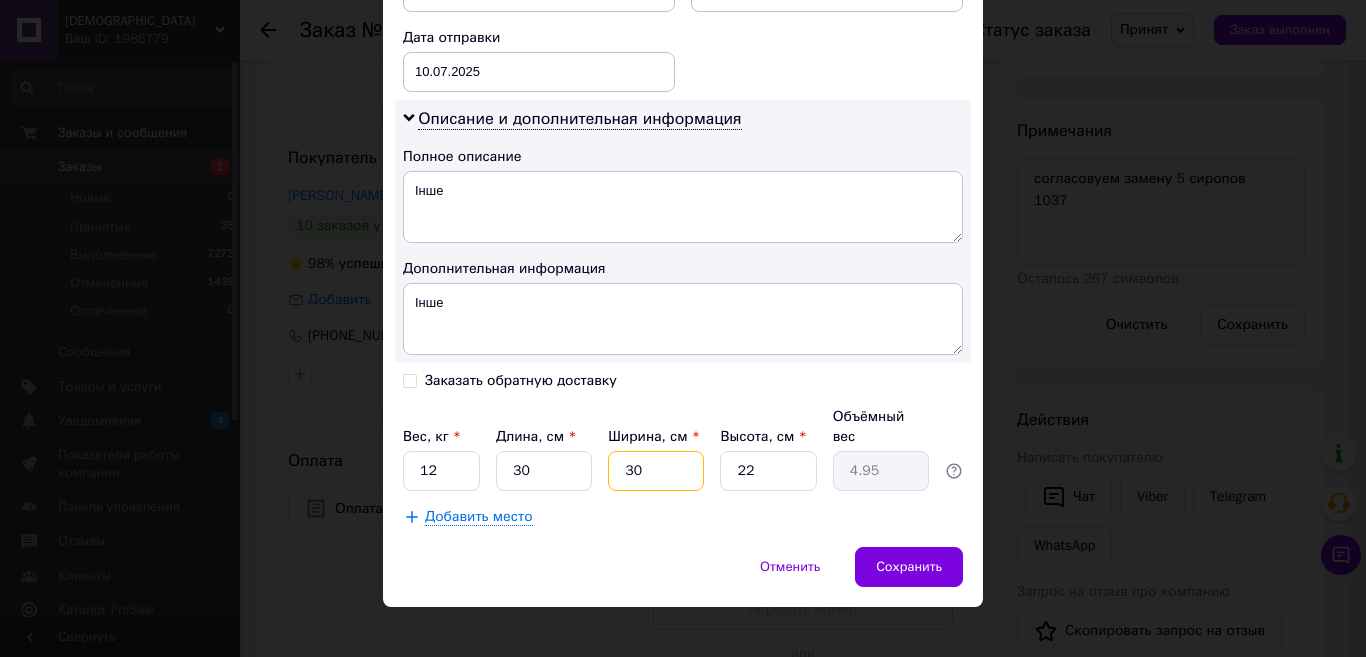 type on "30" 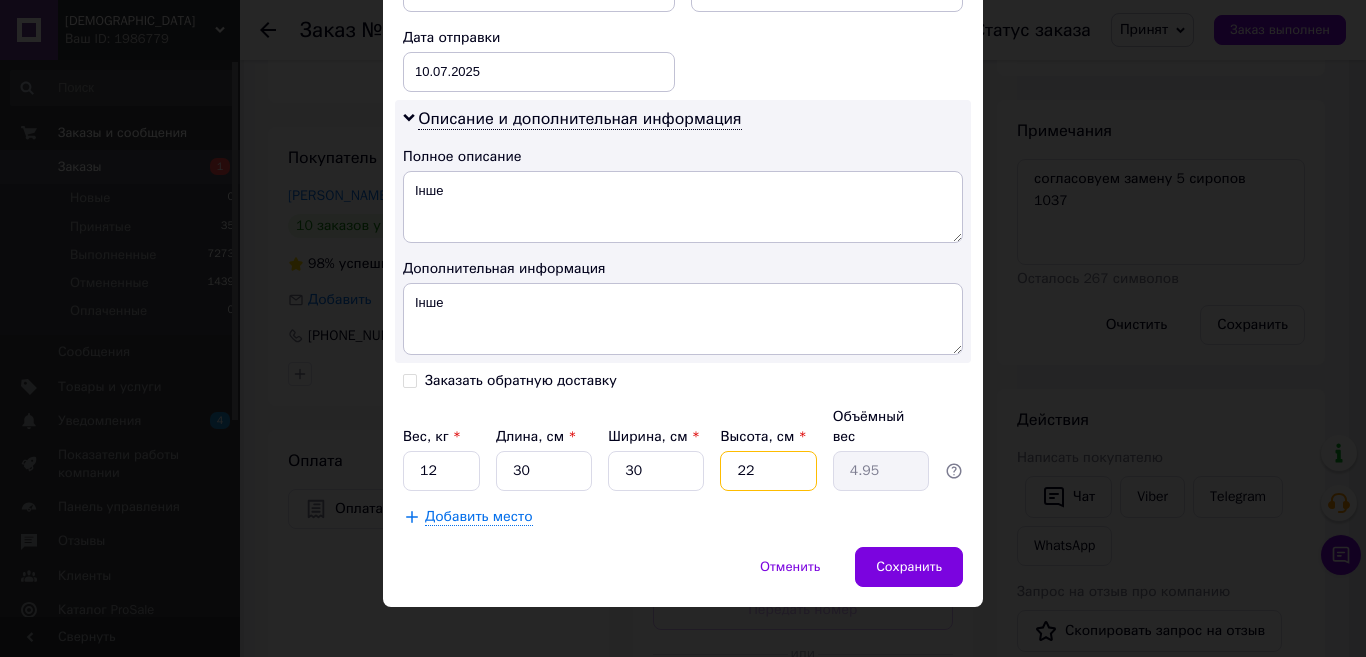 click on "22" at bounding box center [768, 471] 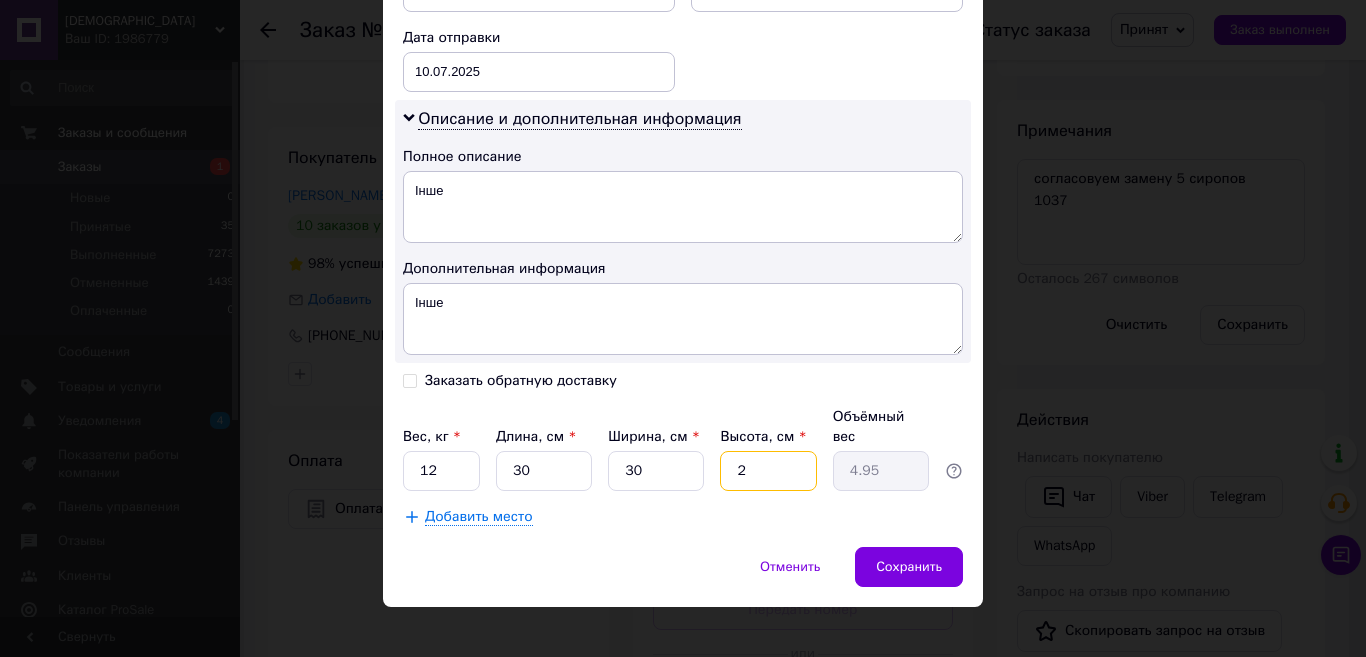 type on "0.45" 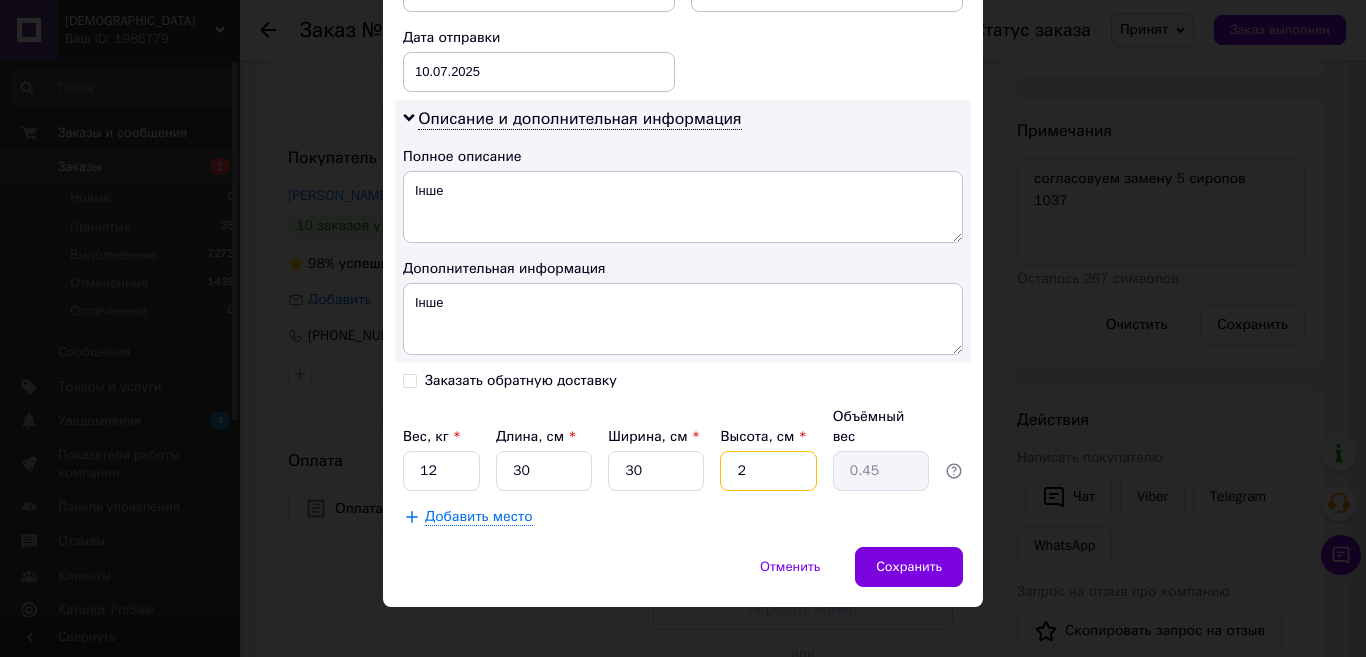 type 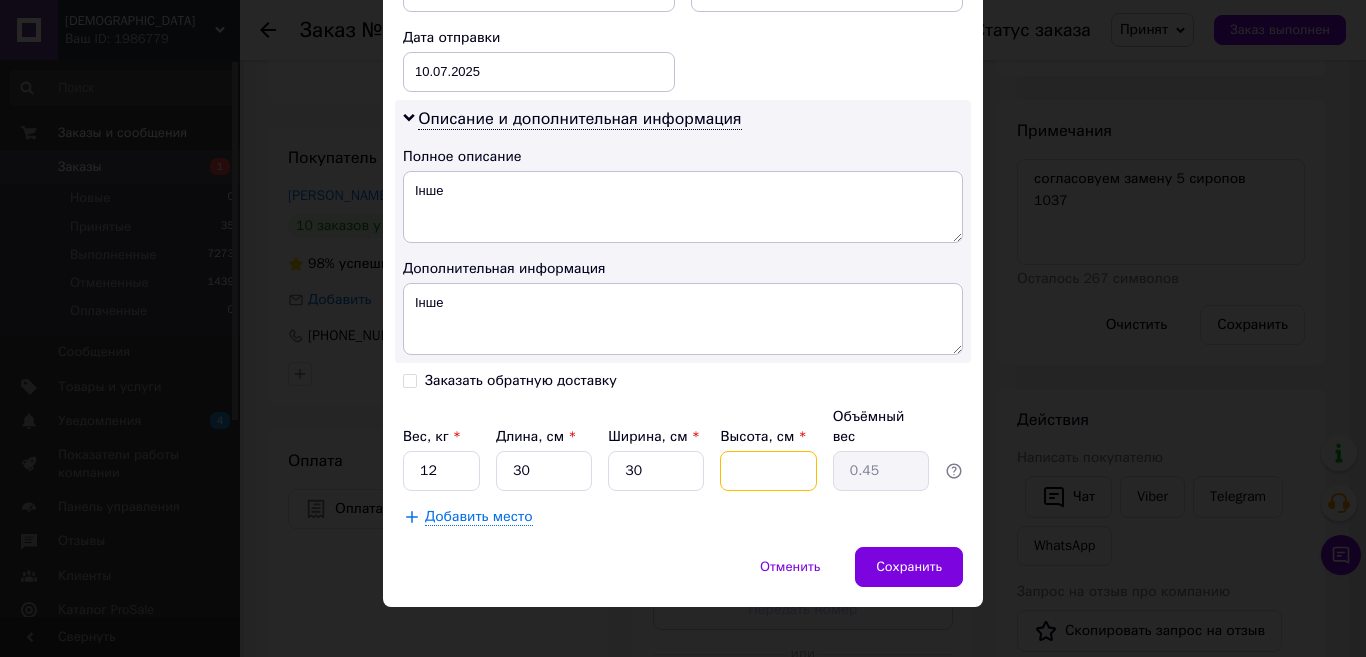 type 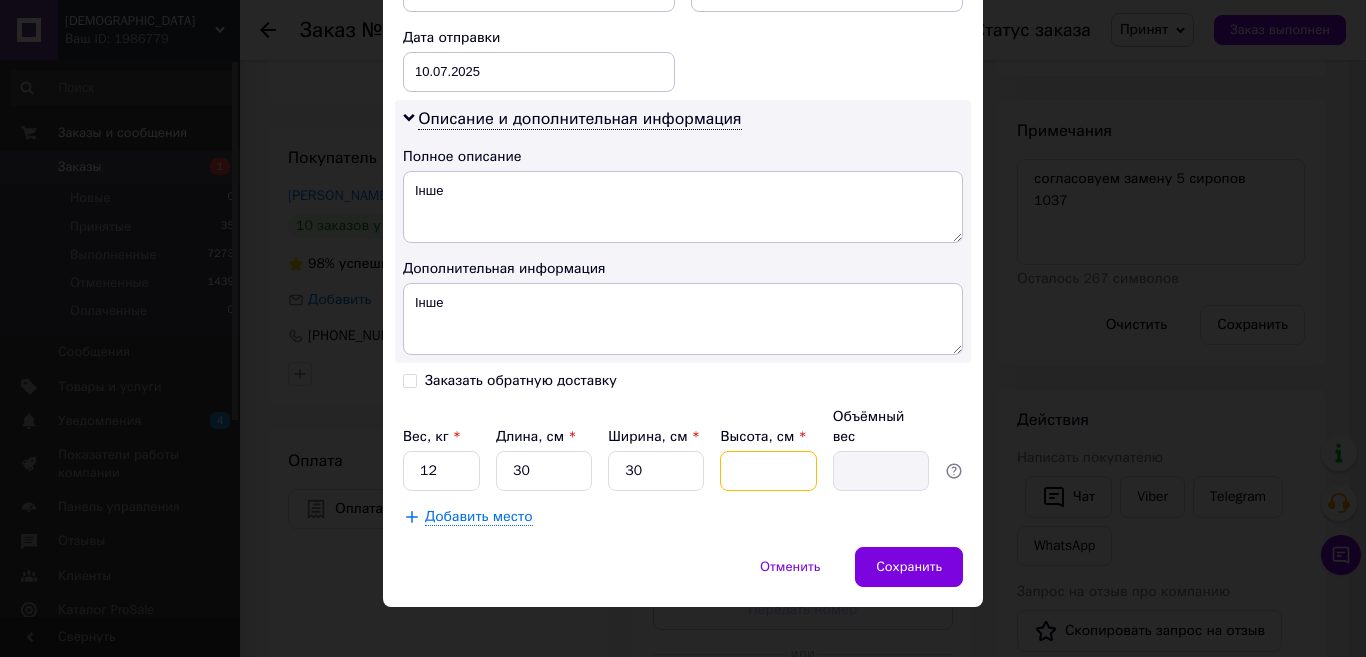 type on "4" 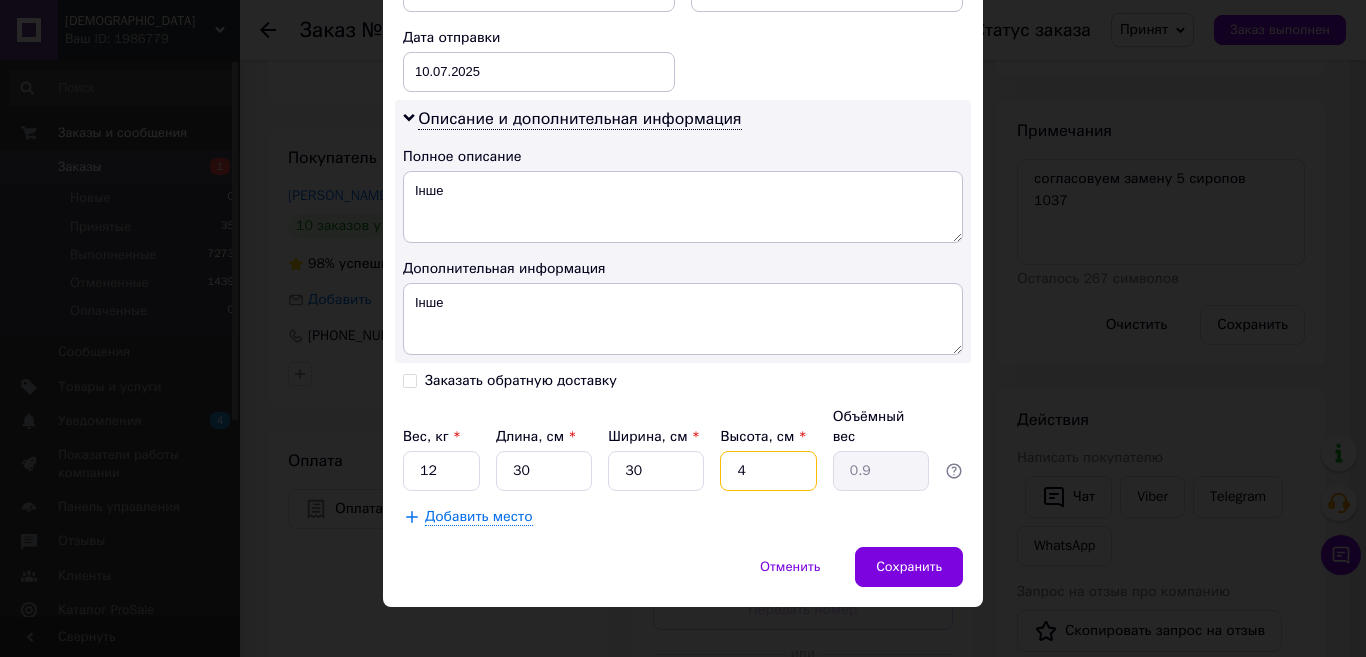 type on "40" 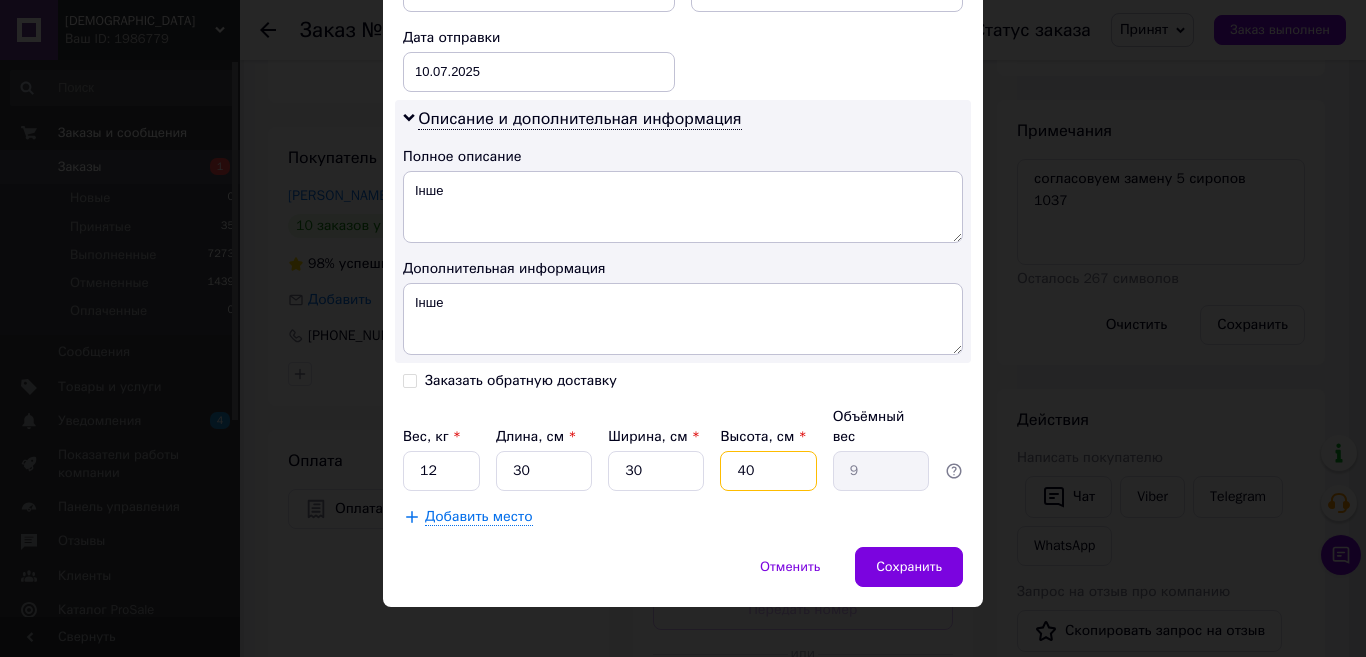 type on "40" 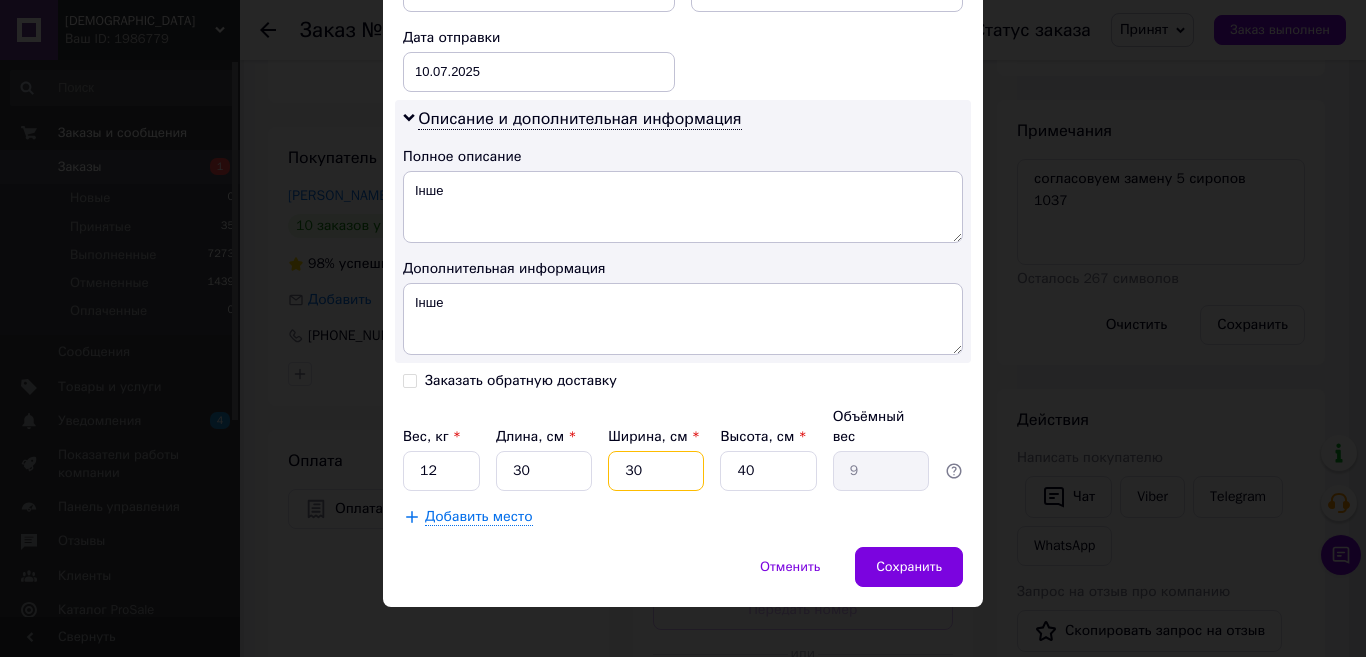 click on "30" at bounding box center (656, 471) 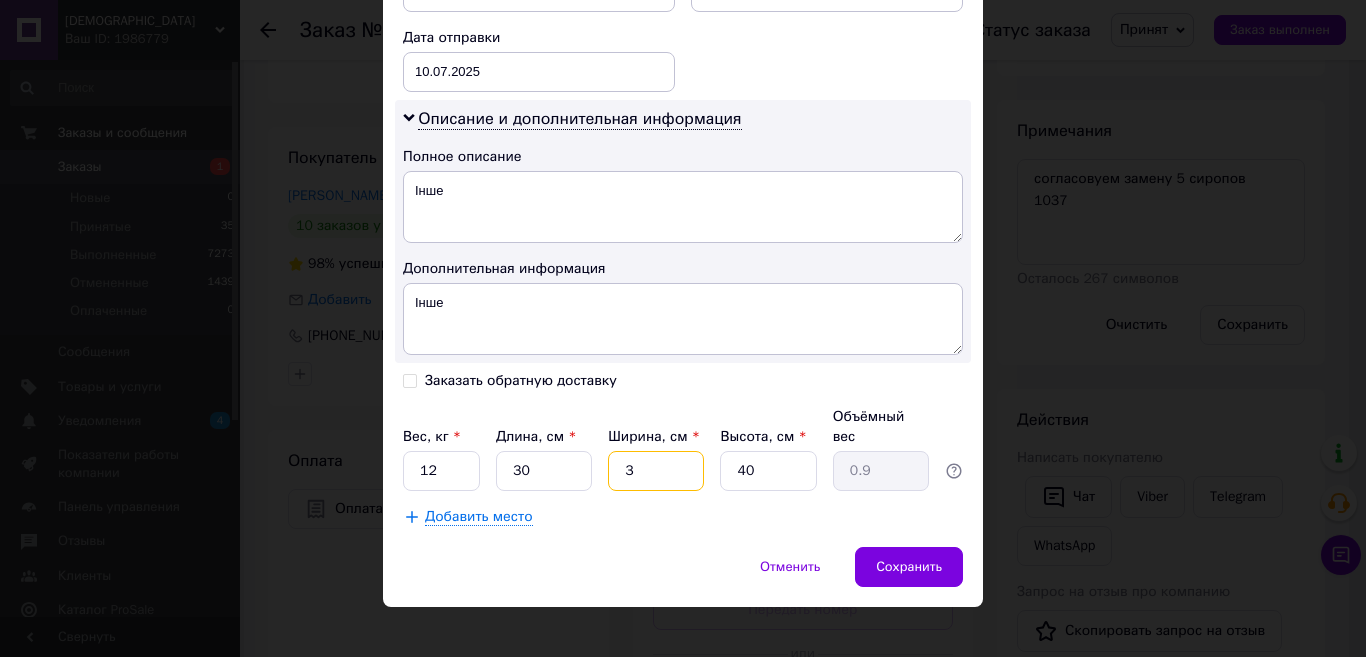 type on "35" 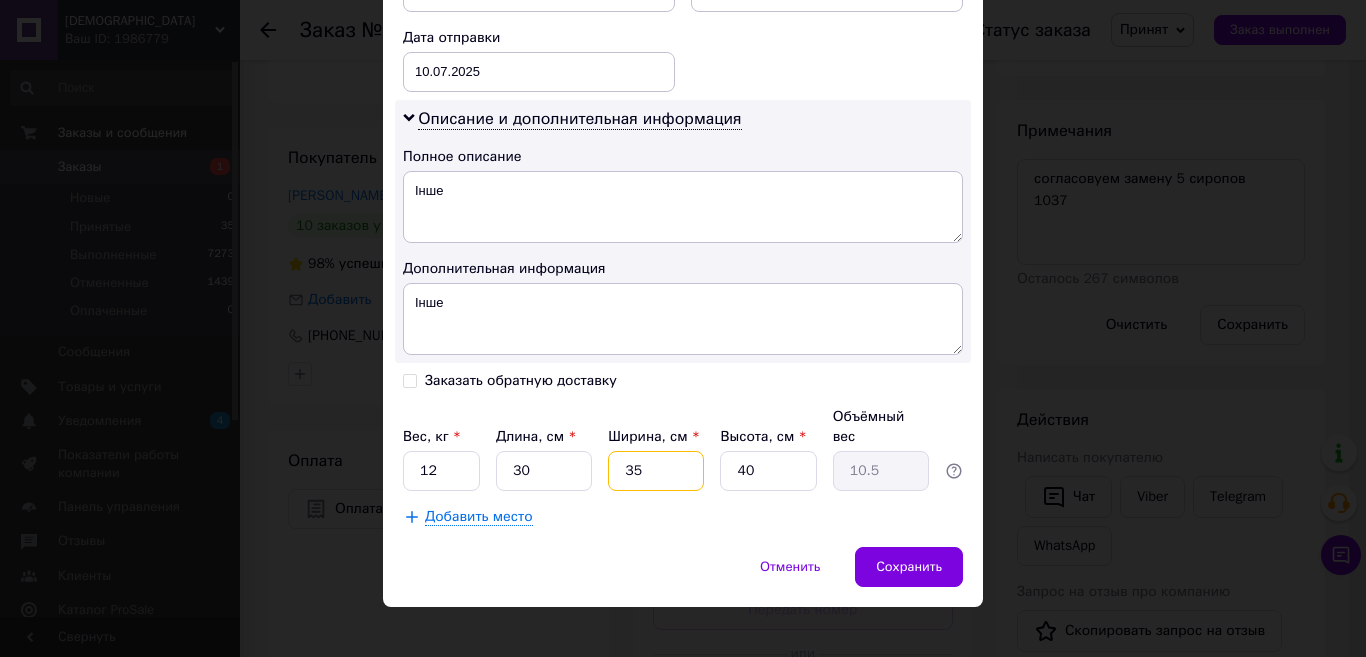 type on "35" 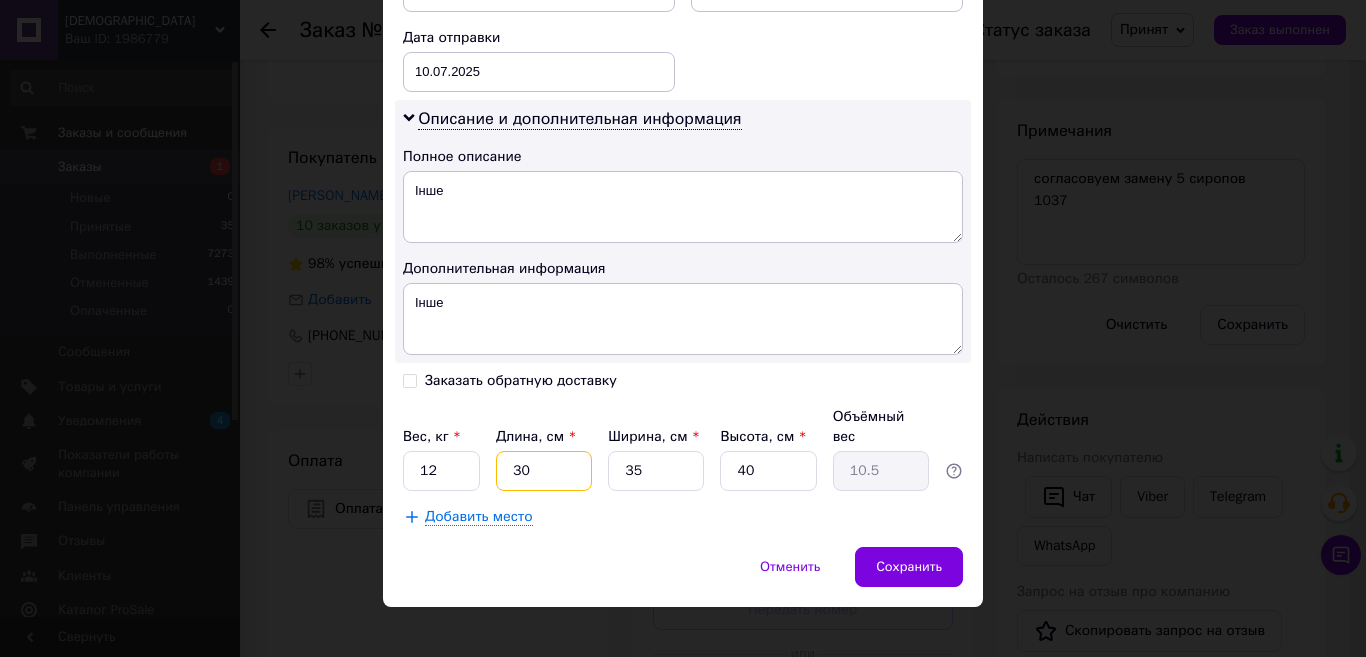 click on "30" at bounding box center [544, 471] 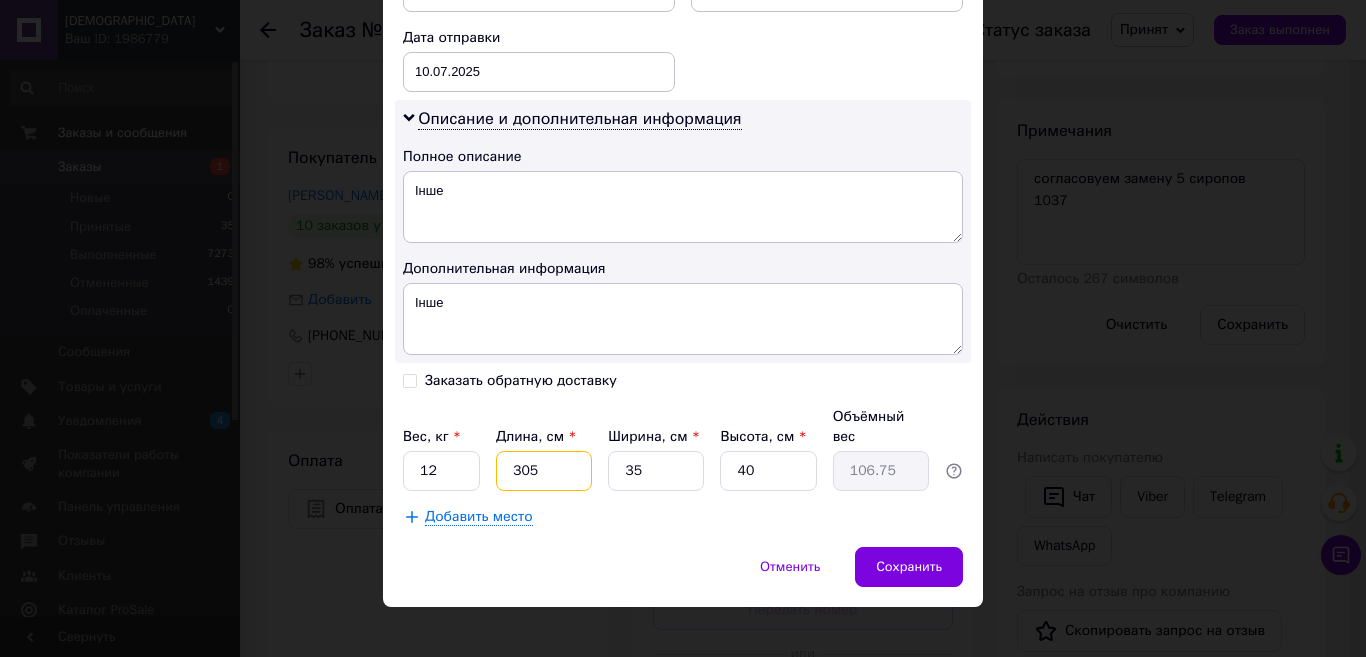 type on "30" 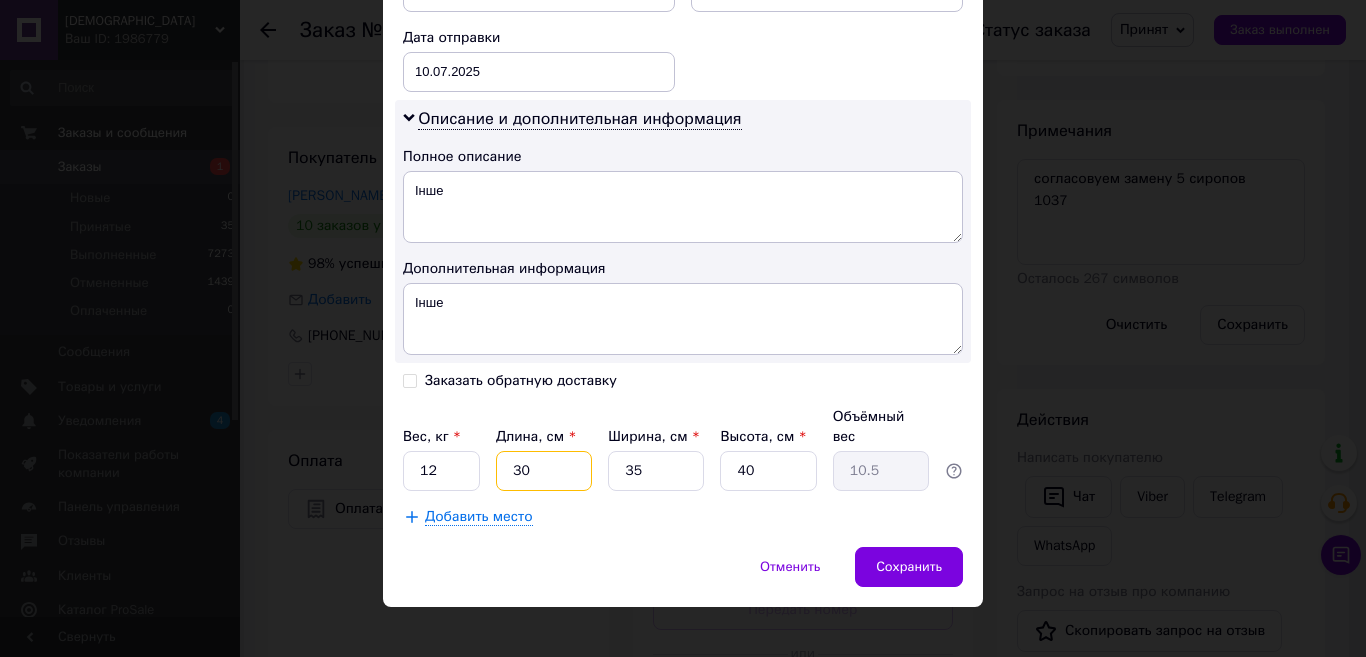 type on "3" 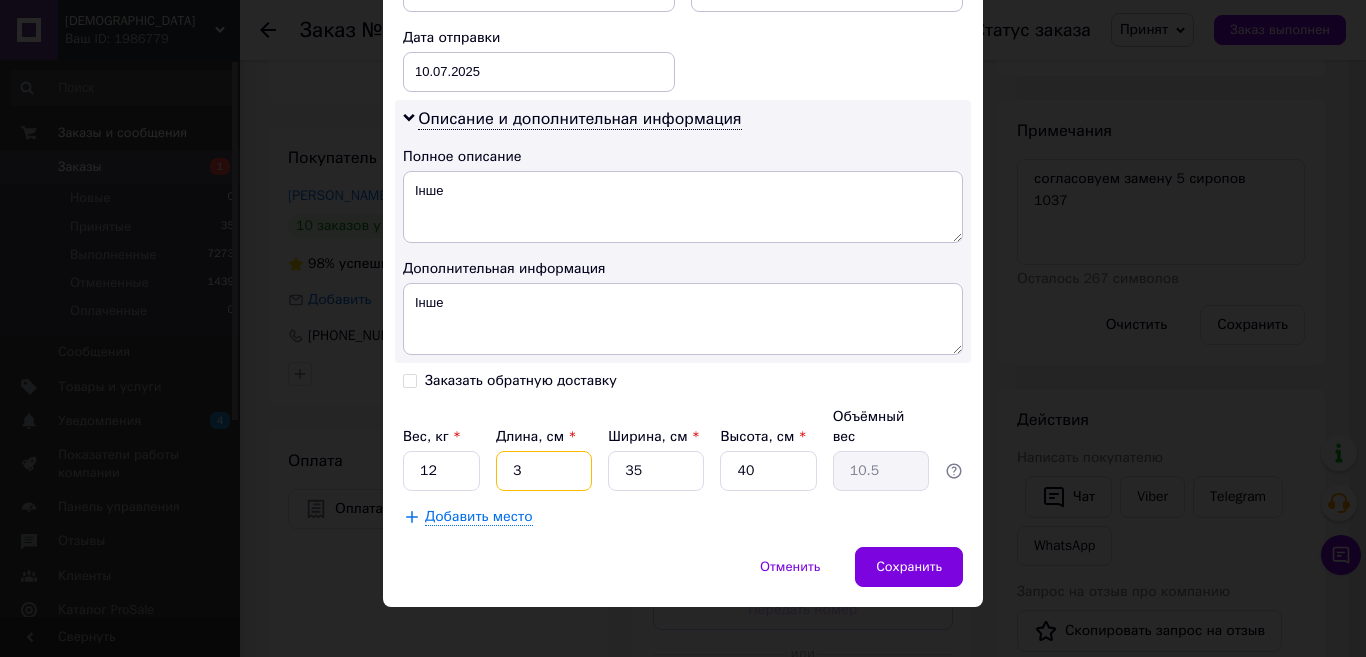 type on "1.05" 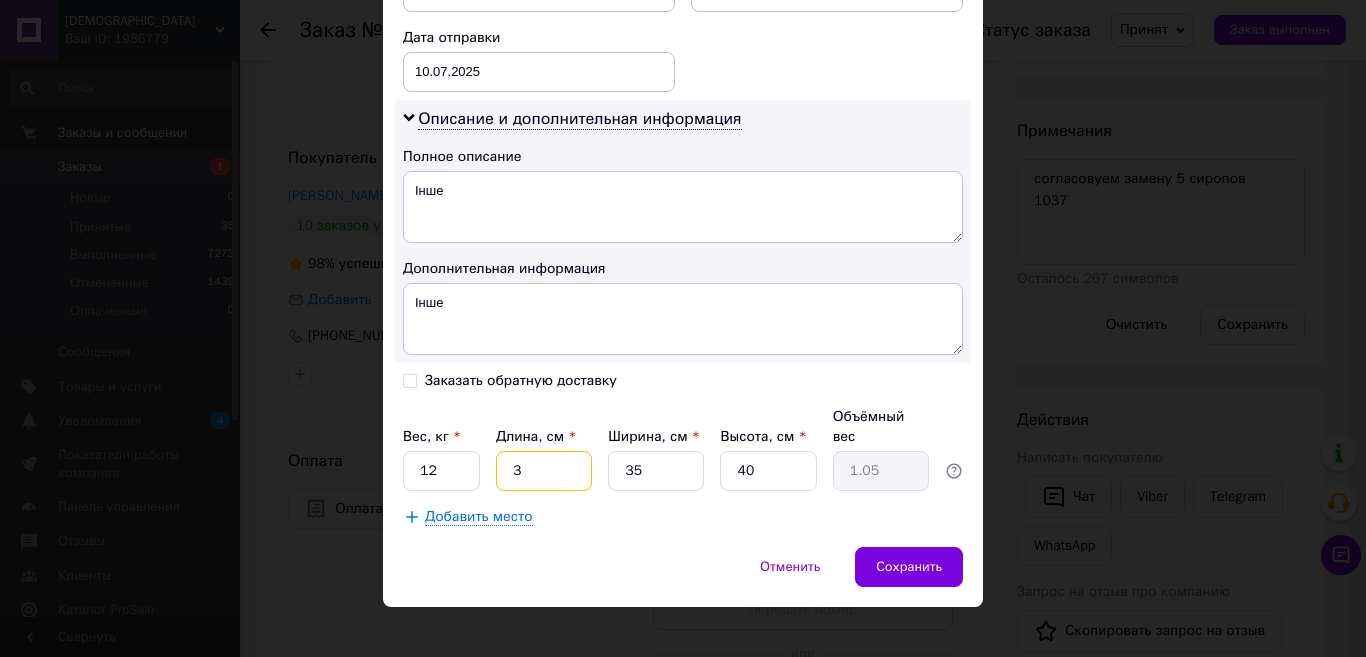 type on "35" 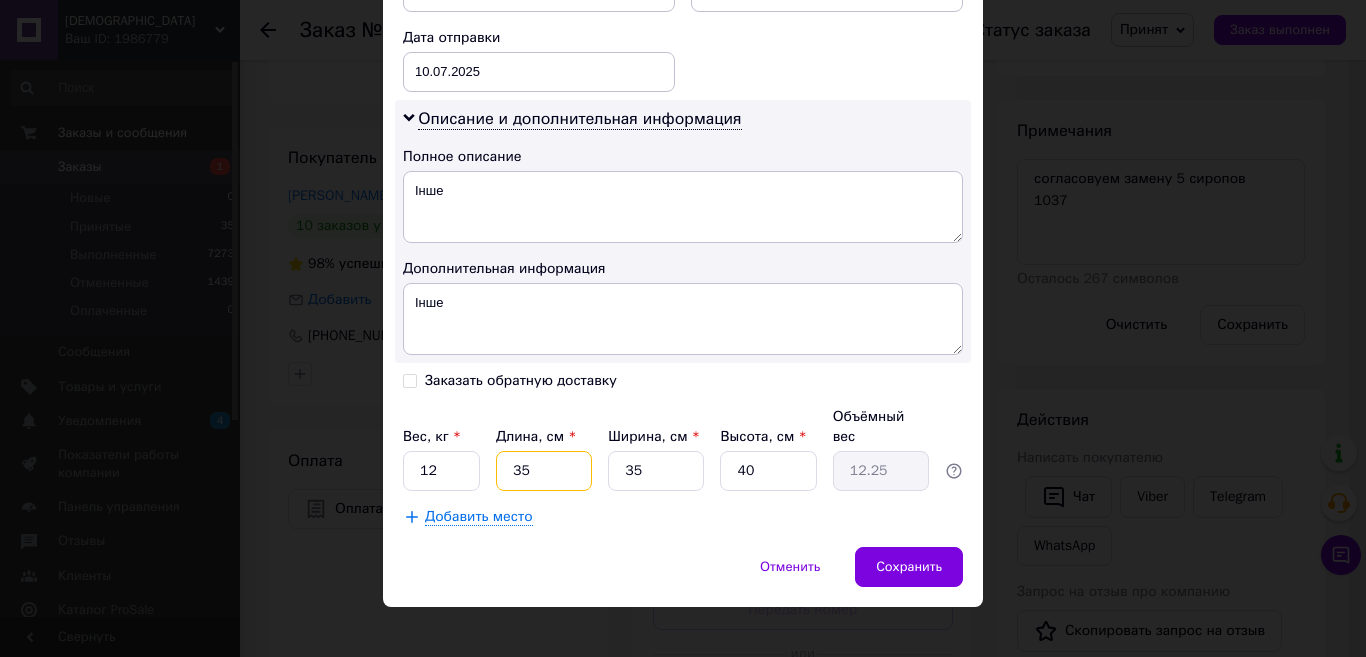 type on "3" 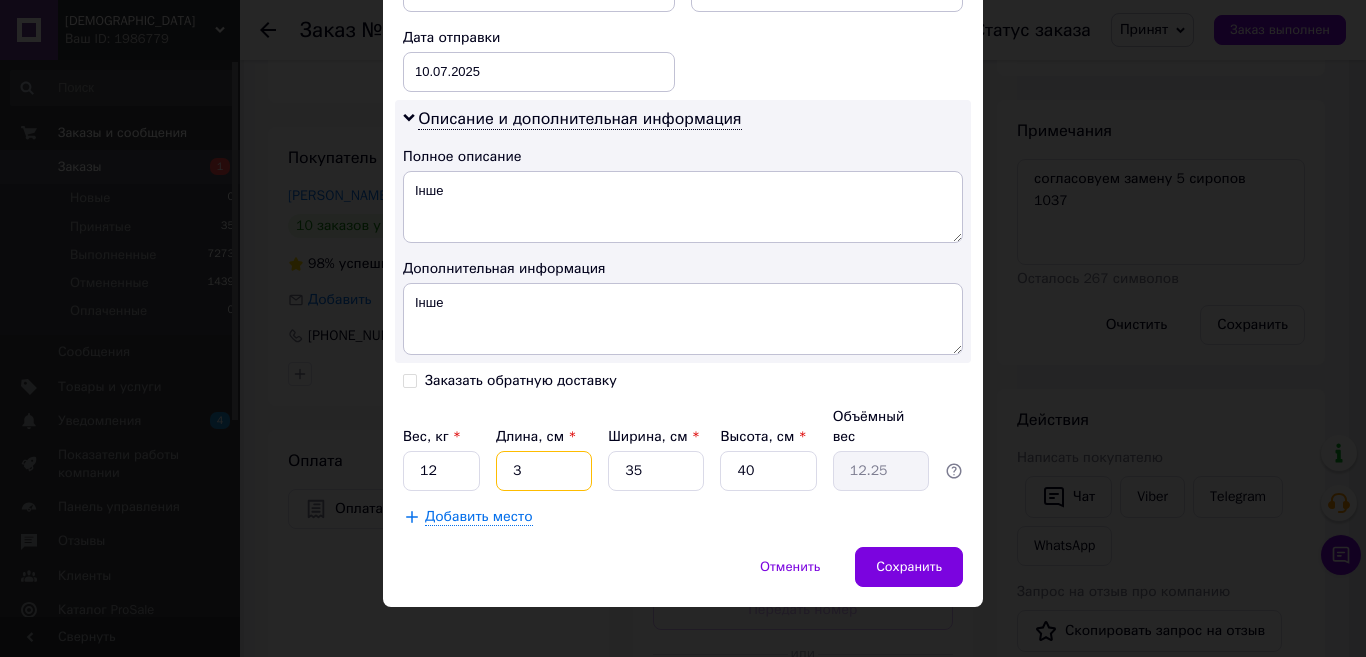 type on "1.05" 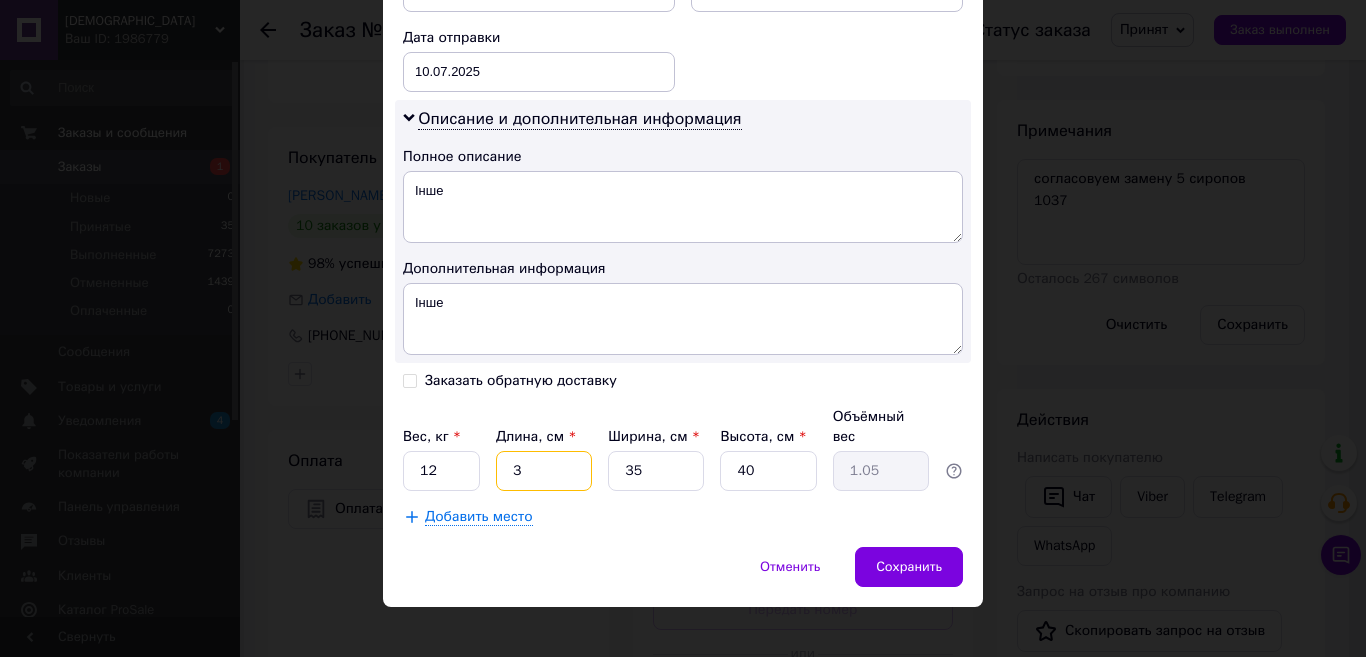type on "34" 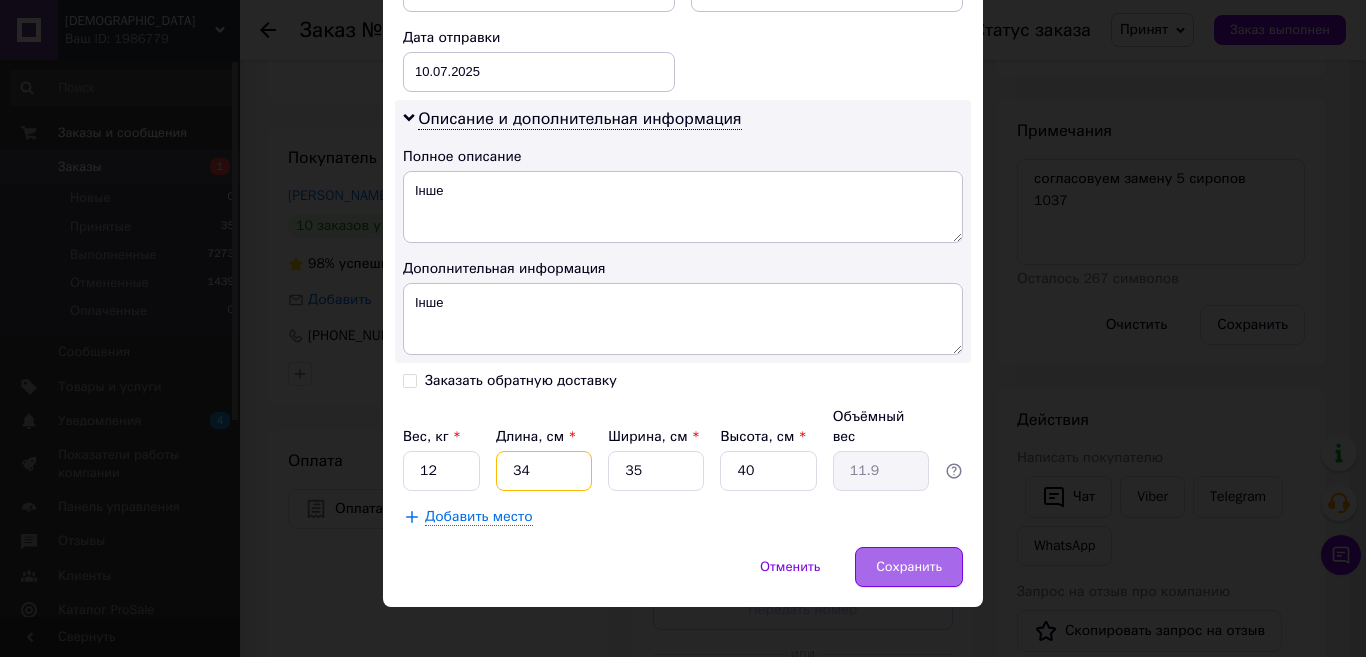 type on "34" 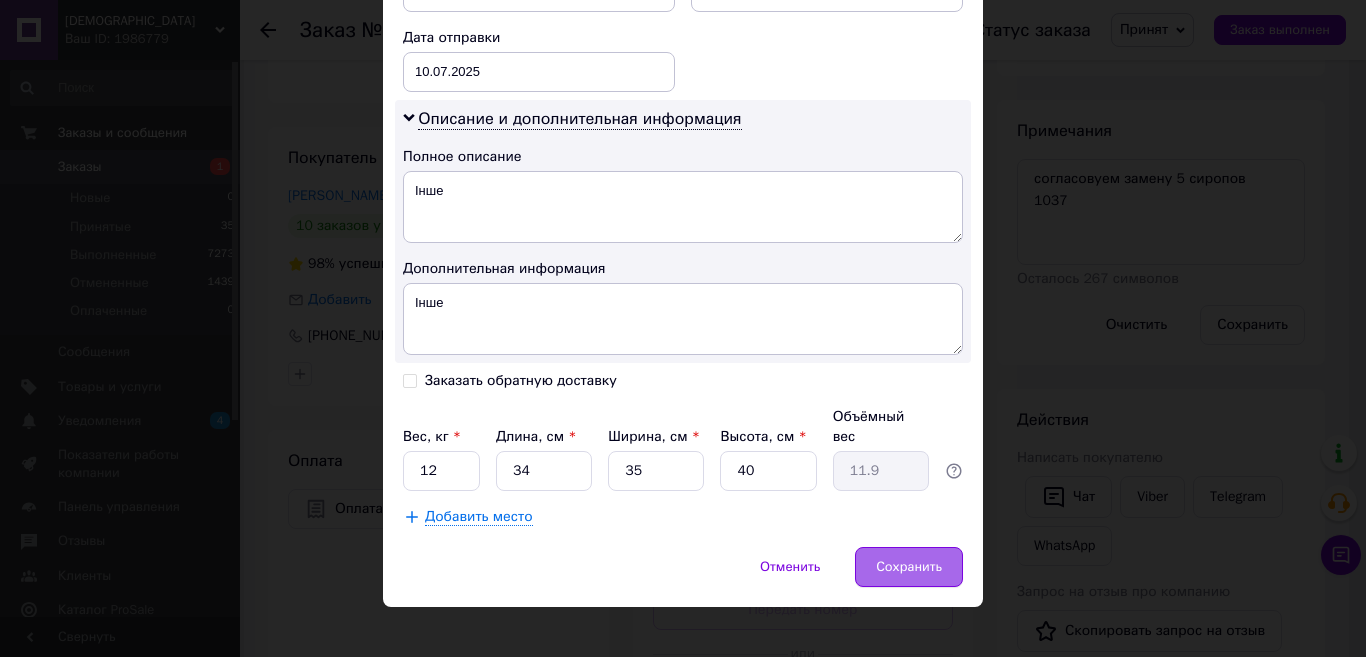 click on "Сохранить" at bounding box center (909, 567) 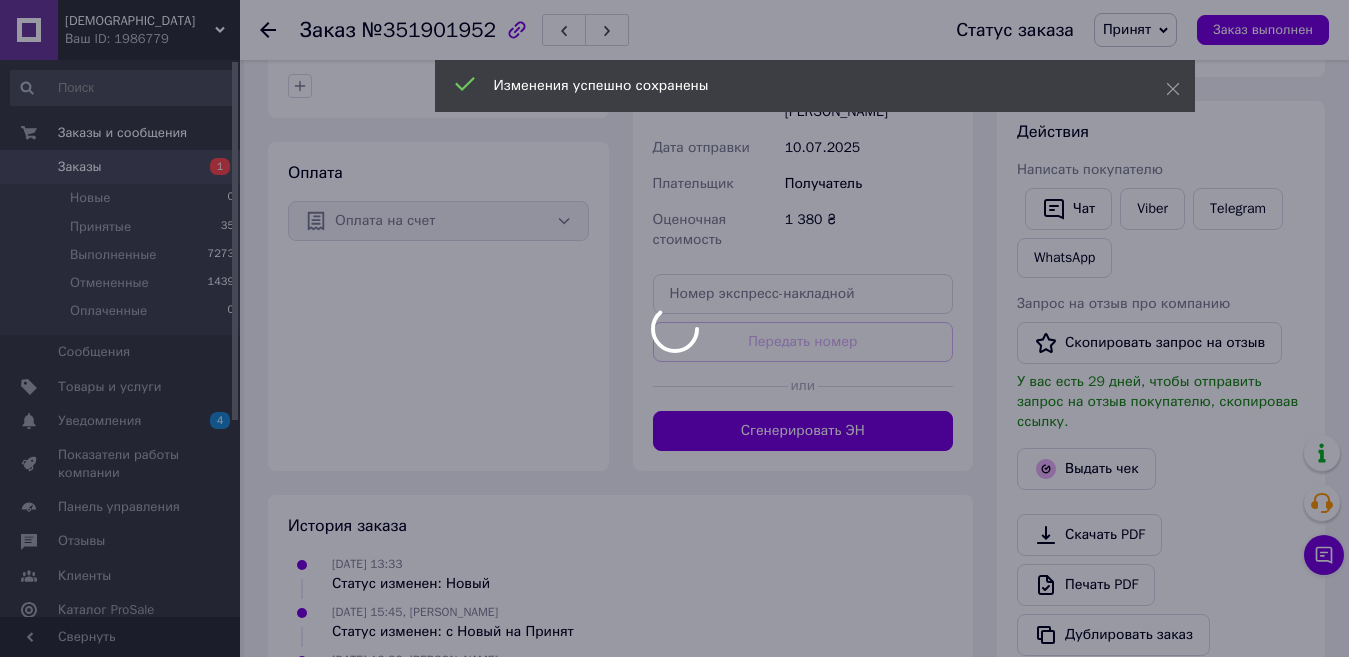 scroll, scrollTop: 786, scrollLeft: 0, axis: vertical 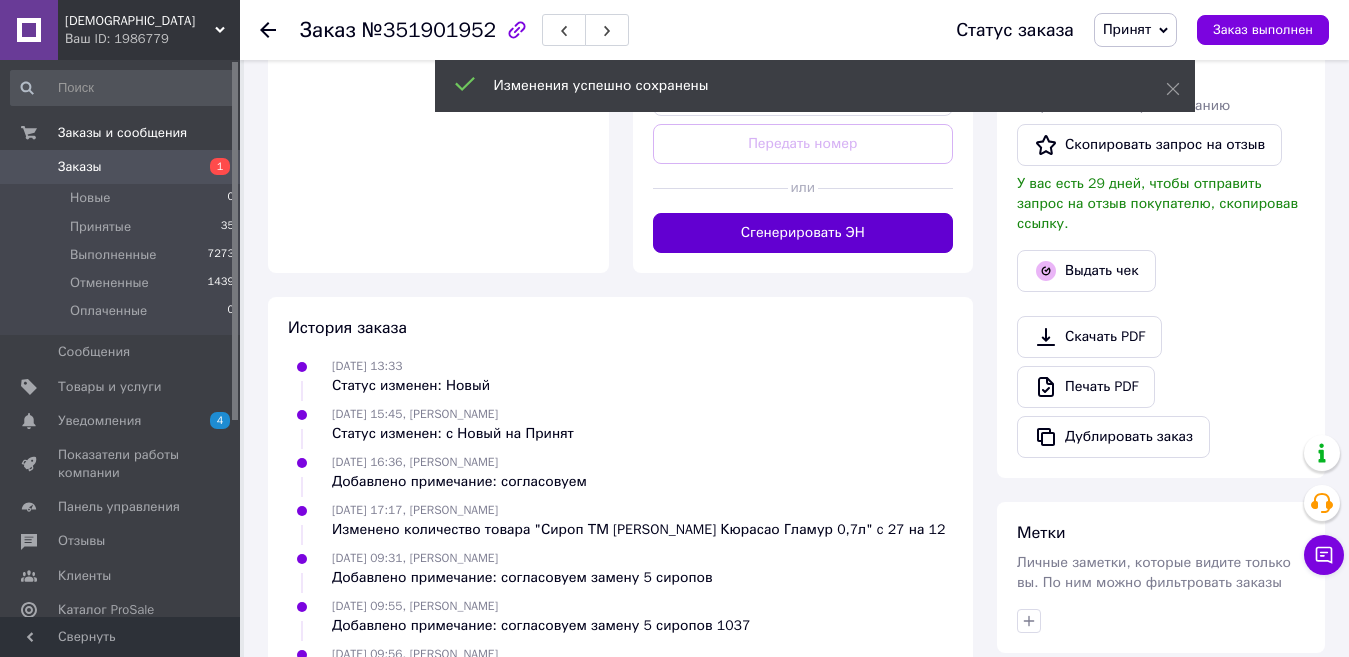 click on "Сгенерировать ЭН" at bounding box center (803, 233) 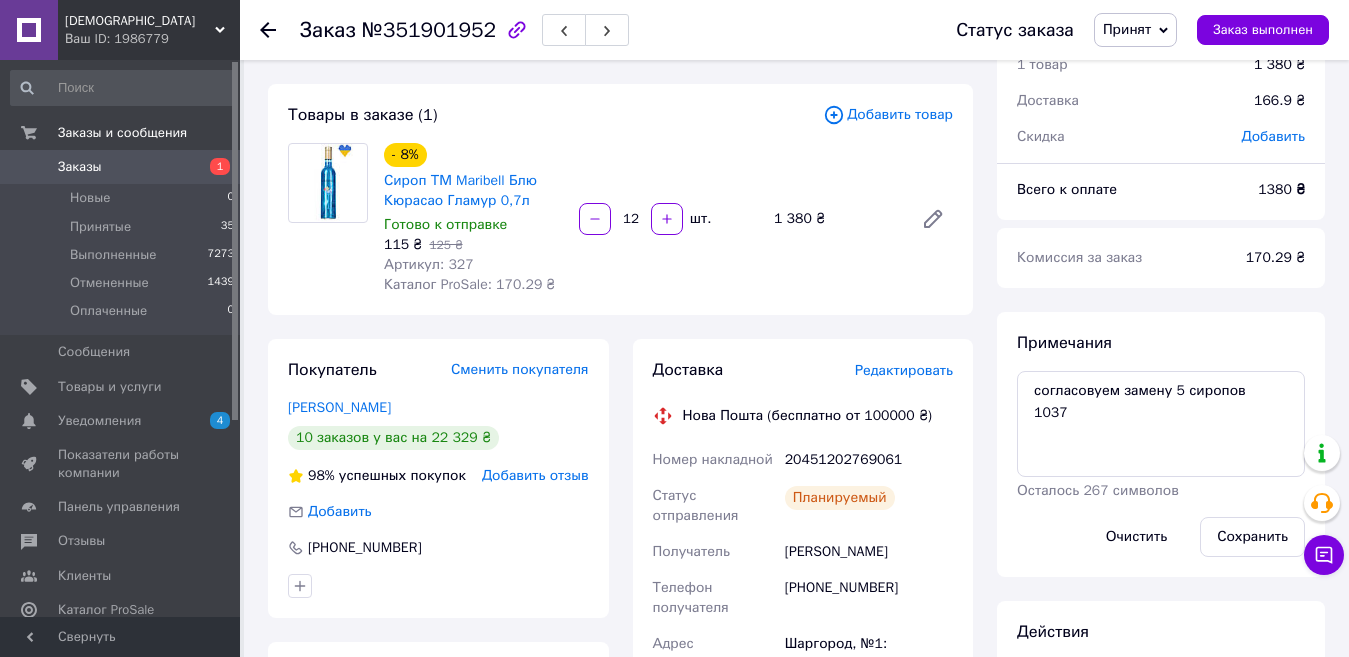 scroll, scrollTop: 100, scrollLeft: 0, axis: vertical 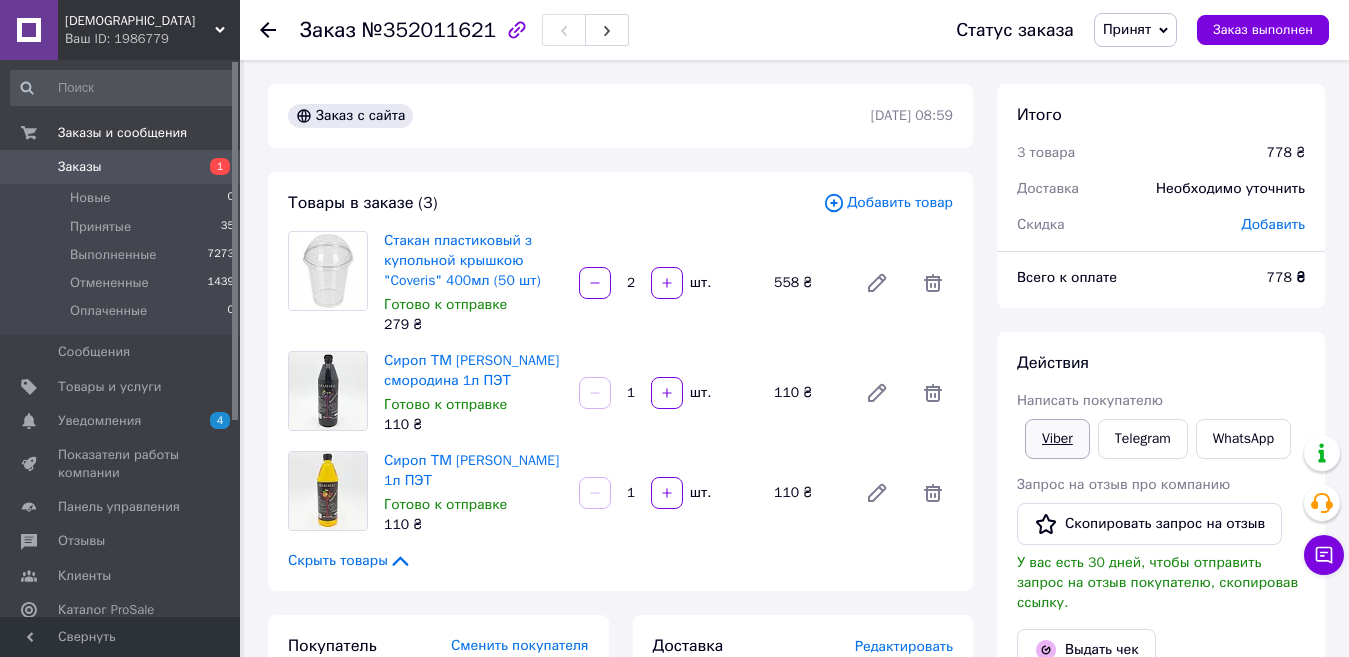 click on "Viber" at bounding box center (1057, 439) 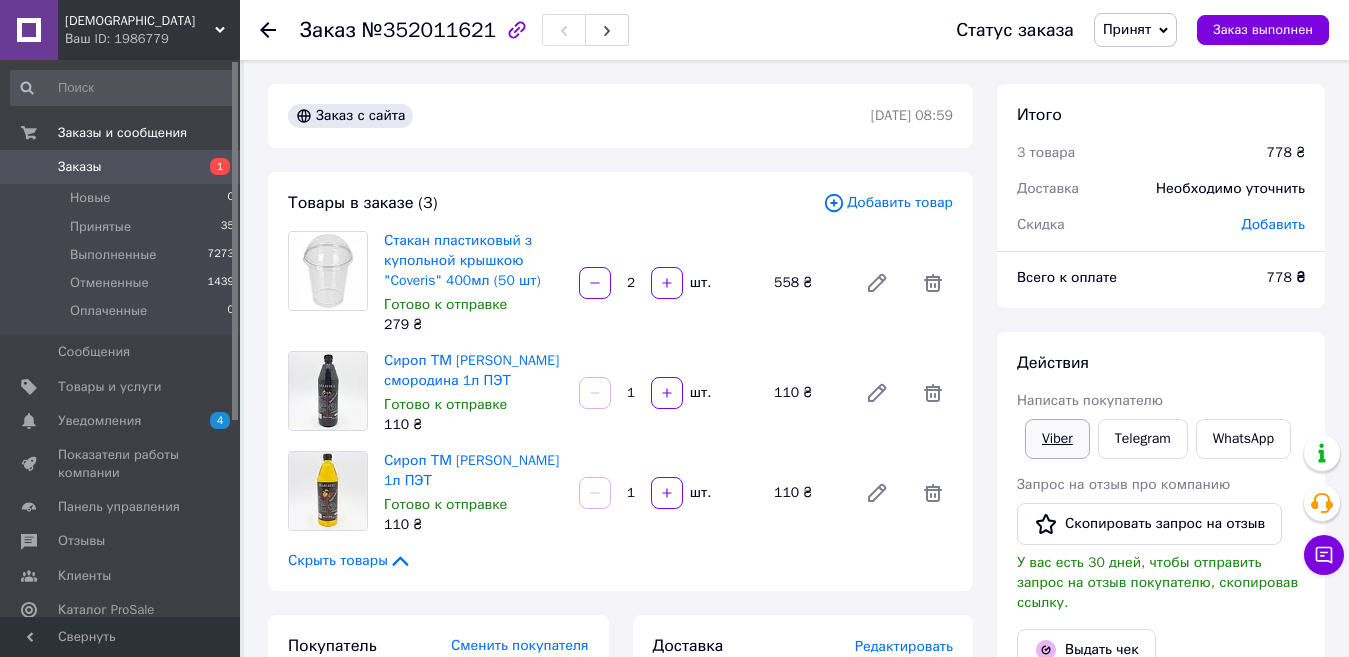 click on "Viber" at bounding box center [1057, 439] 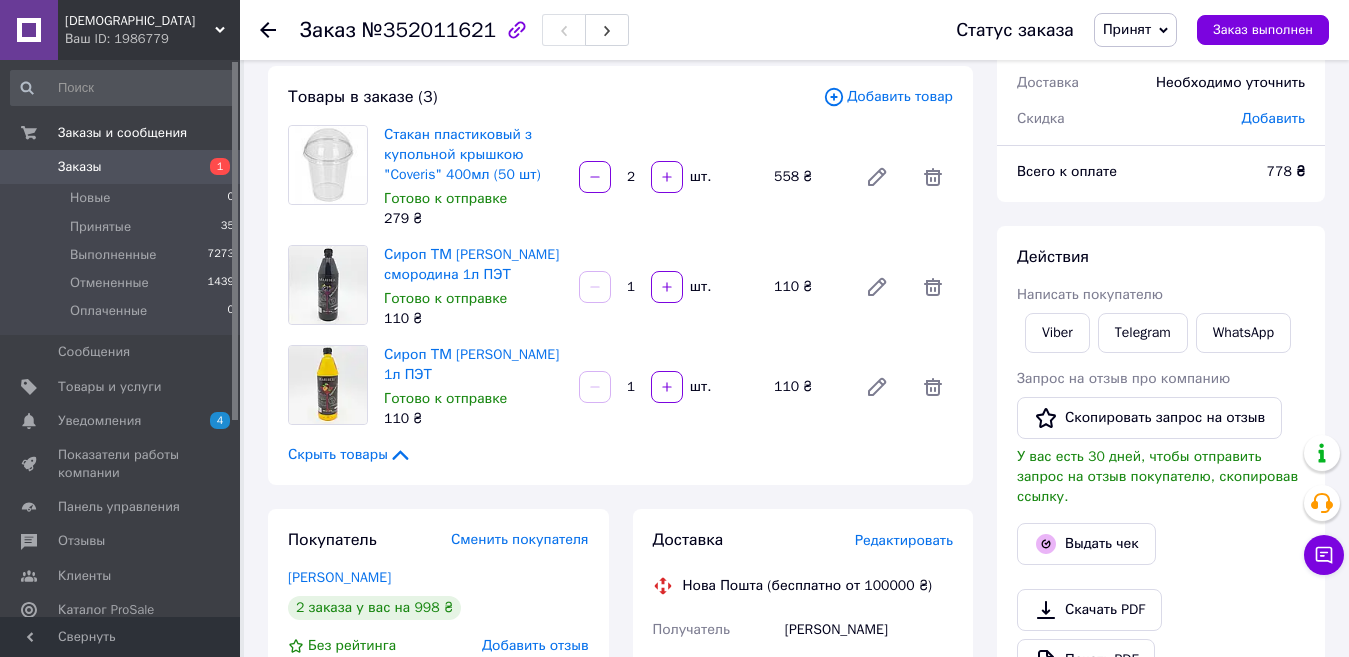 scroll, scrollTop: 200, scrollLeft: 0, axis: vertical 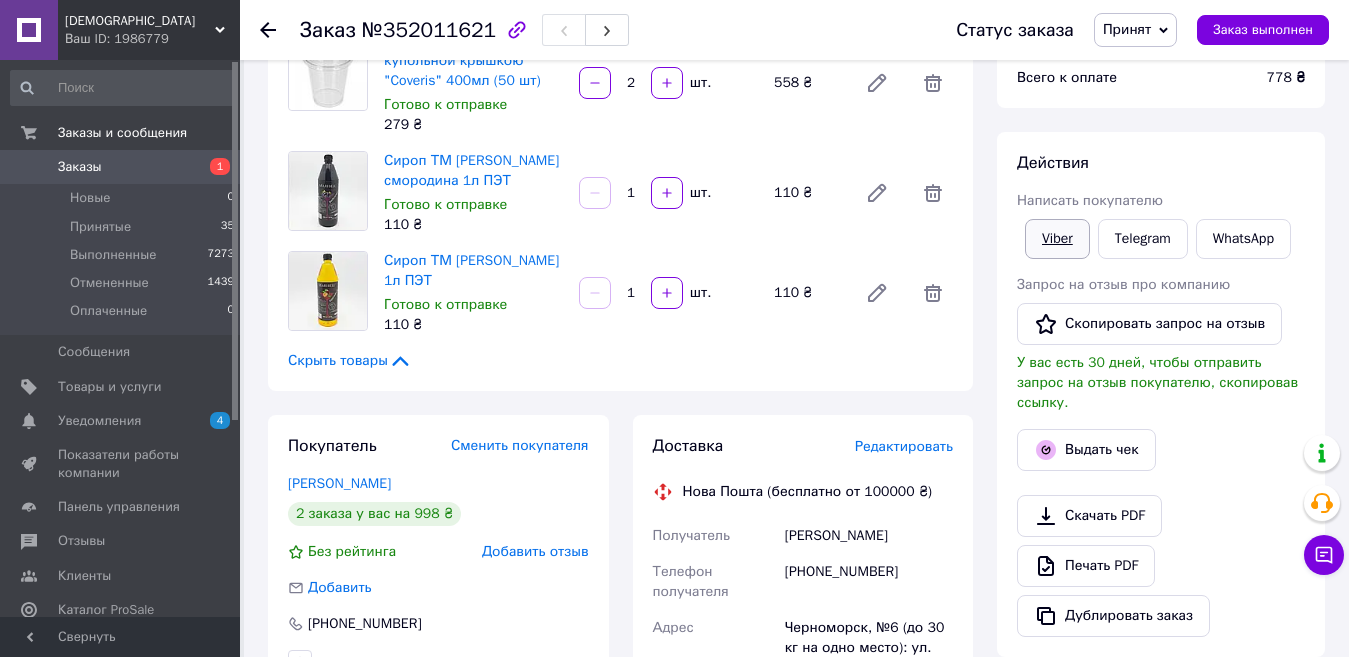 click on "Viber" at bounding box center [1057, 239] 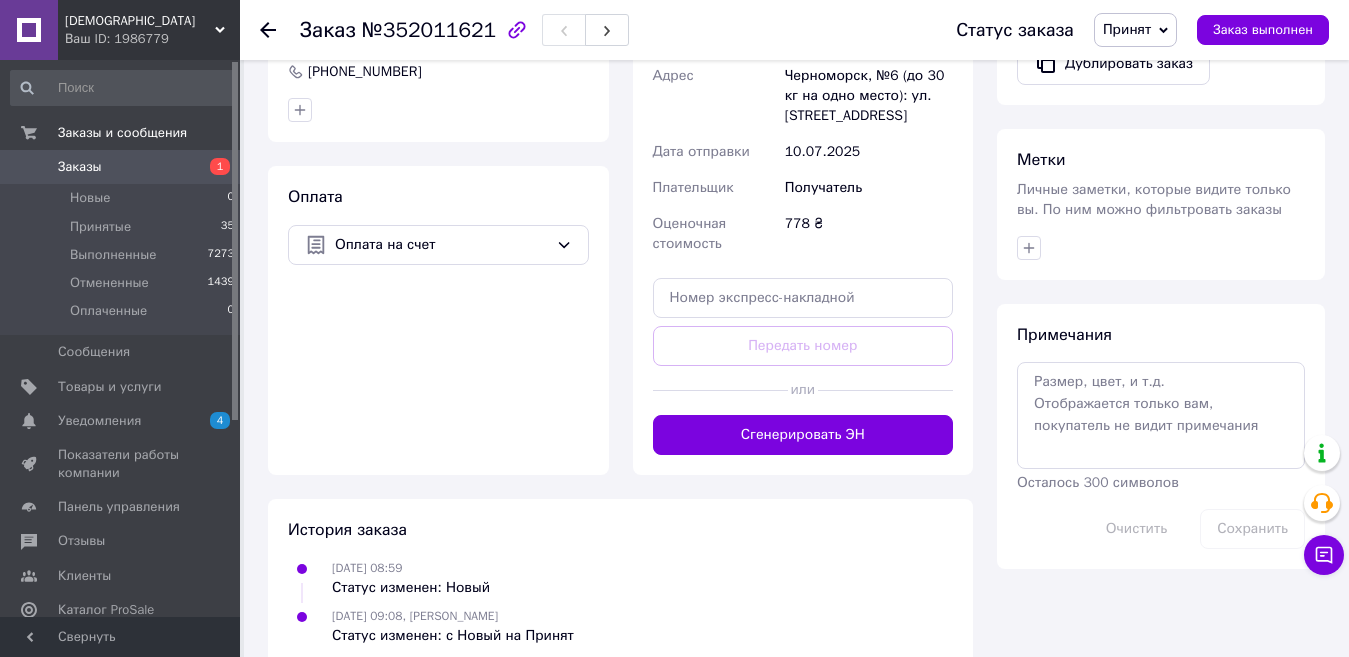 scroll, scrollTop: 785, scrollLeft: 0, axis: vertical 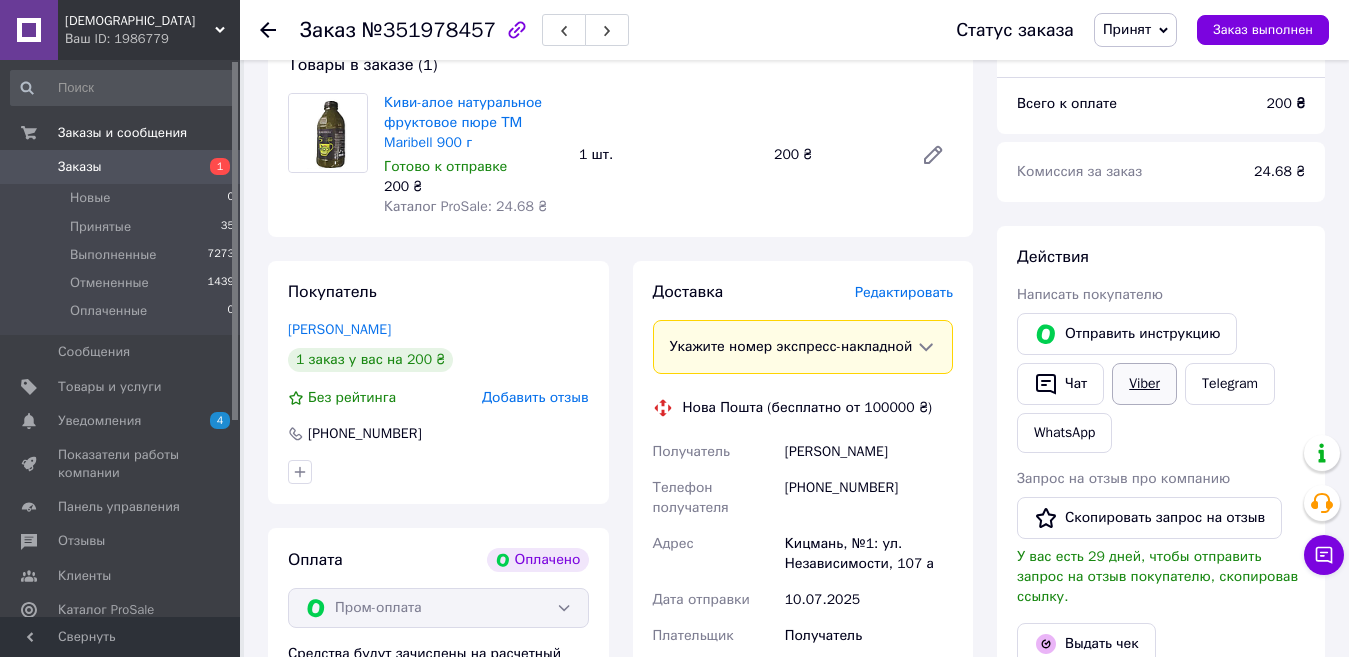 click on "Viber" at bounding box center [1144, 384] 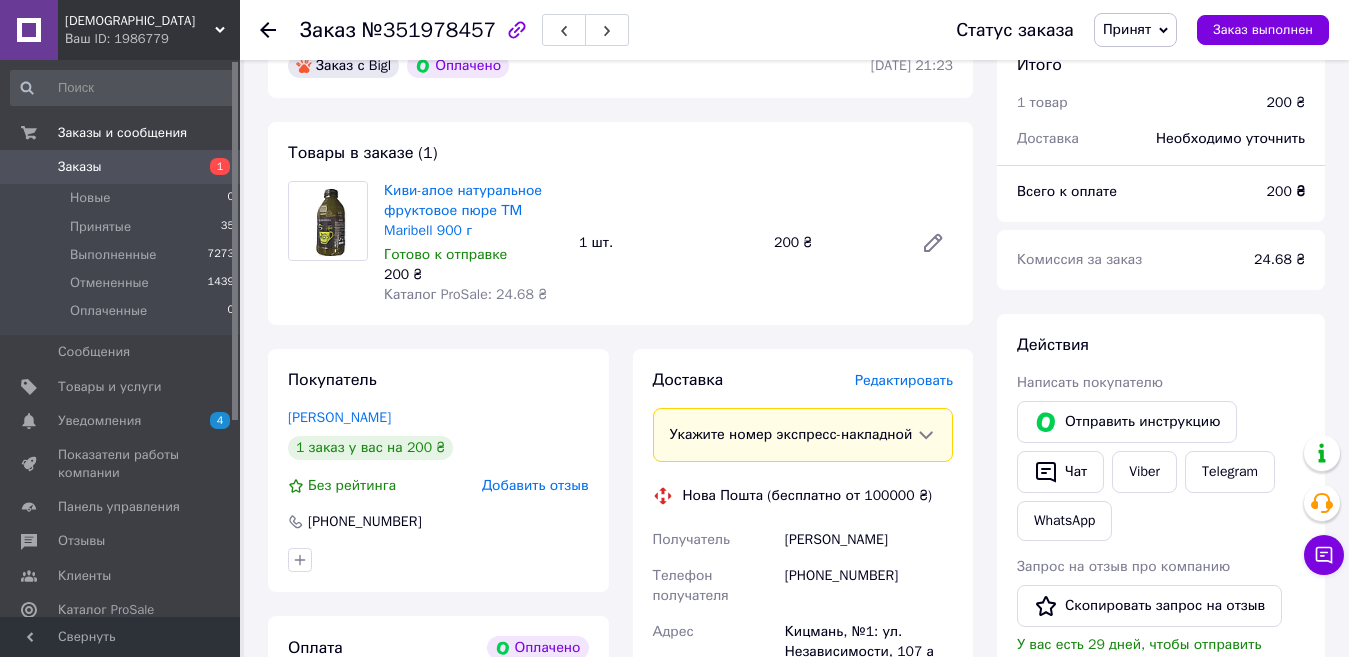 scroll, scrollTop: 100, scrollLeft: 0, axis: vertical 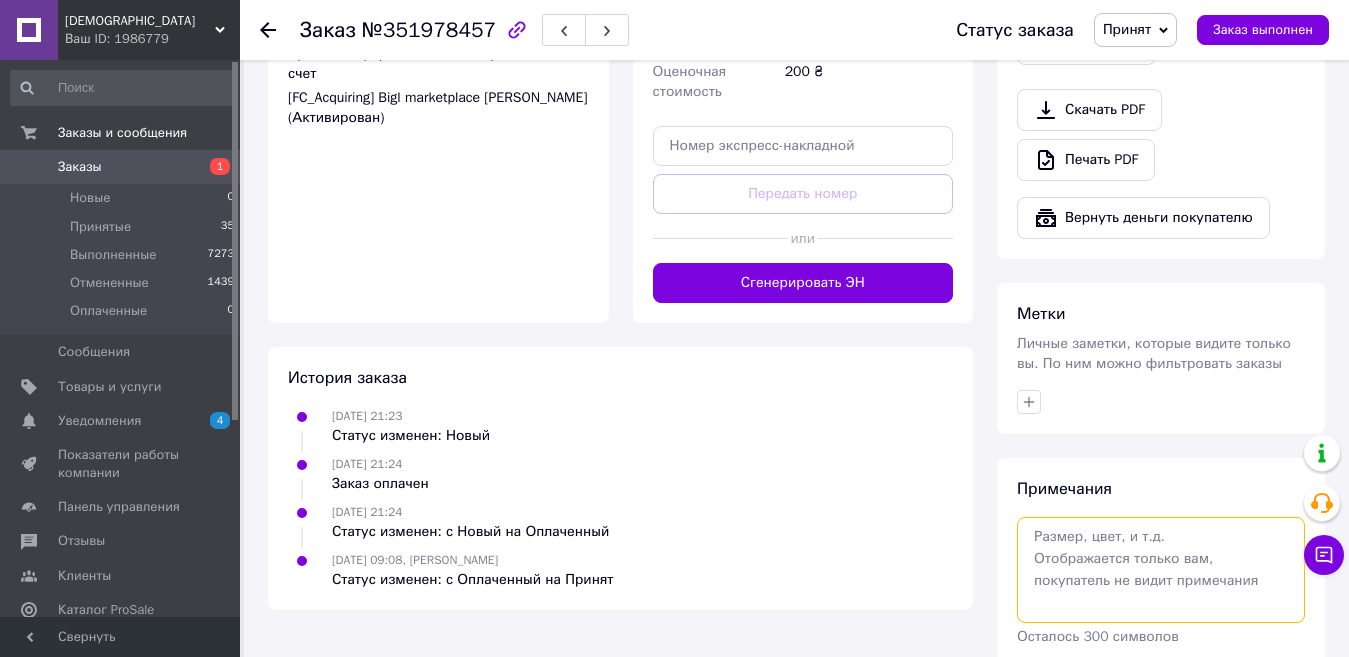 click at bounding box center (1161, 570) 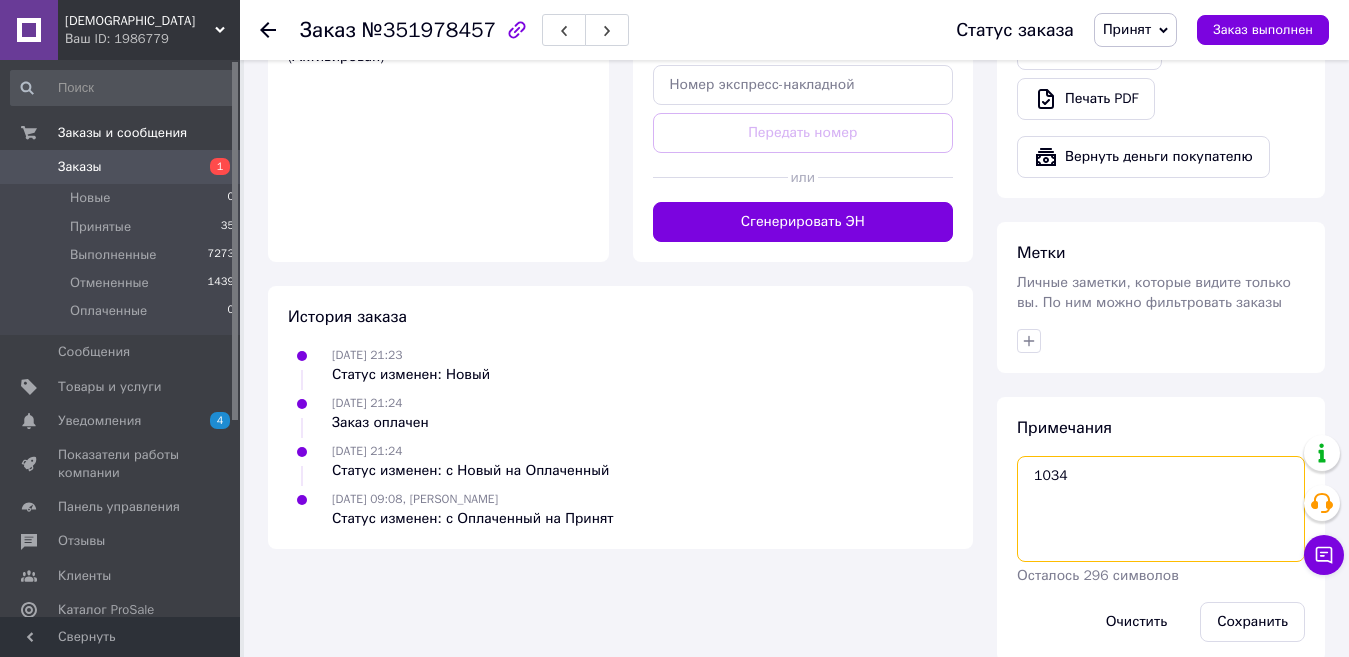 scroll, scrollTop: 870, scrollLeft: 0, axis: vertical 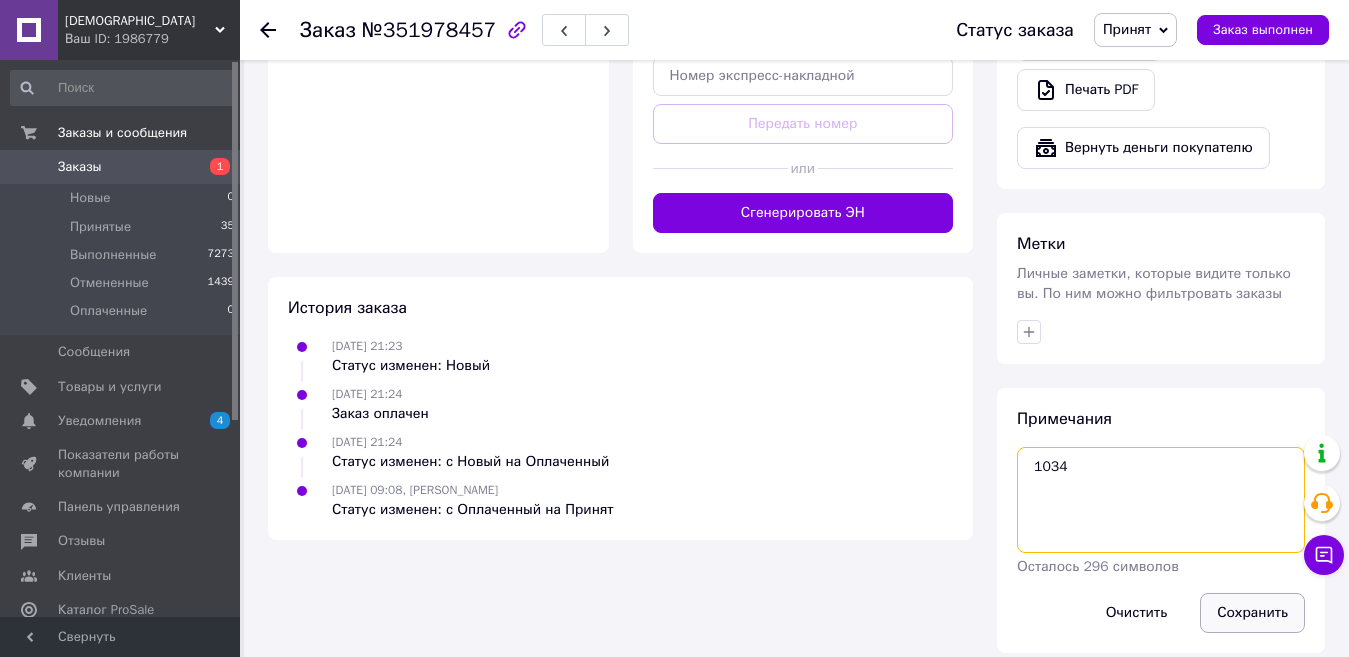 type on "1034" 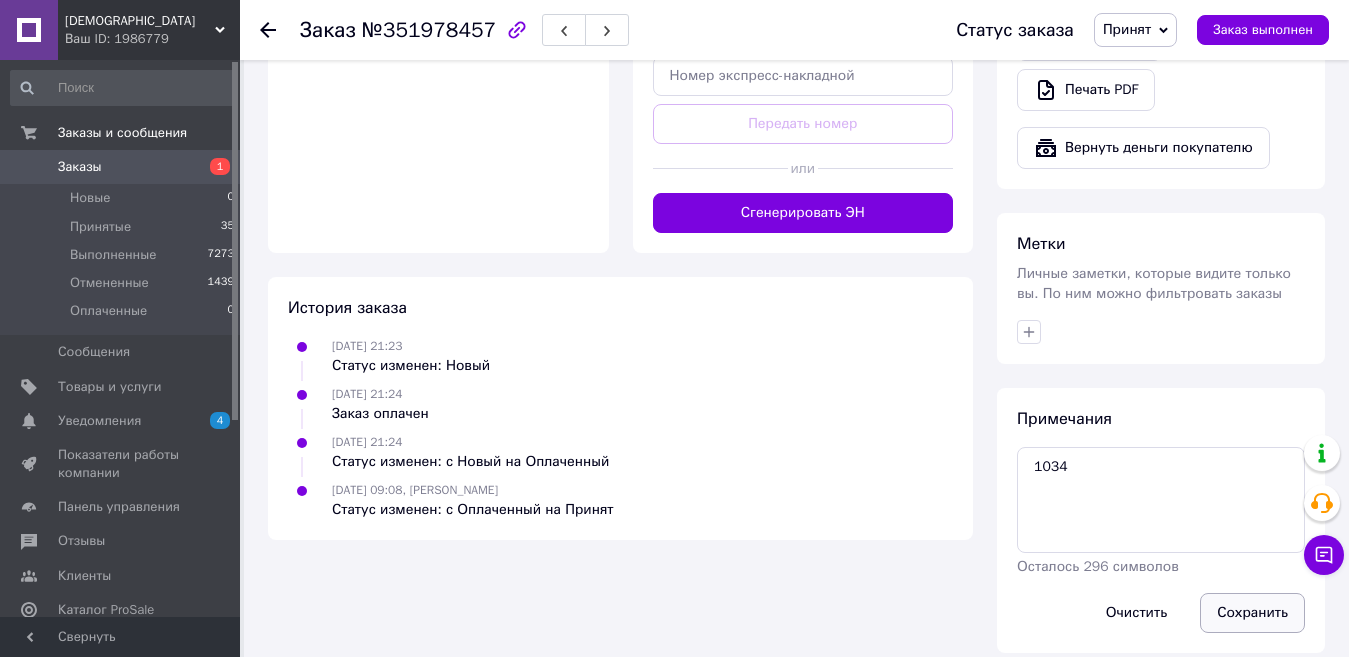 click on "Сохранить" at bounding box center [1252, 613] 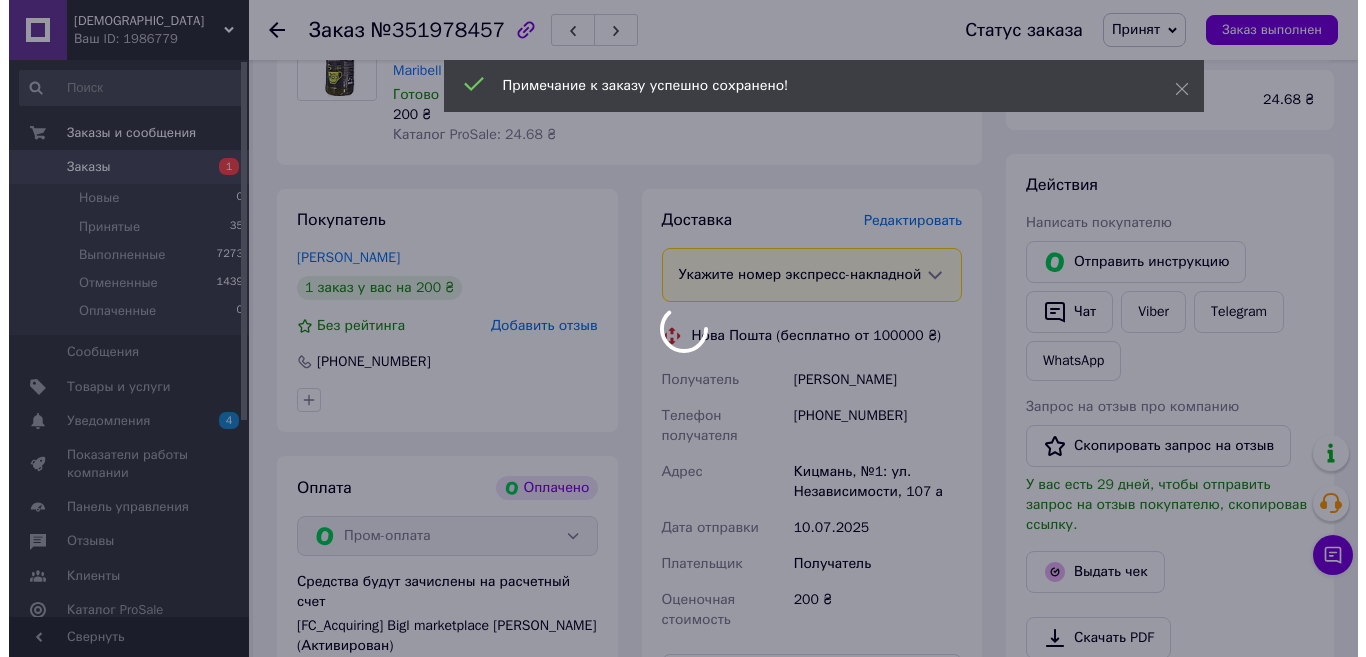 scroll, scrollTop: 270, scrollLeft: 0, axis: vertical 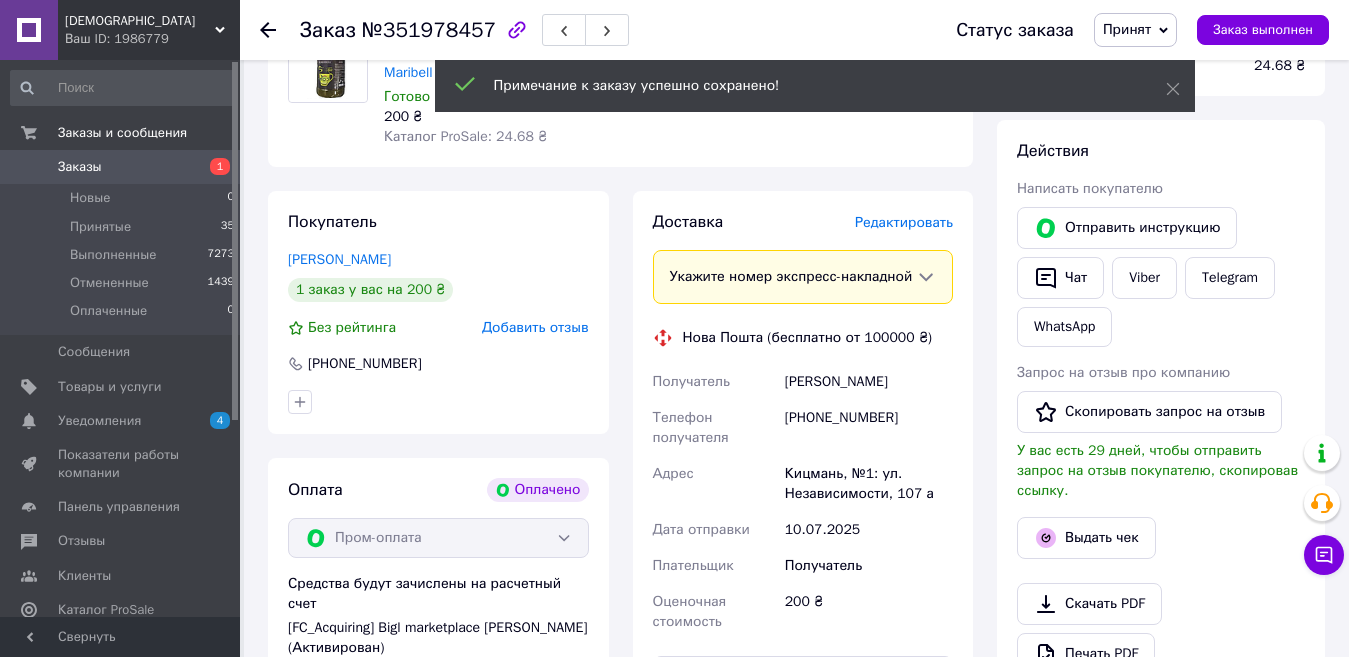 click on "Редактировать" at bounding box center [904, 222] 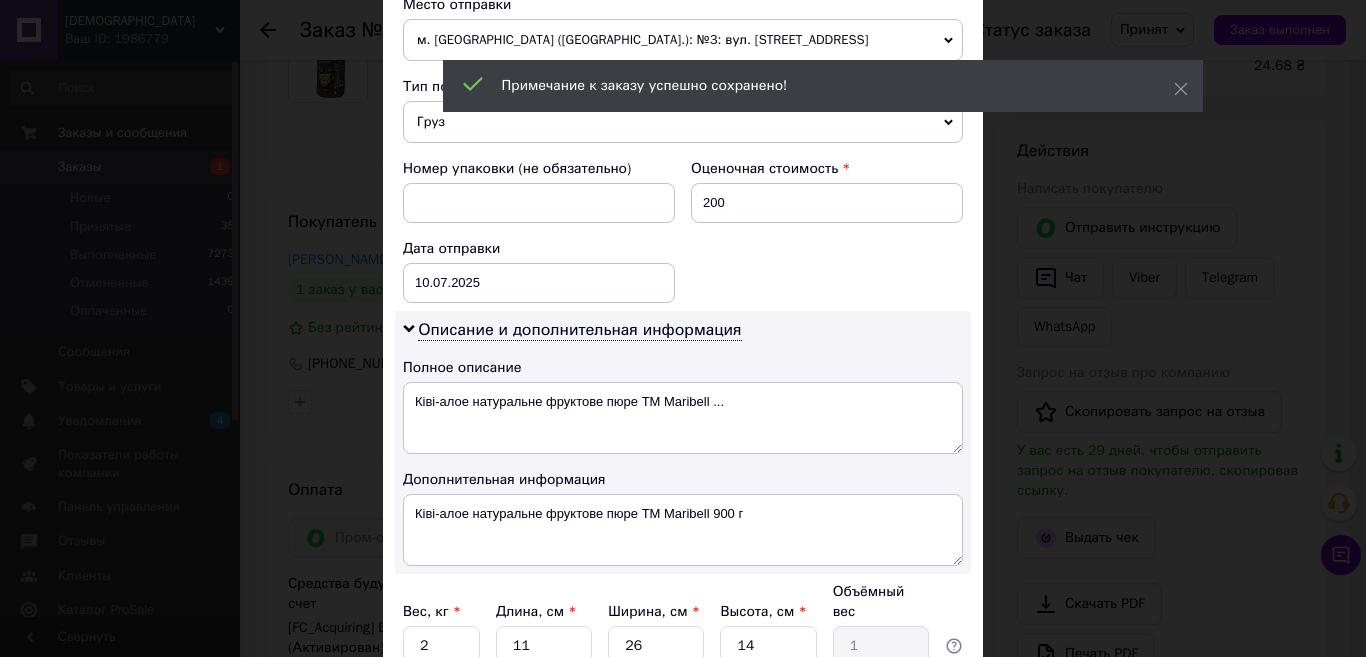 scroll, scrollTop: 800, scrollLeft: 0, axis: vertical 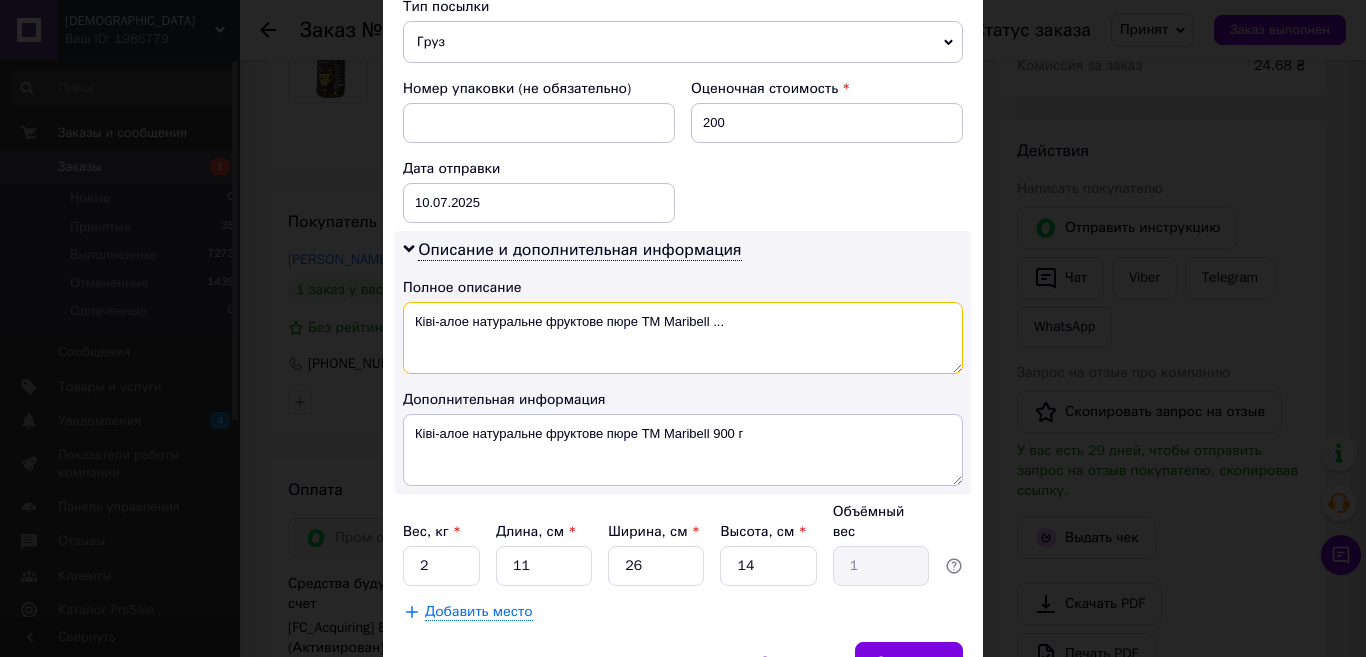 click on "Ківі-алое натуральне фруктове пюре ТМ Maribell ..." at bounding box center [683, 338] 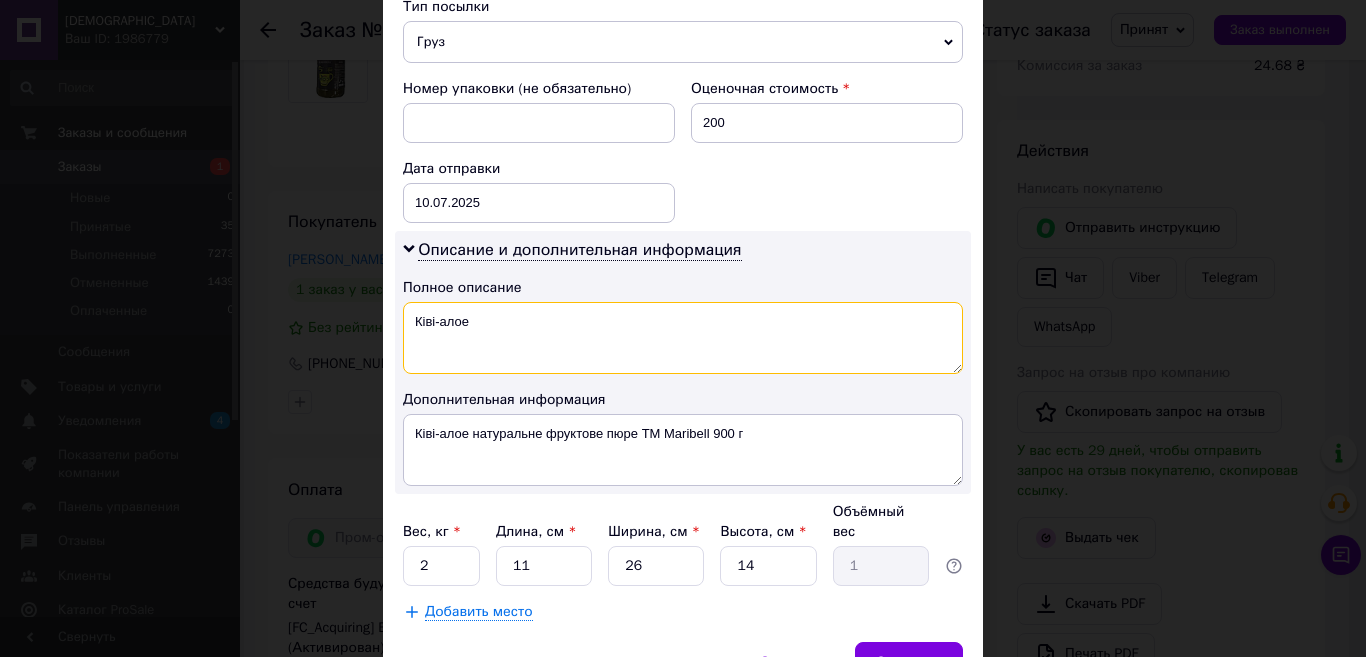 type on "Ківі-алое" 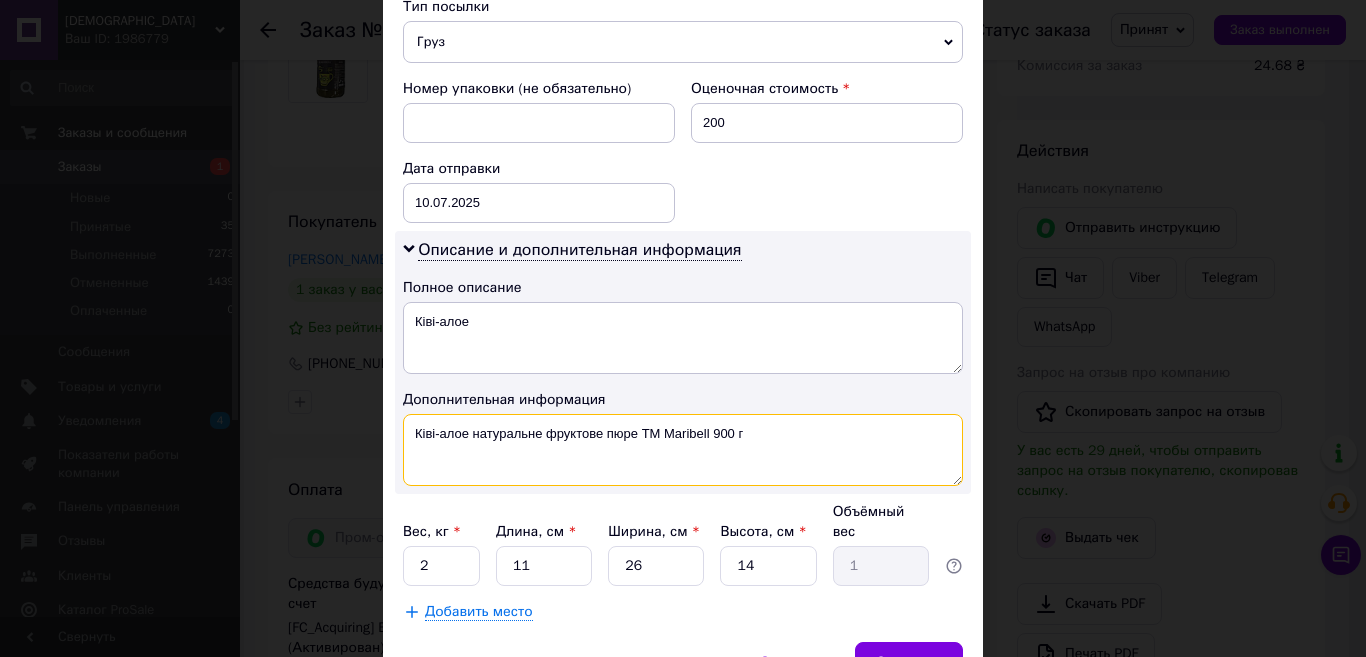 click on "Ківі-алое натуральне фруктове пюре ТМ Maribell 900 г" at bounding box center (683, 450) 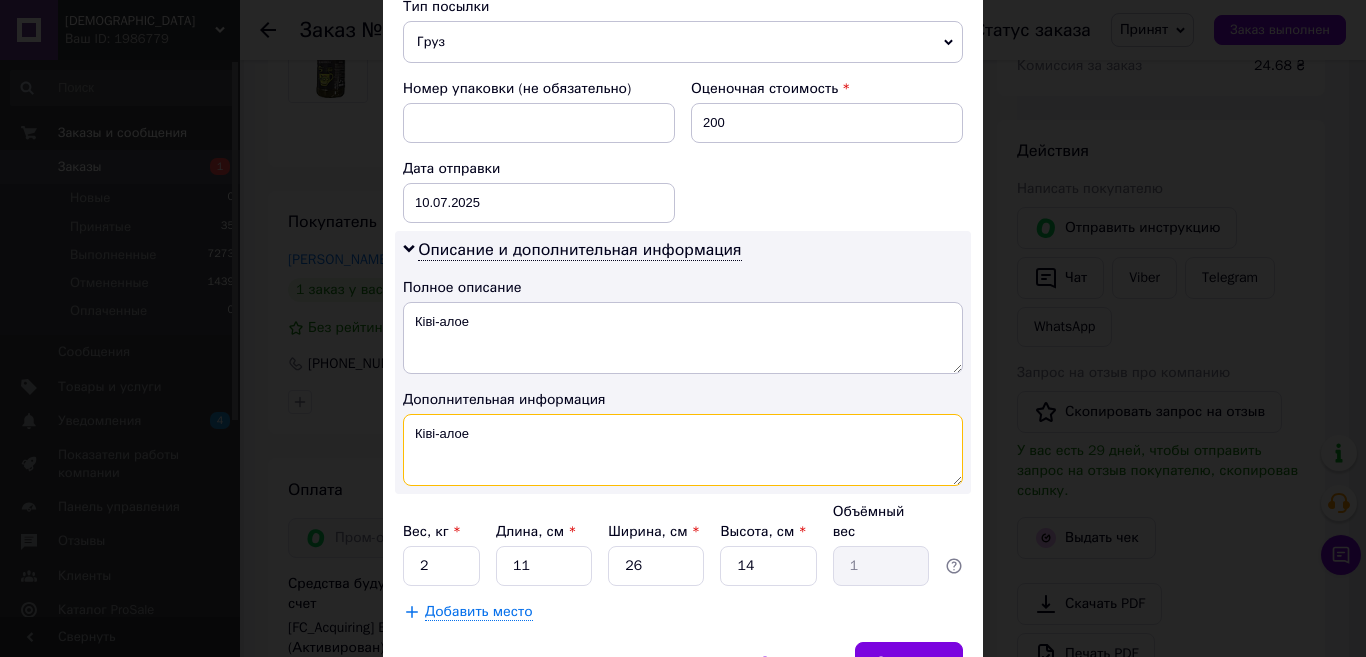 type on "Ківі-алое" 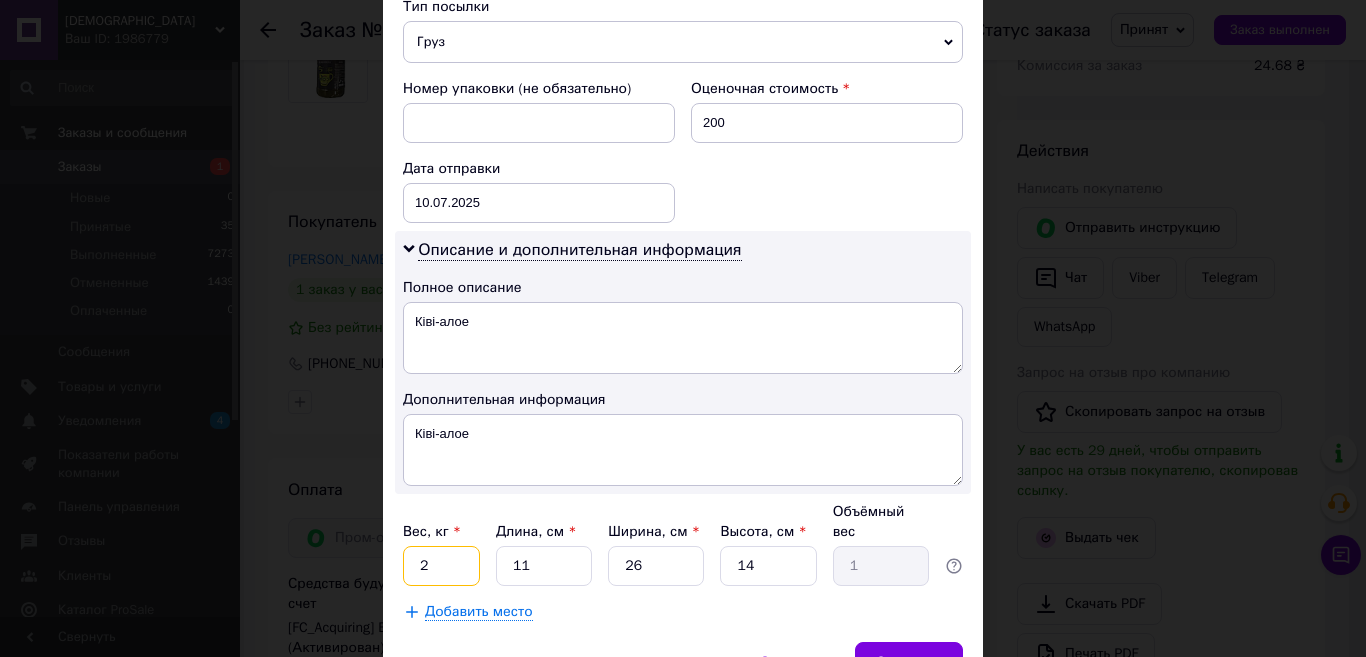 click on "2" at bounding box center [441, 566] 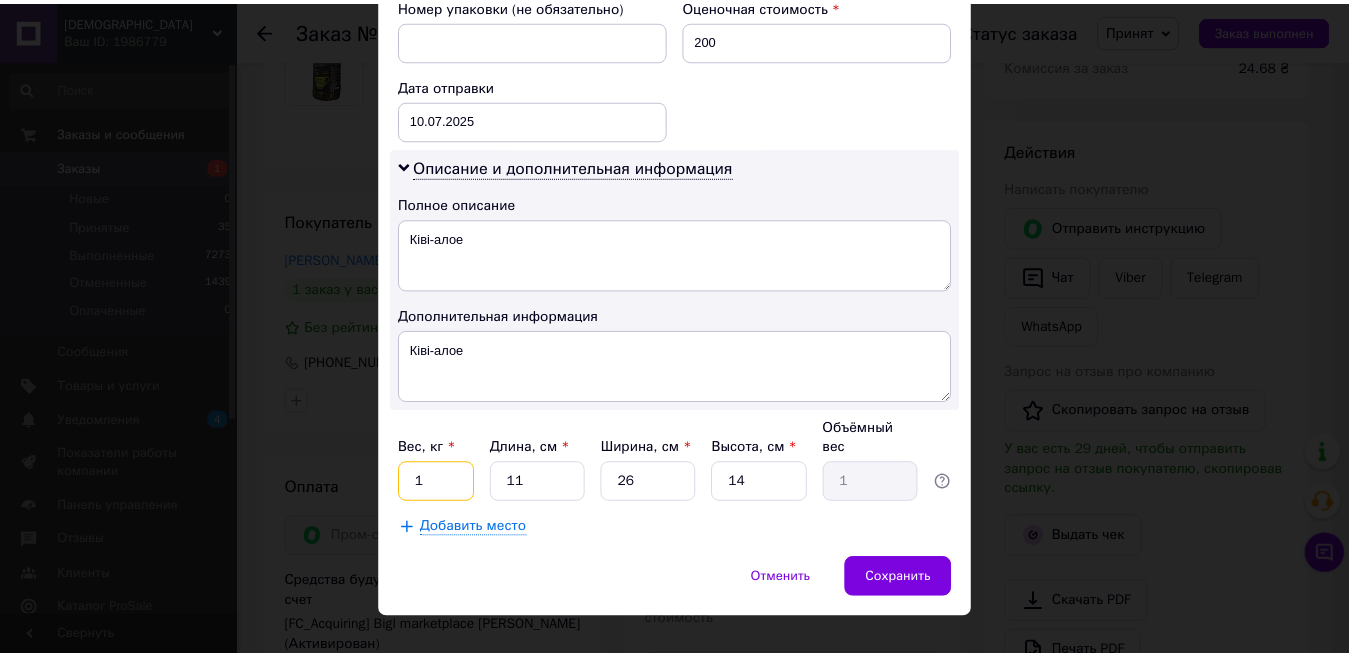 scroll, scrollTop: 895, scrollLeft: 0, axis: vertical 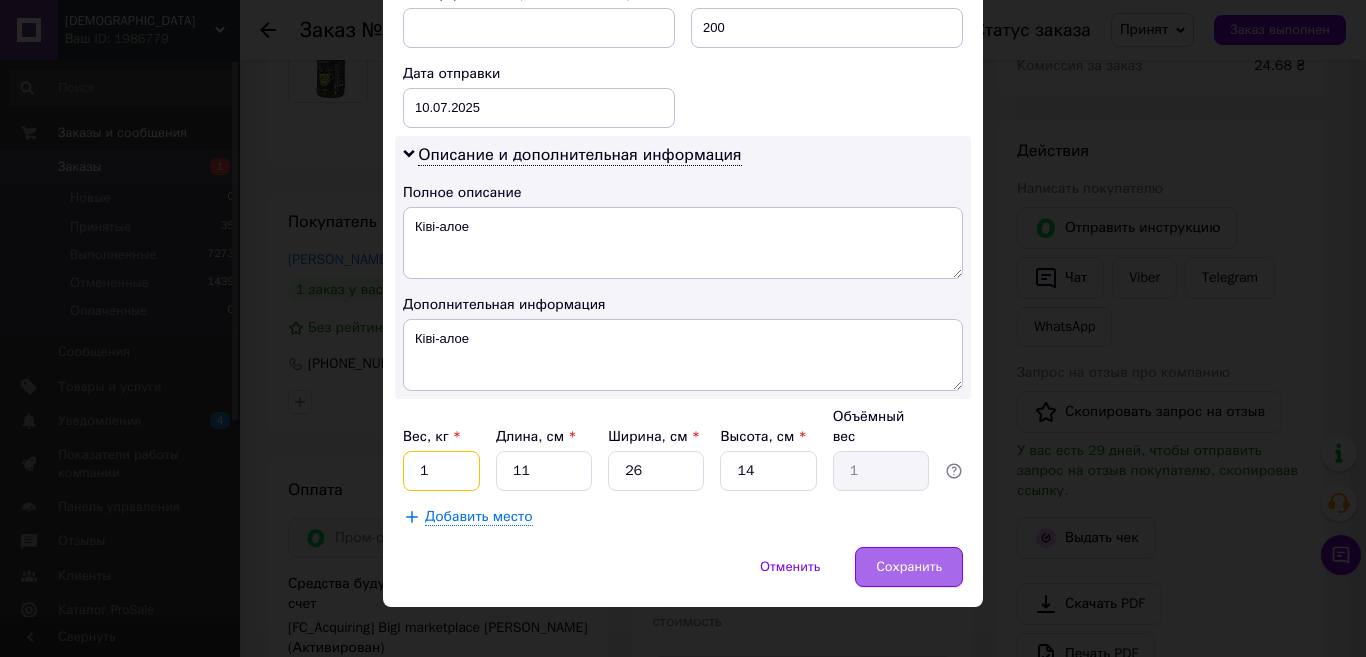 type on "1" 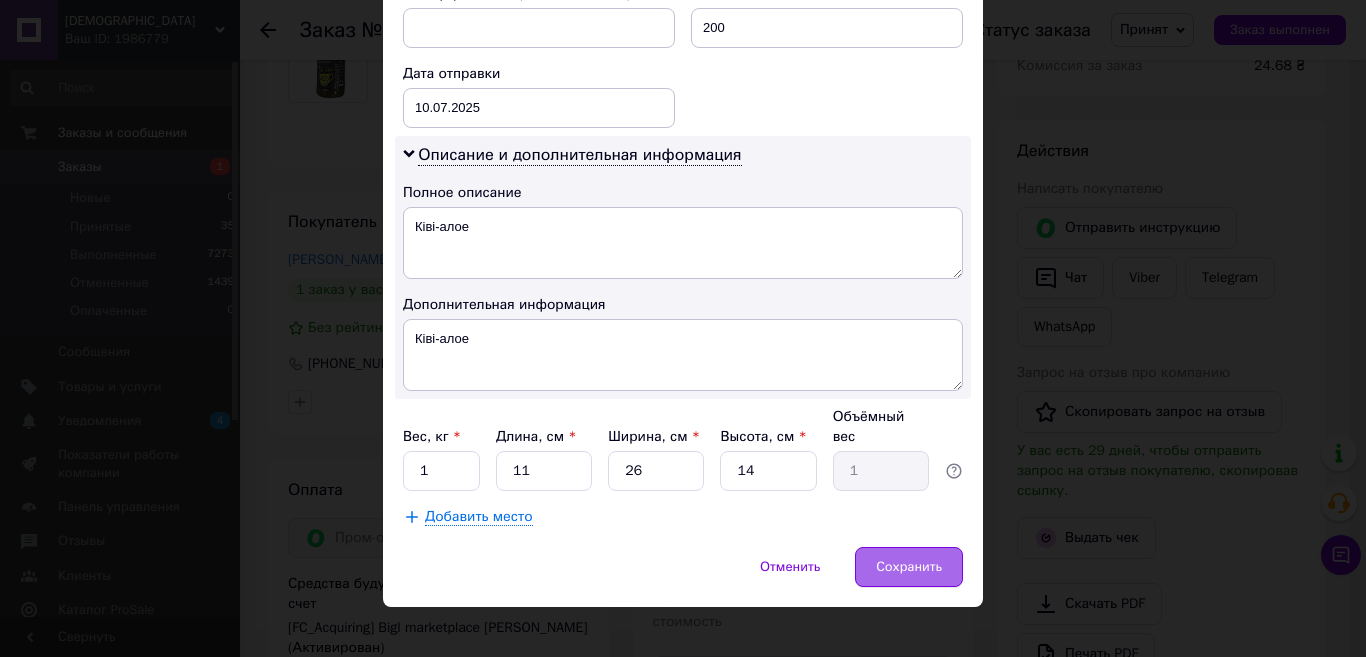 click on "Сохранить" at bounding box center (909, 567) 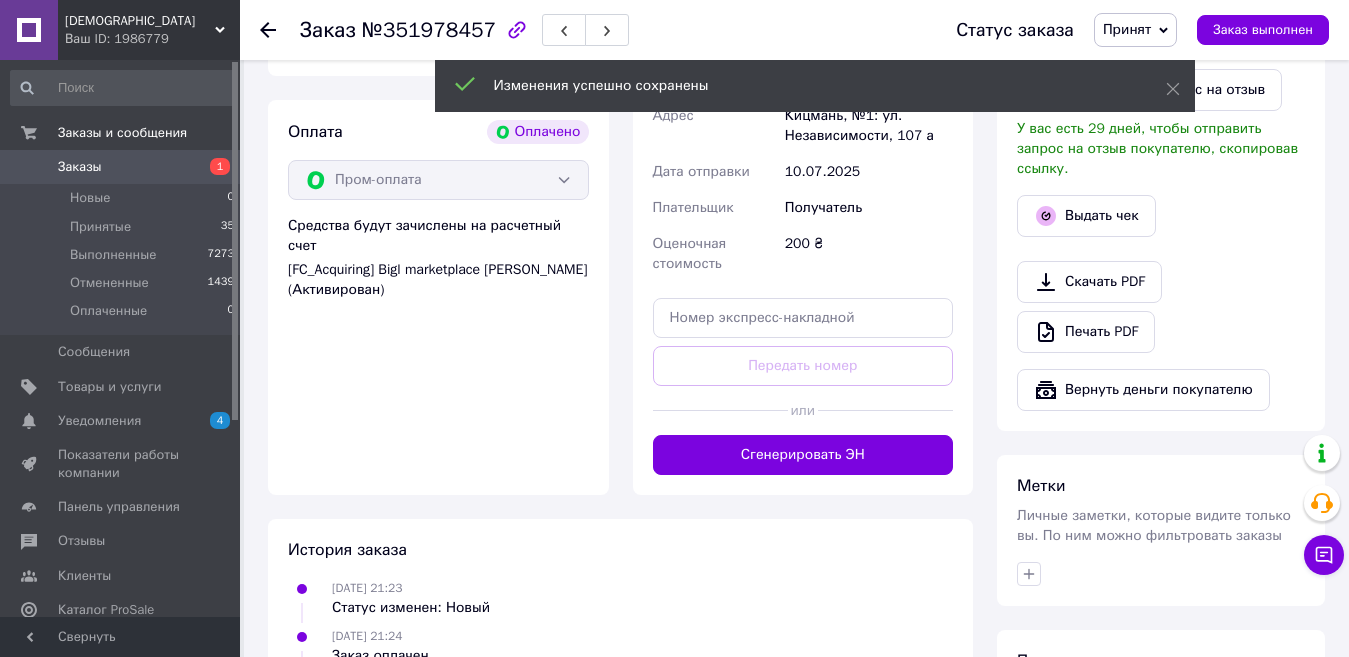 scroll, scrollTop: 700, scrollLeft: 0, axis: vertical 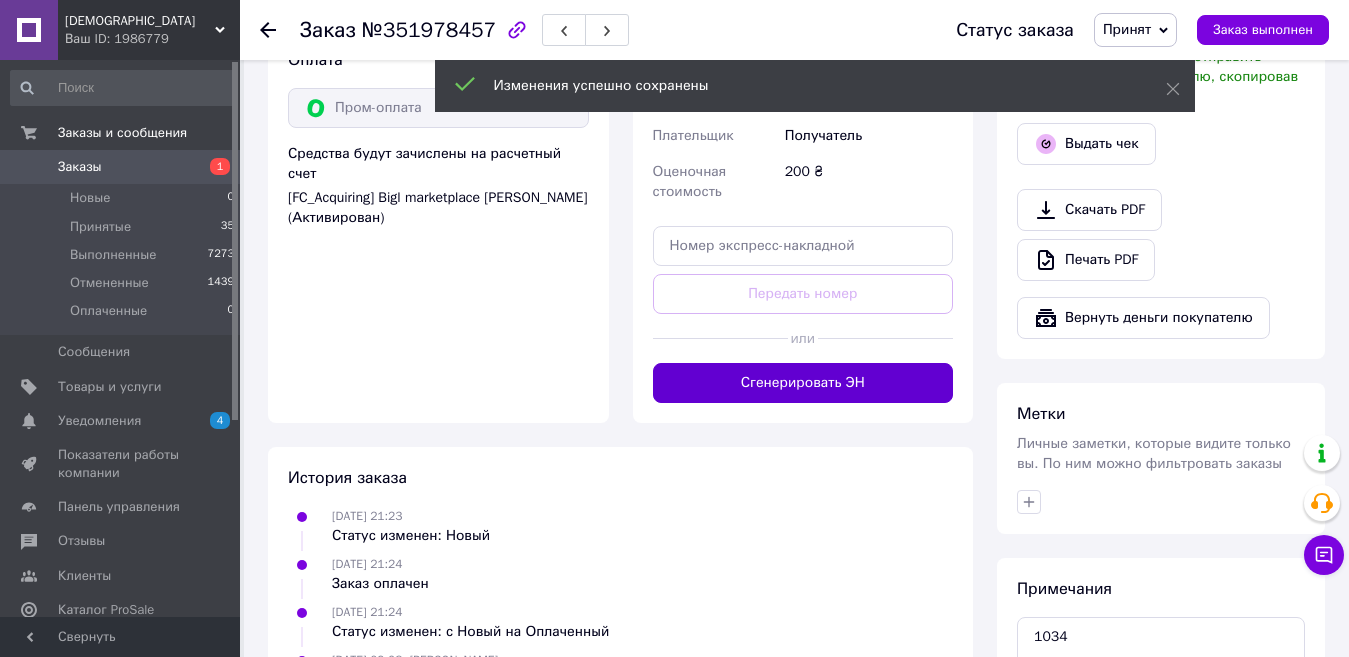 click on "Сгенерировать ЭН" at bounding box center (803, 383) 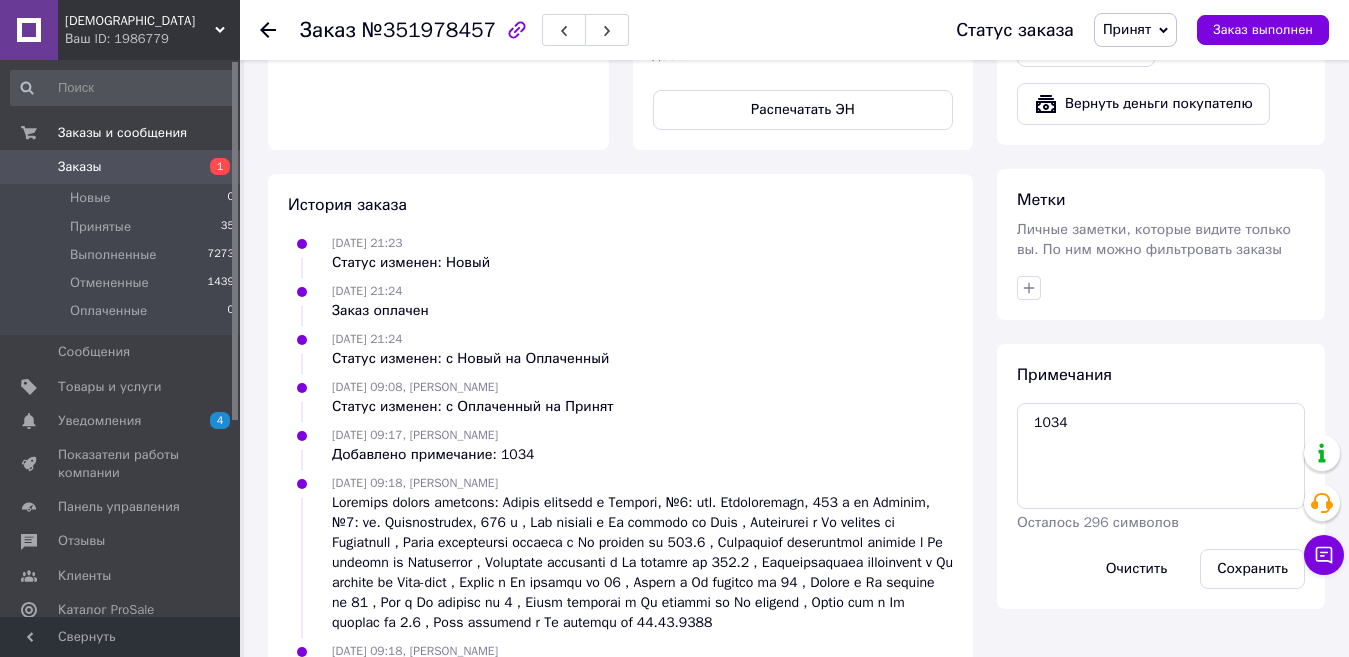 scroll, scrollTop: 1000, scrollLeft: 0, axis: vertical 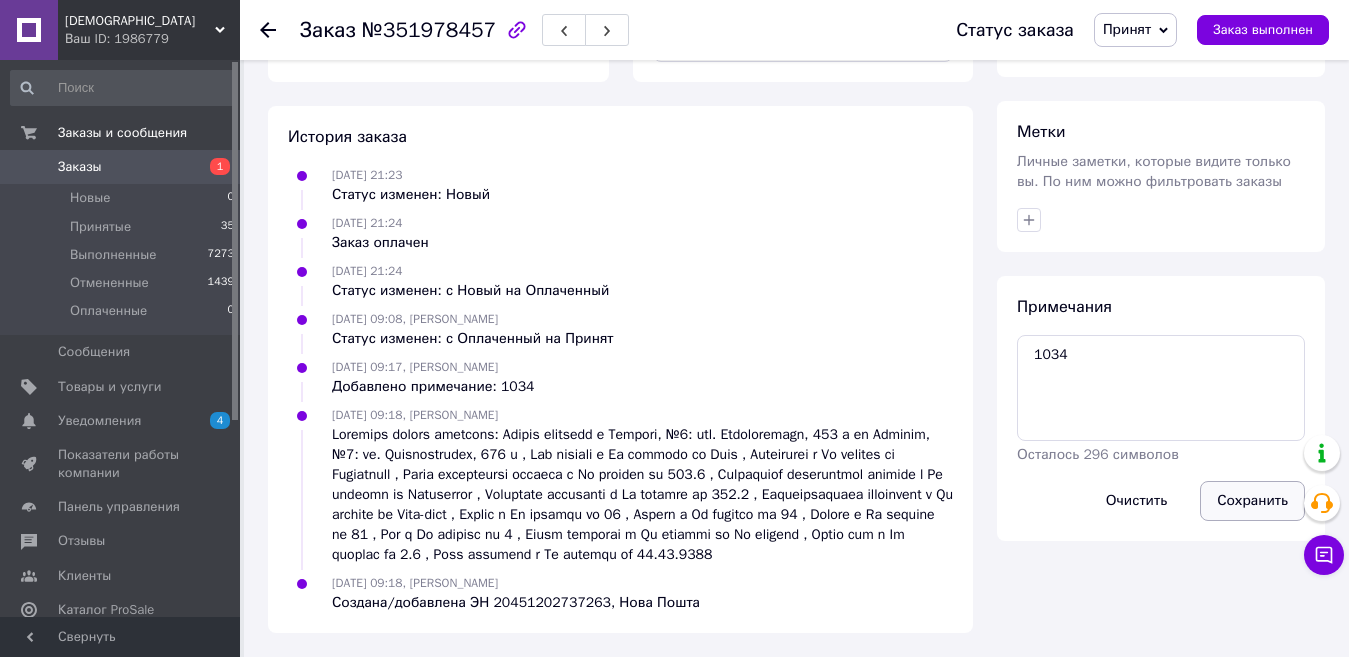 click on "Сохранить" at bounding box center (1252, 501) 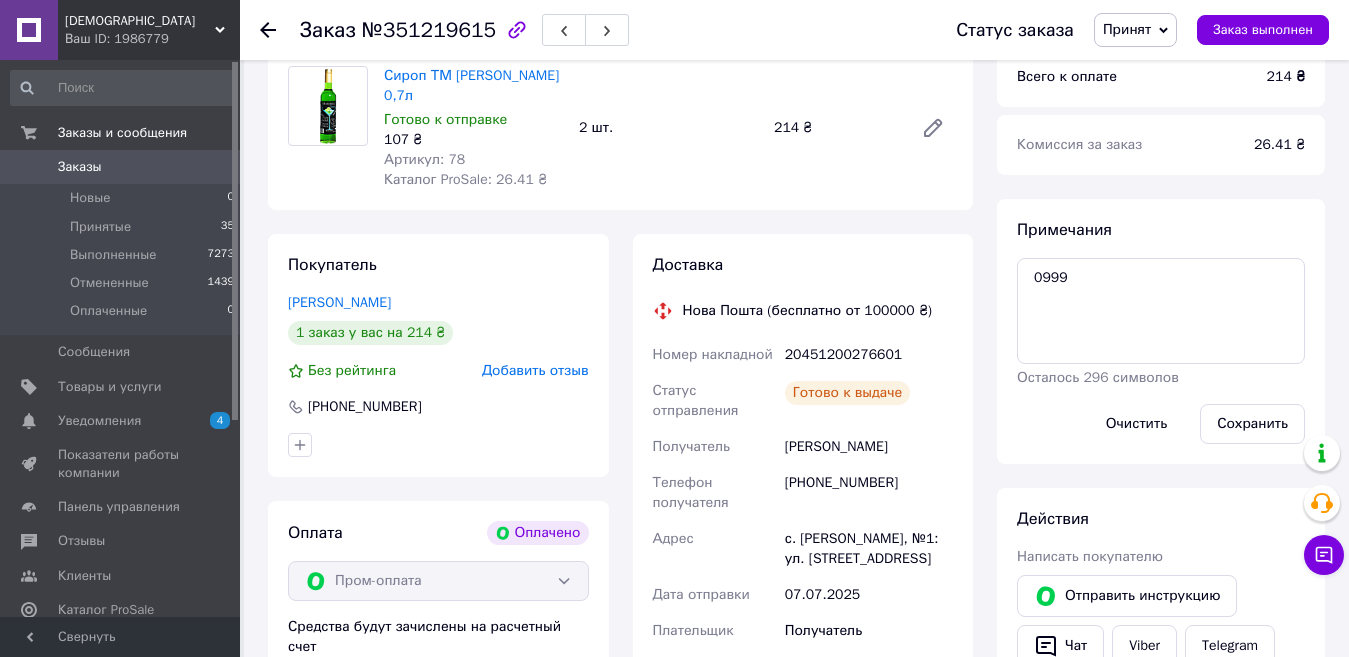 scroll, scrollTop: 300, scrollLeft: 0, axis: vertical 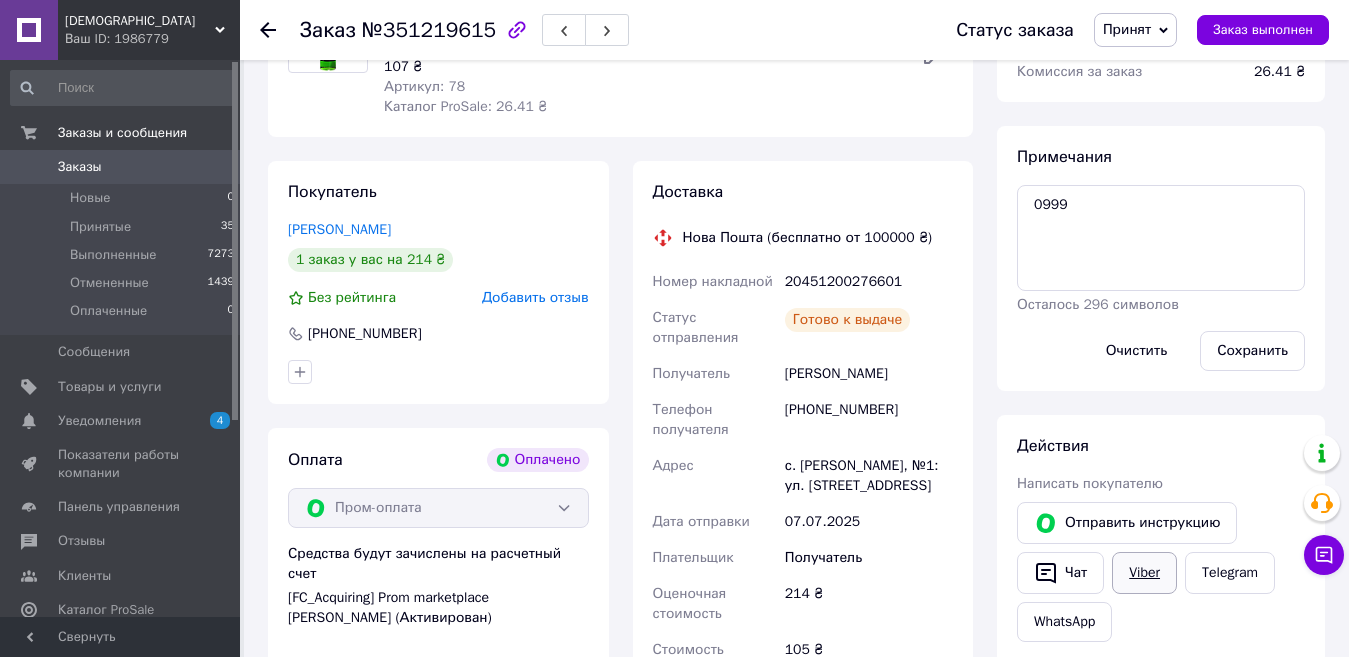 click on "Viber" at bounding box center (1144, 573) 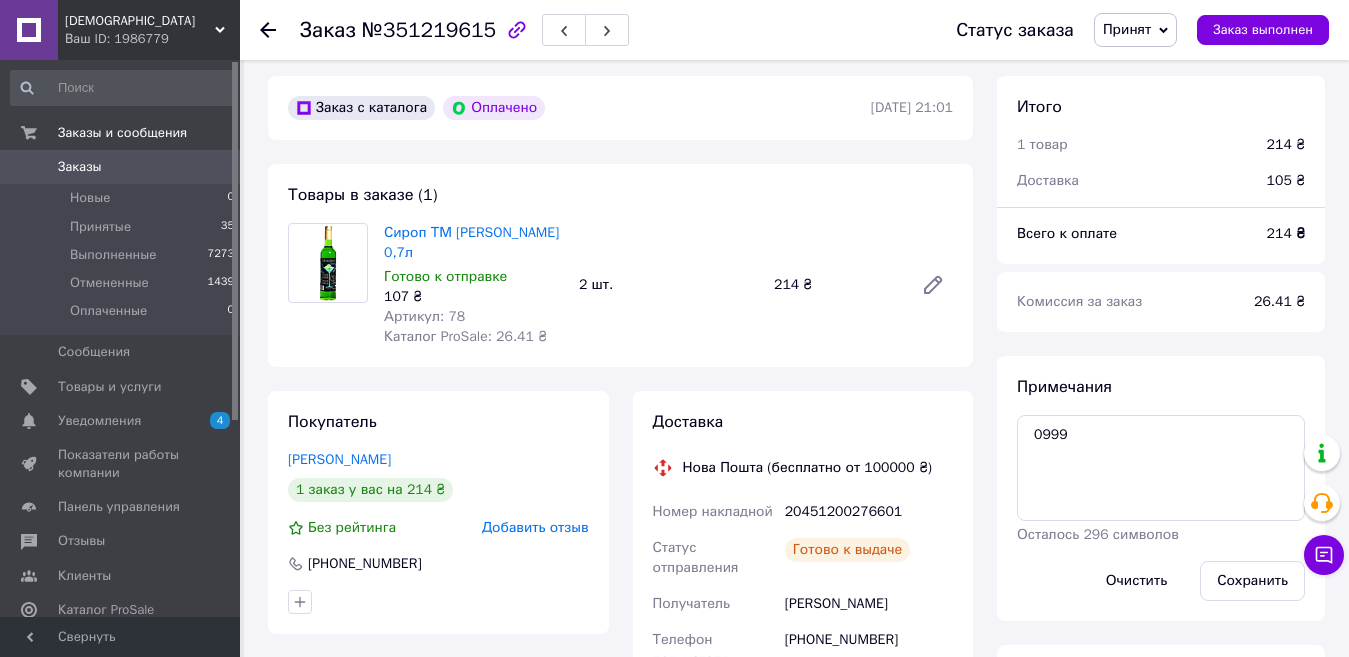 scroll, scrollTop: 0, scrollLeft: 0, axis: both 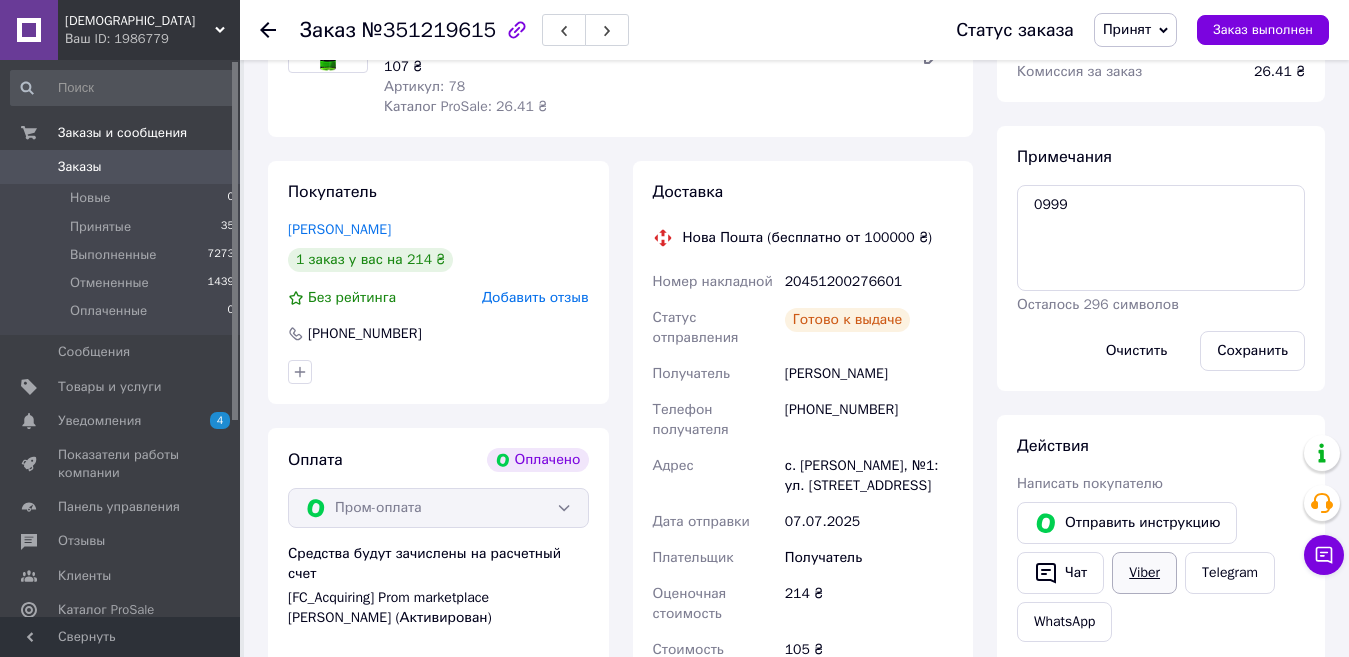 click on "Viber" at bounding box center [1144, 573] 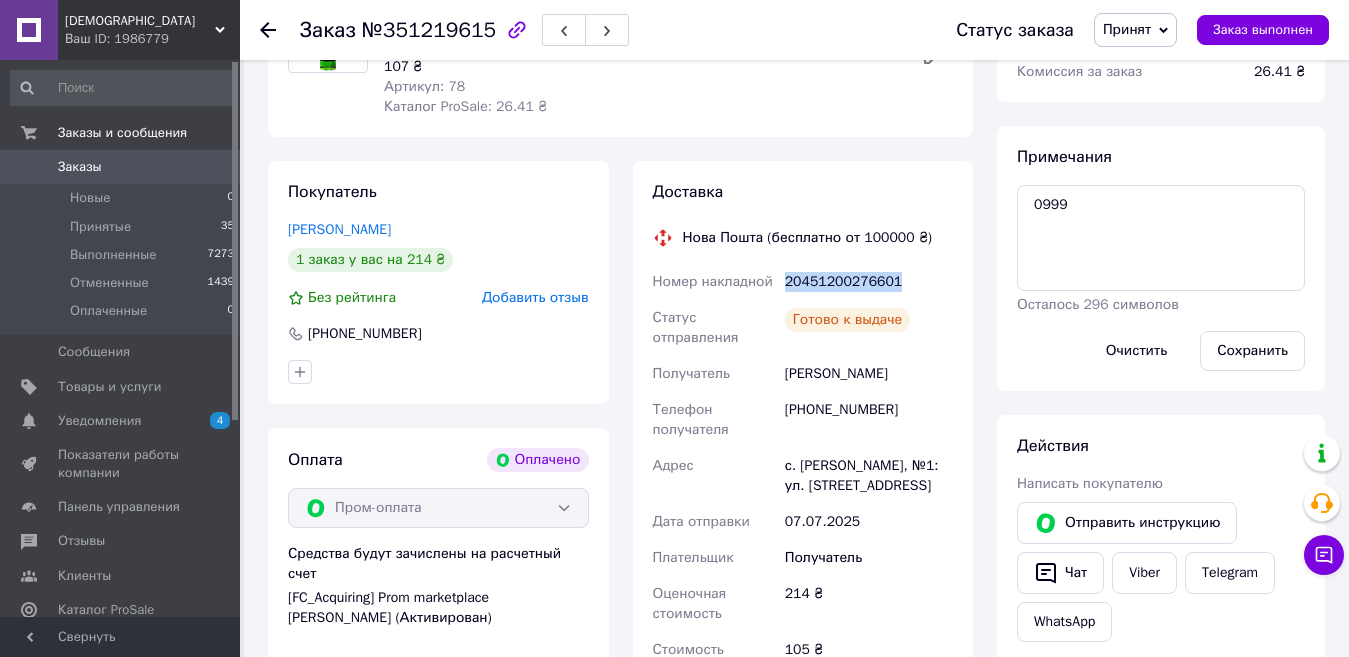 drag, startPoint x: 882, startPoint y: 281, endPoint x: 785, endPoint y: 281, distance: 97 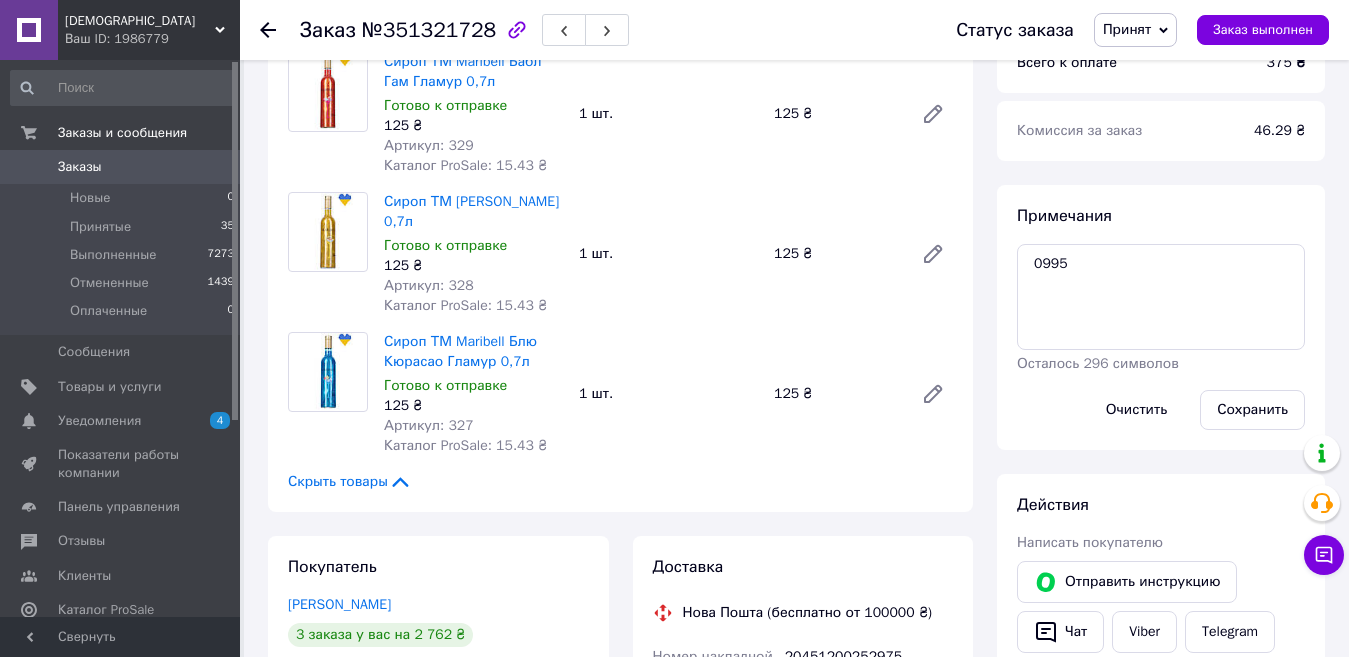 scroll, scrollTop: 400, scrollLeft: 0, axis: vertical 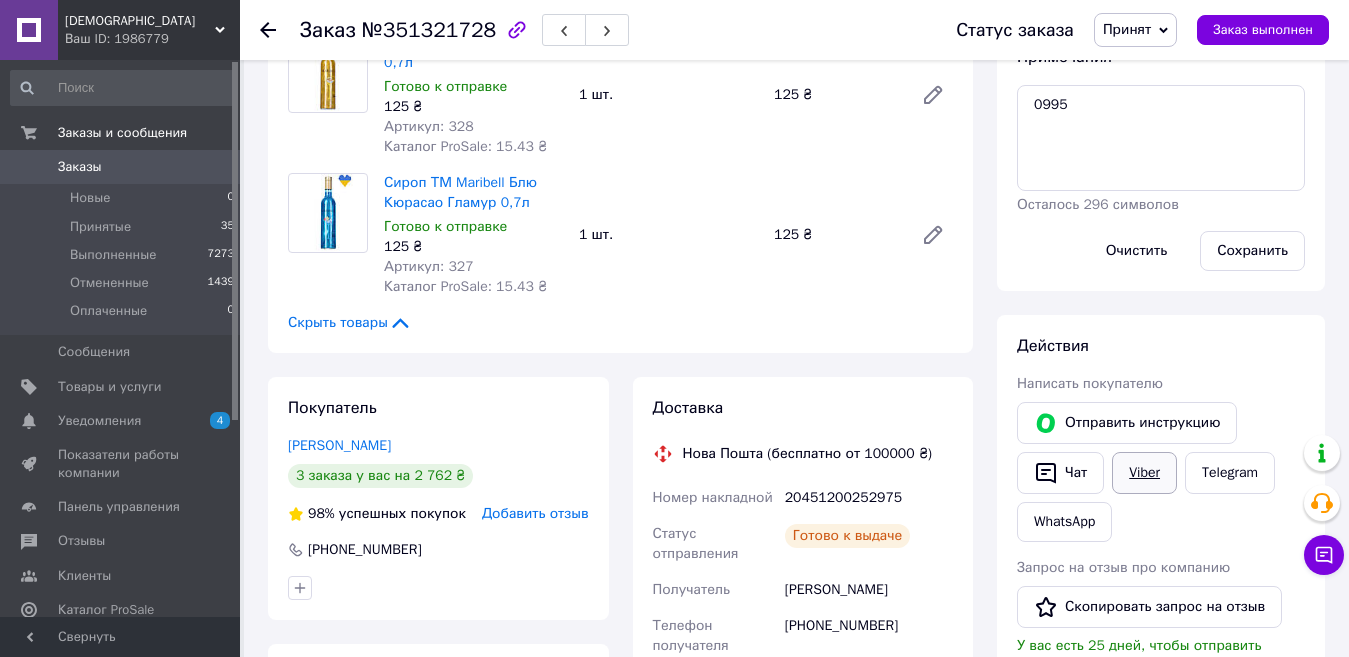 click on "Viber" at bounding box center (1144, 473) 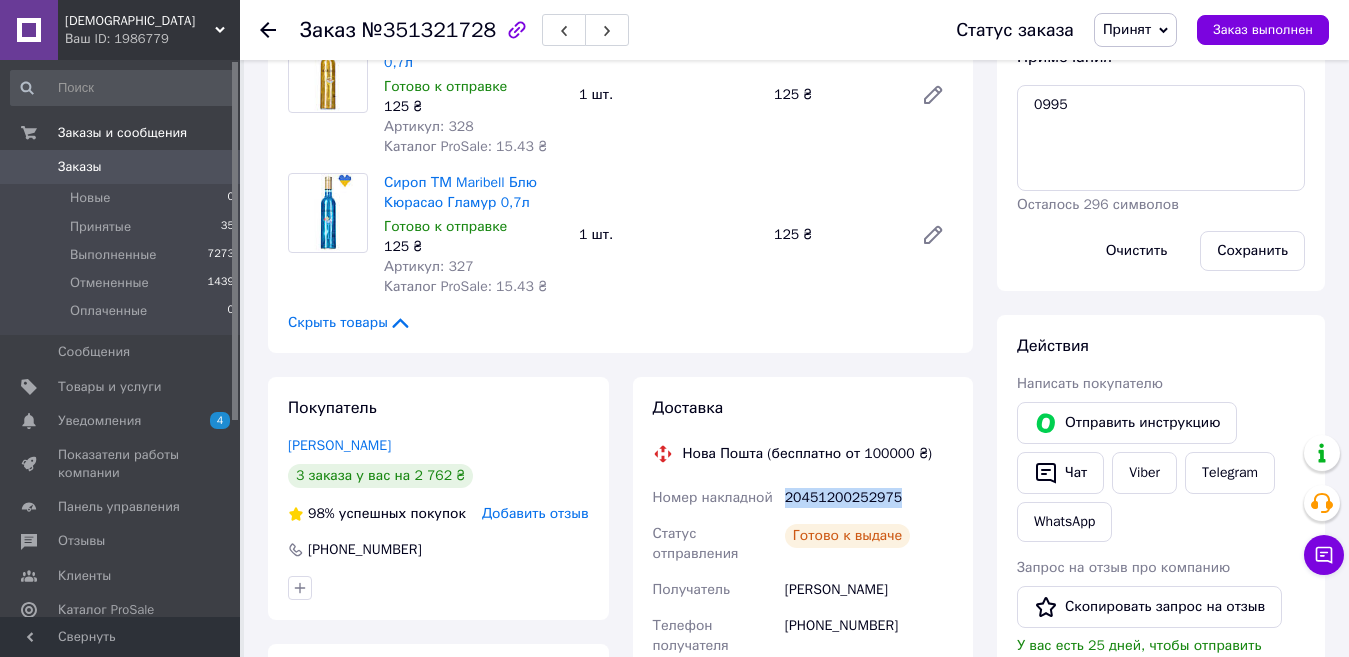 drag, startPoint x: 883, startPoint y: 495, endPoint x: 774, endPoint y: 501, distance: 109.165016 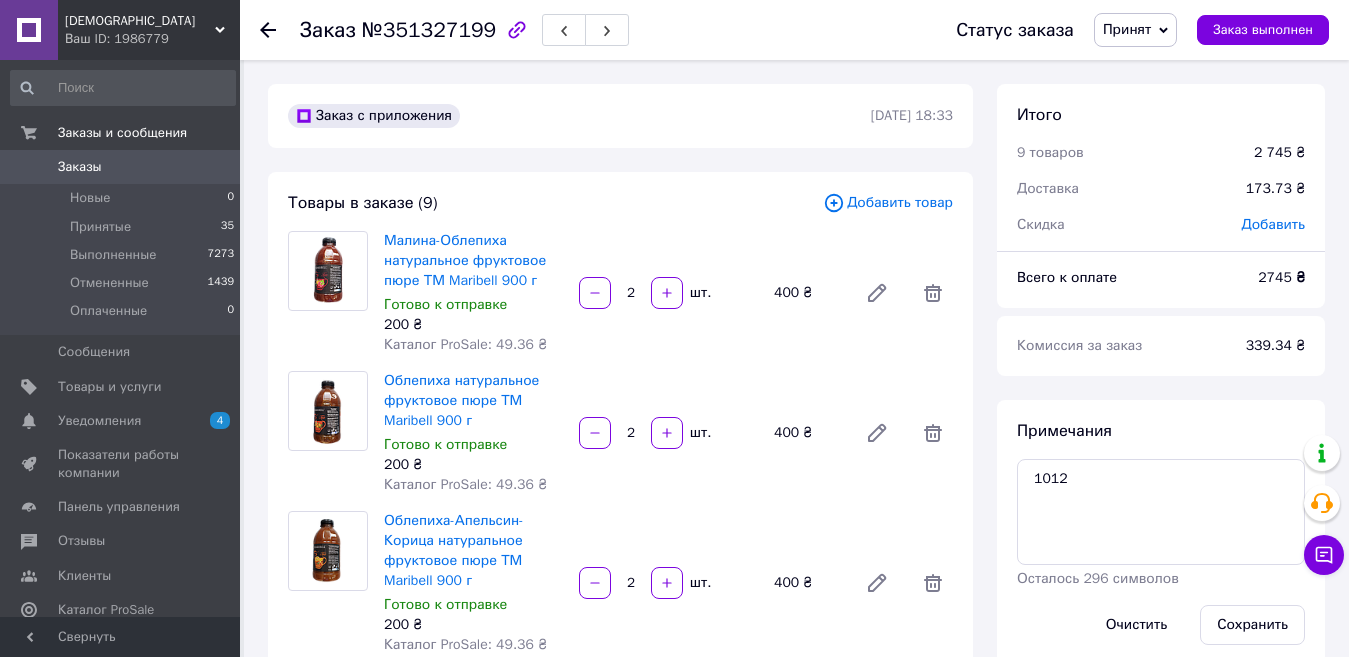 scroll, scrollTop: 0, scrollLeft: 0, axis: both 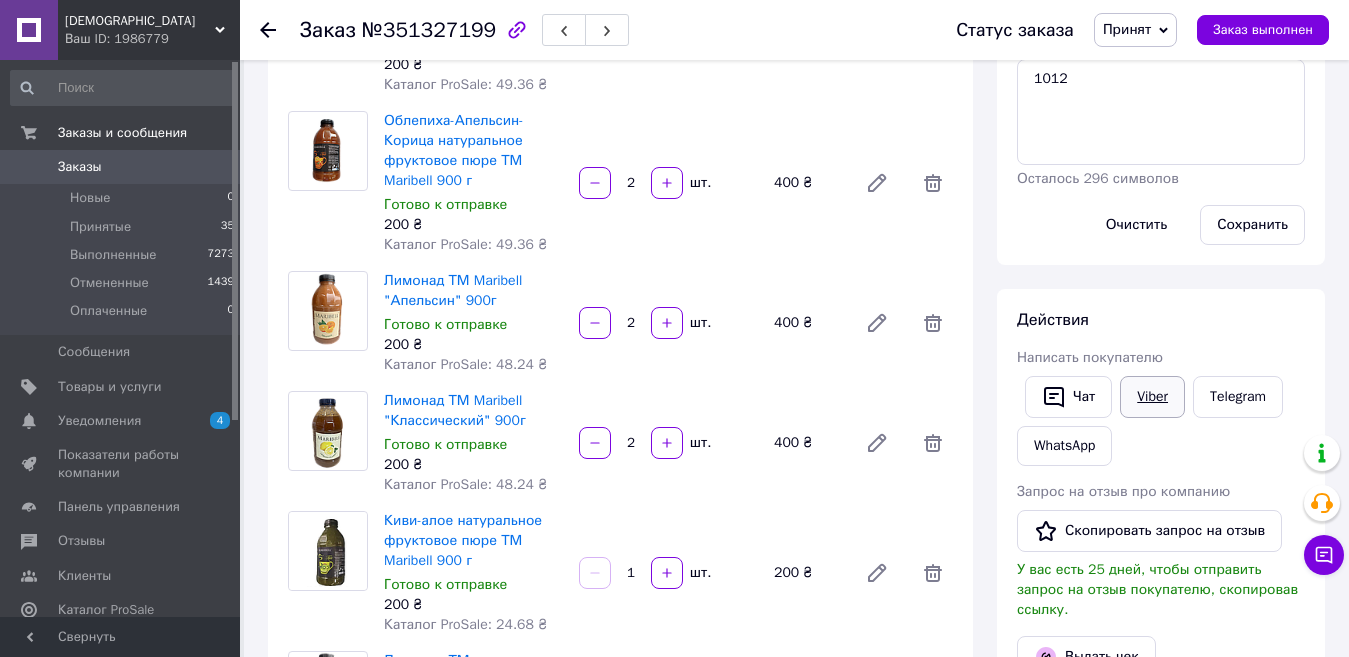 click on "Viber" at bounding box center (1152, 397) 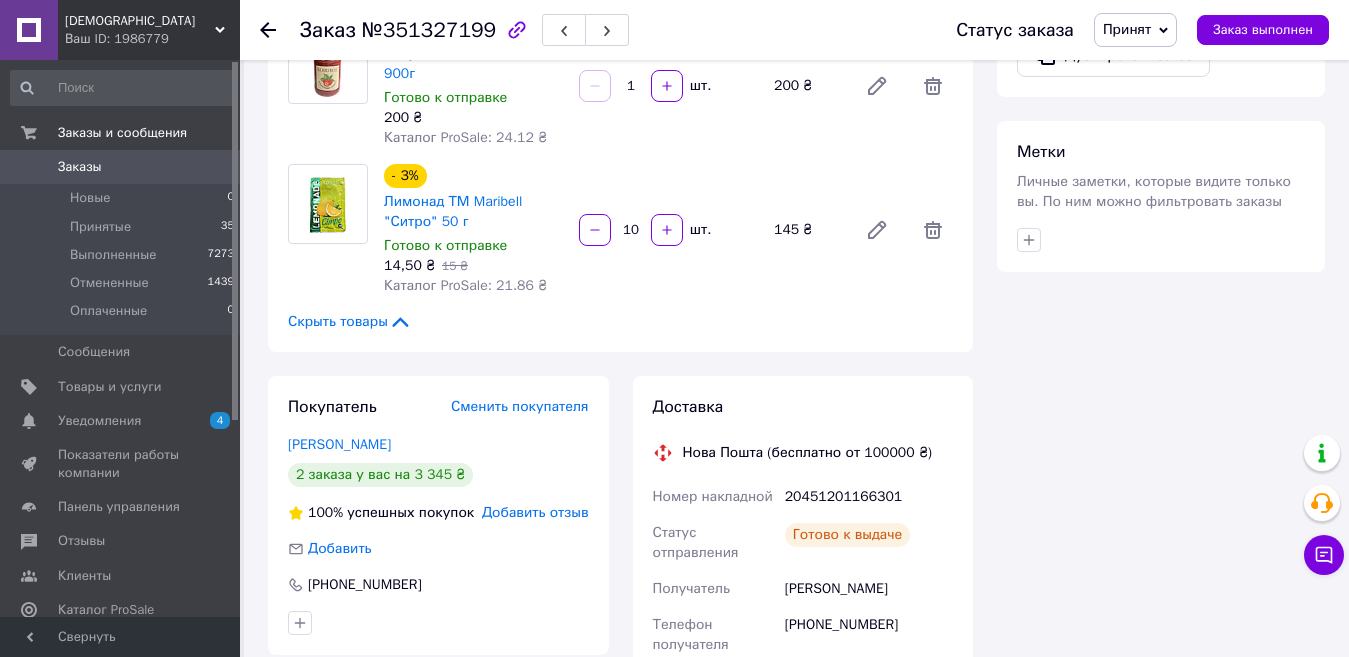 scroll, scrollTop: 1200, scrollLeft: 0, axis: vertical 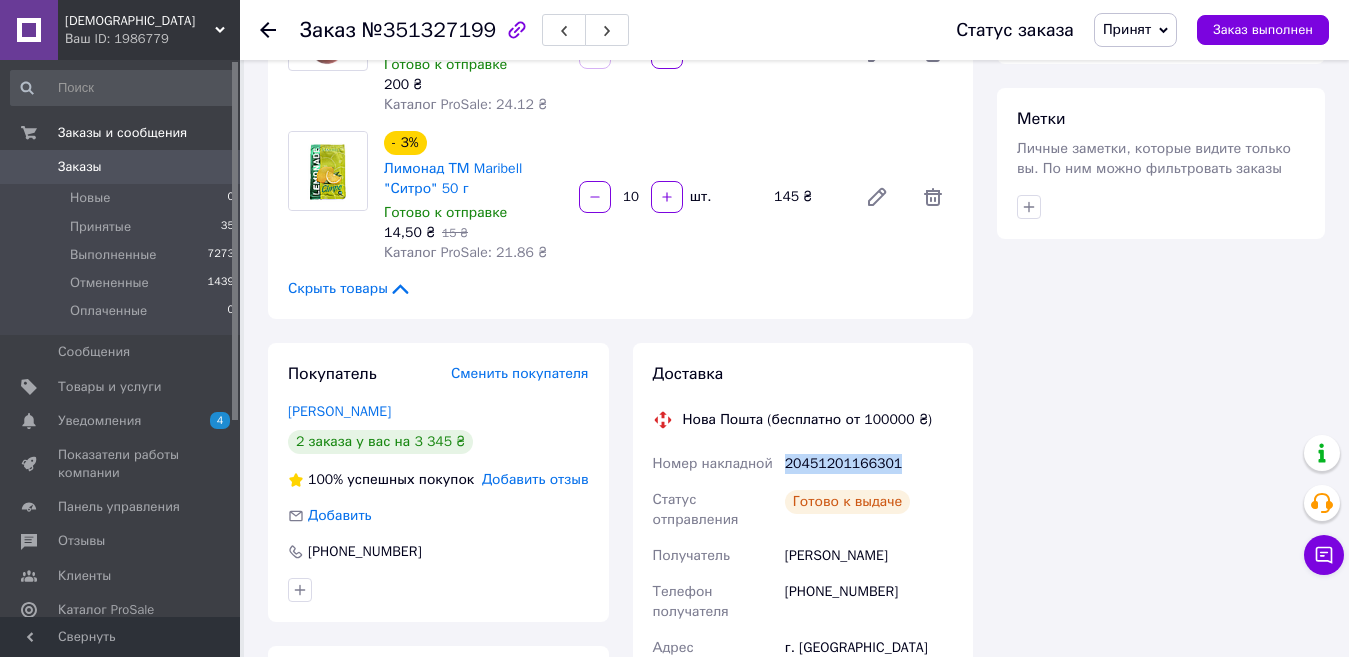 drag, startPoint x: 894, startPoint y: 422, endPoint x: 780, endPoint y: 417, distance: 114.1096 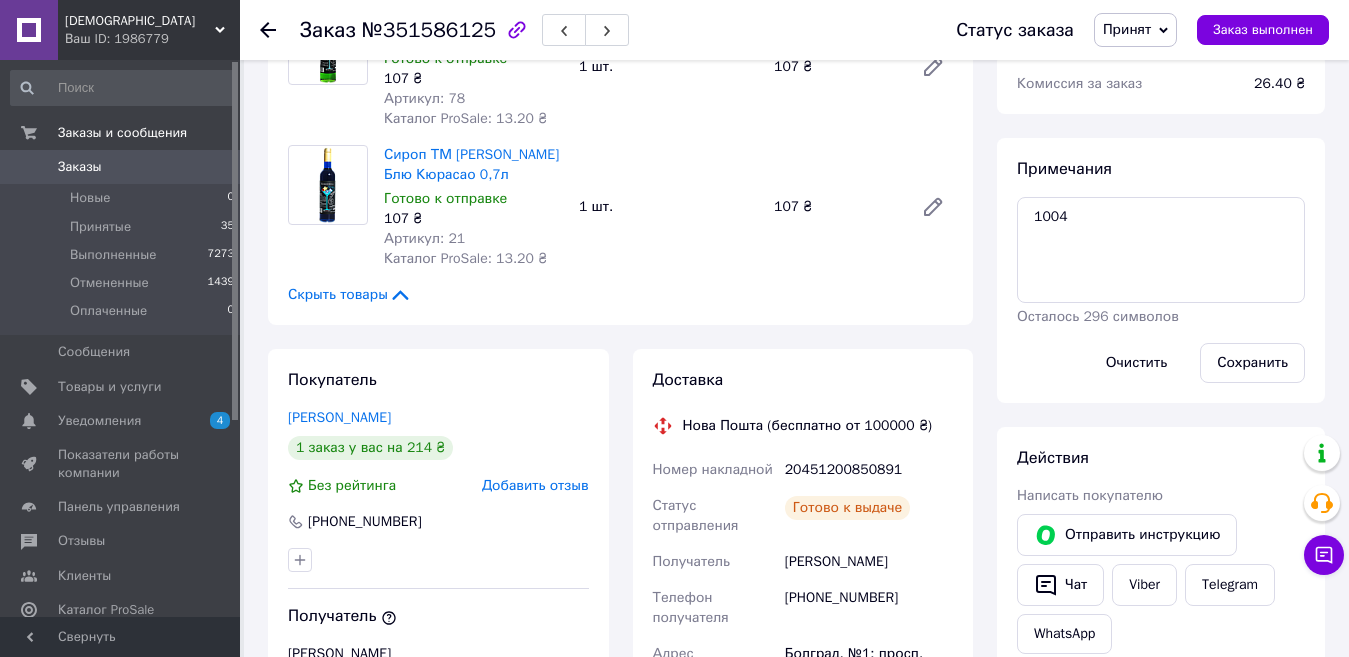scroll, scrollTop: 300, scrollLeft: 0, axis: vertical 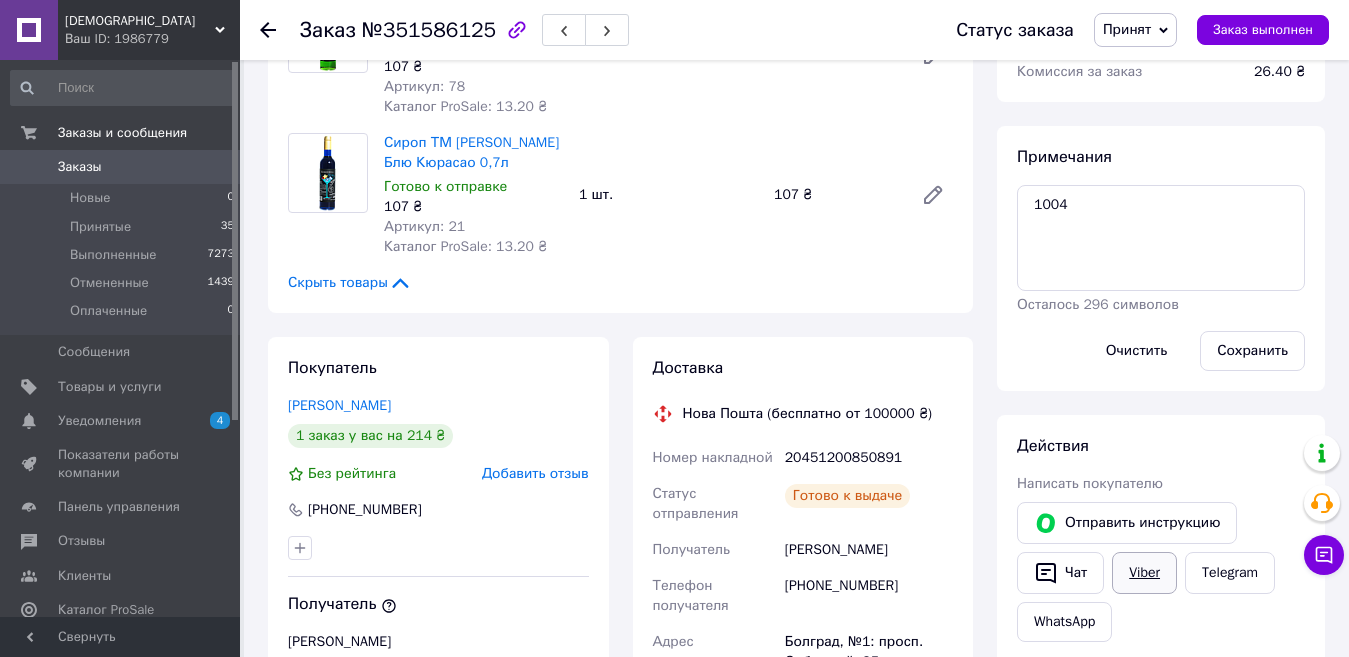 click on "Viber" at bounding box center (1144, 573) 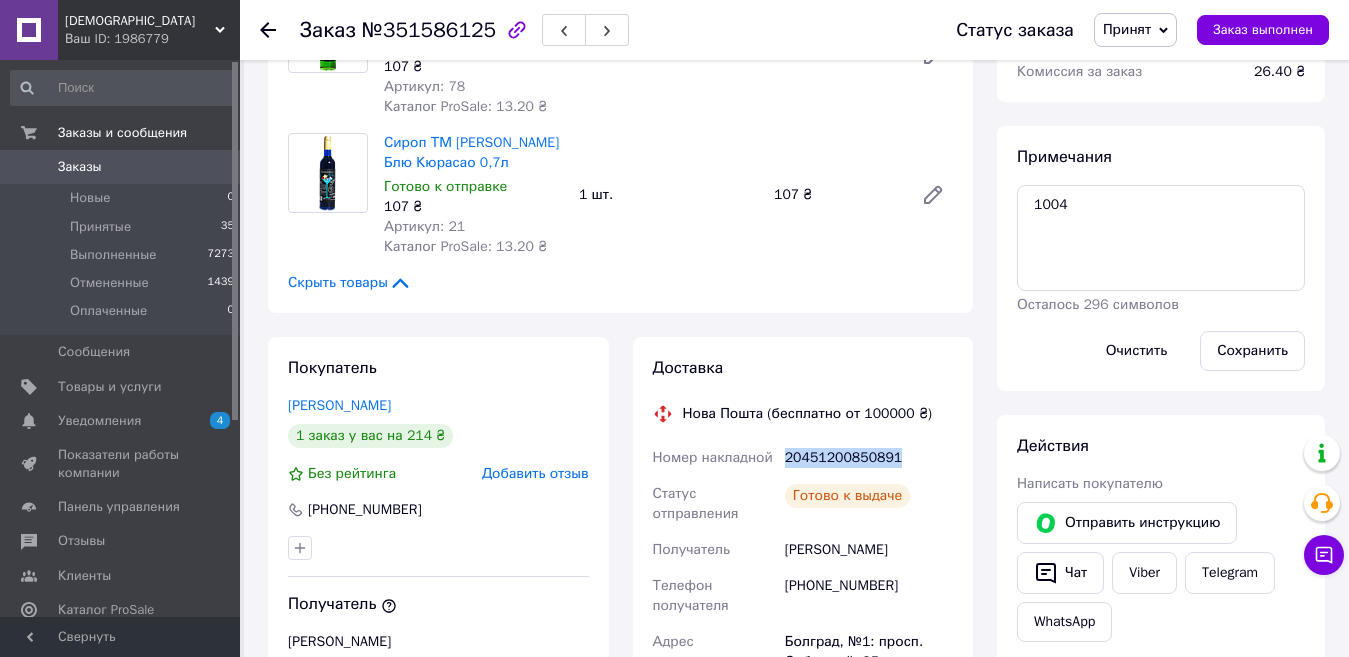 drag, startPoint x: 857, startPoint y: 458, endPoint x: 779, endPoint y: 461, distance: 78.05767 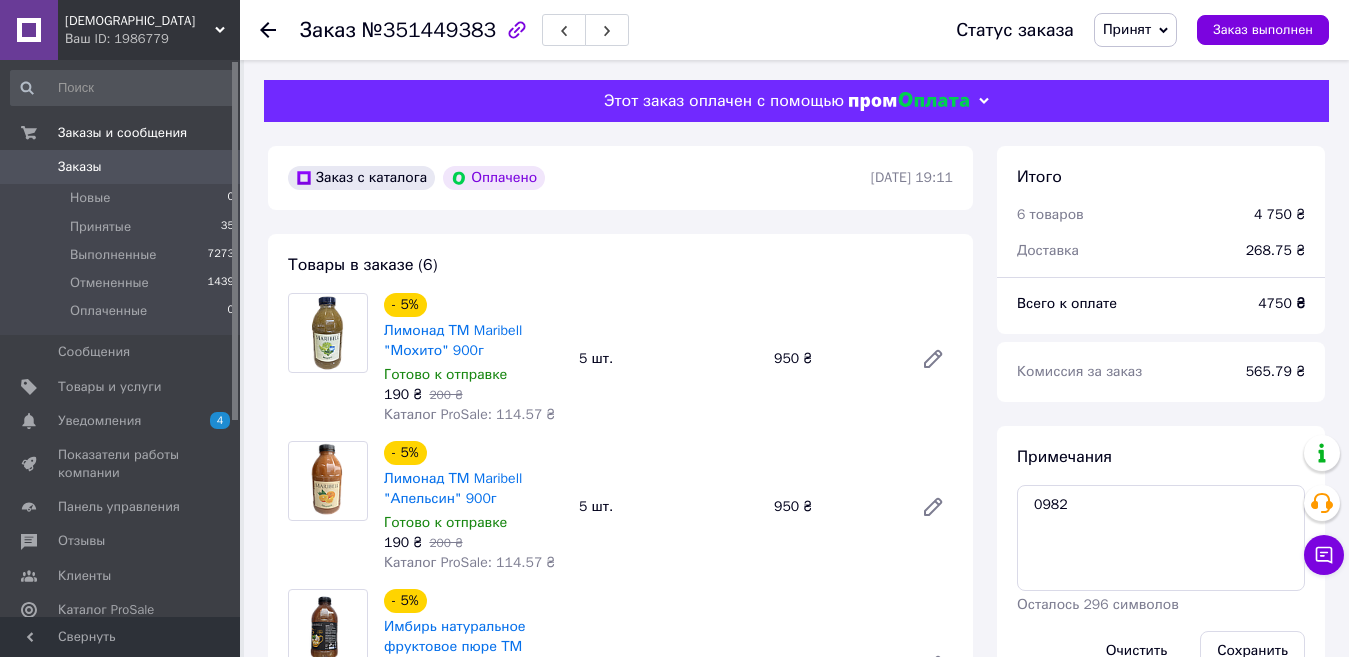 scroll, scrollTop: 0, scrollLeft: 0, axis: both 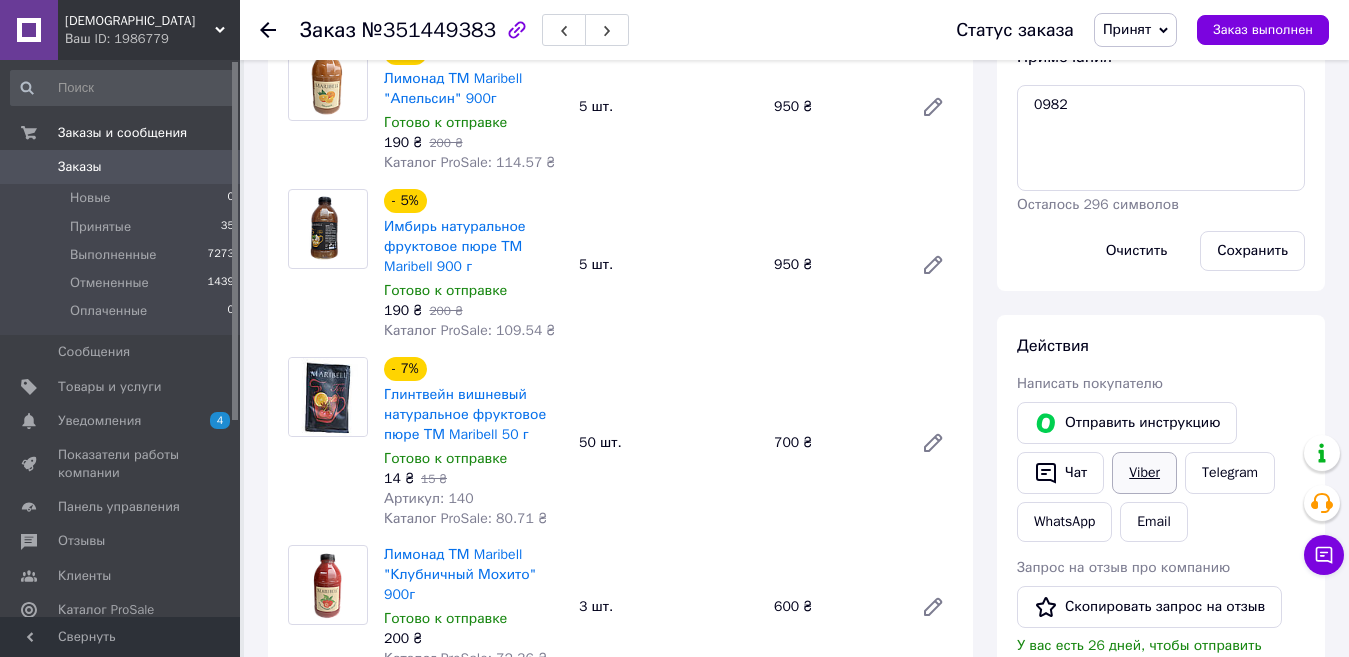 click on "Viber" at bounding box center (1144, 473) 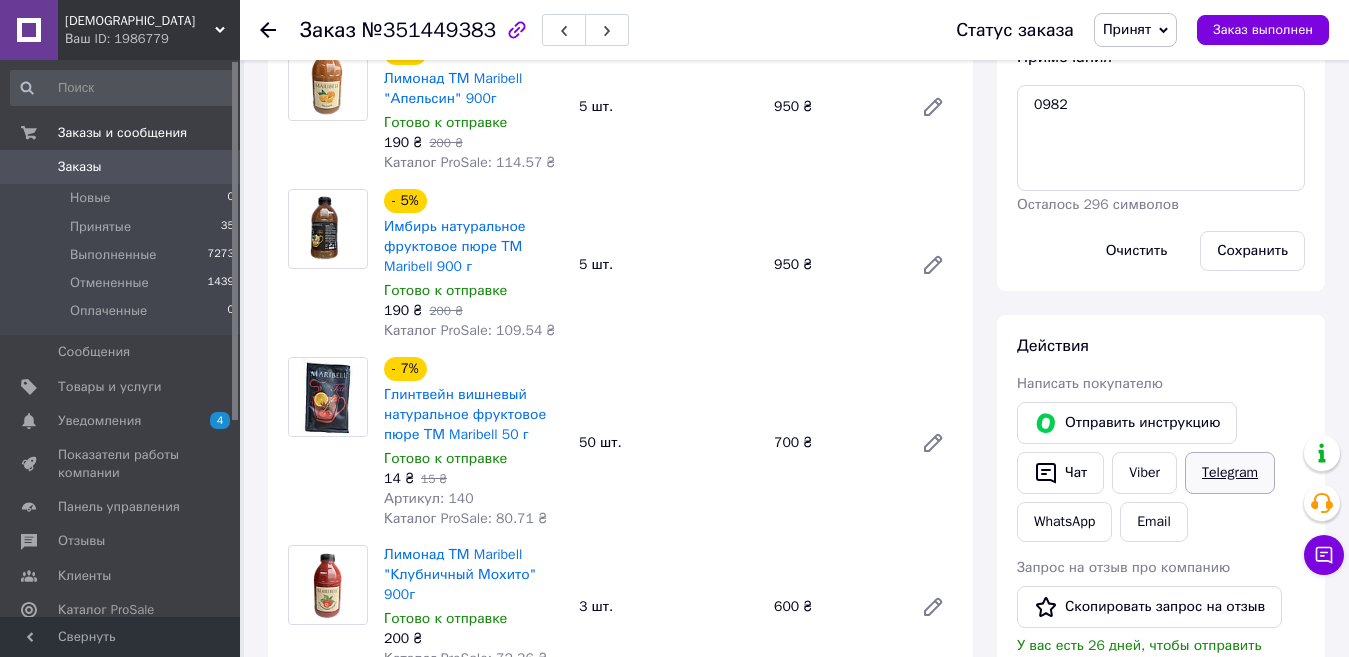 click on "Telegram" at bounding box center (1230, 473) 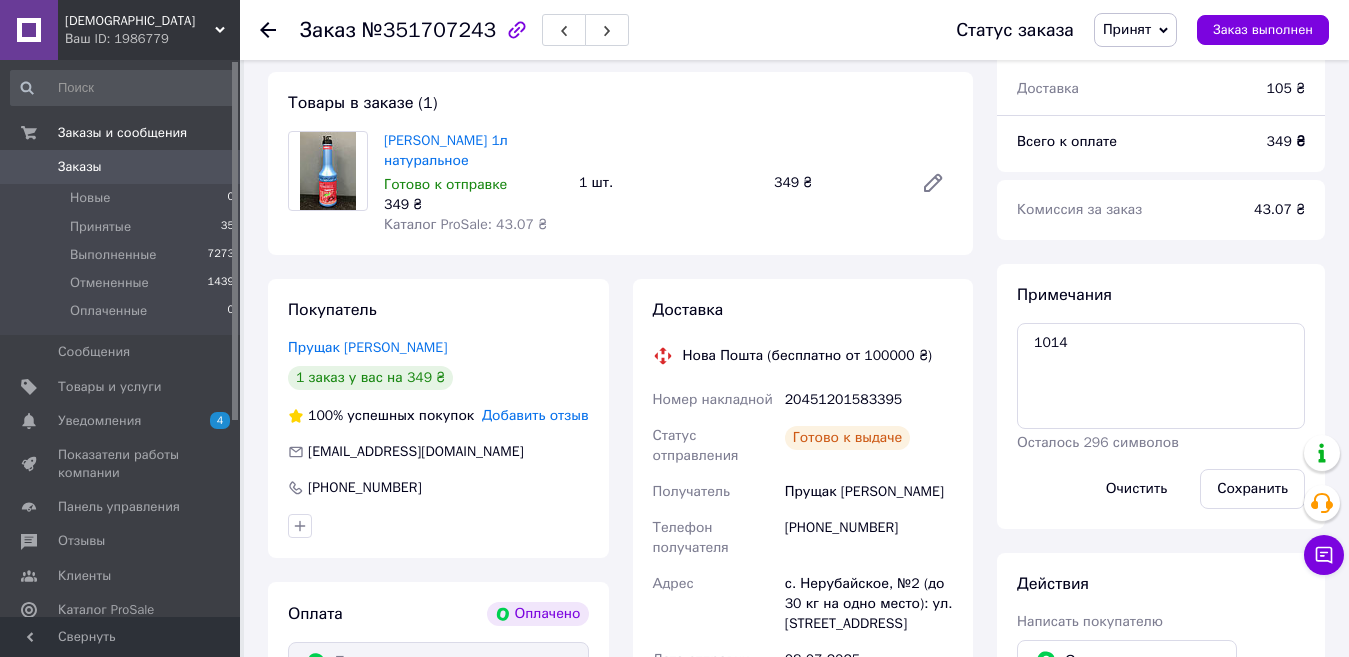 scroll, scrollTop: 400, scrollLeft: 0, axis: vertical 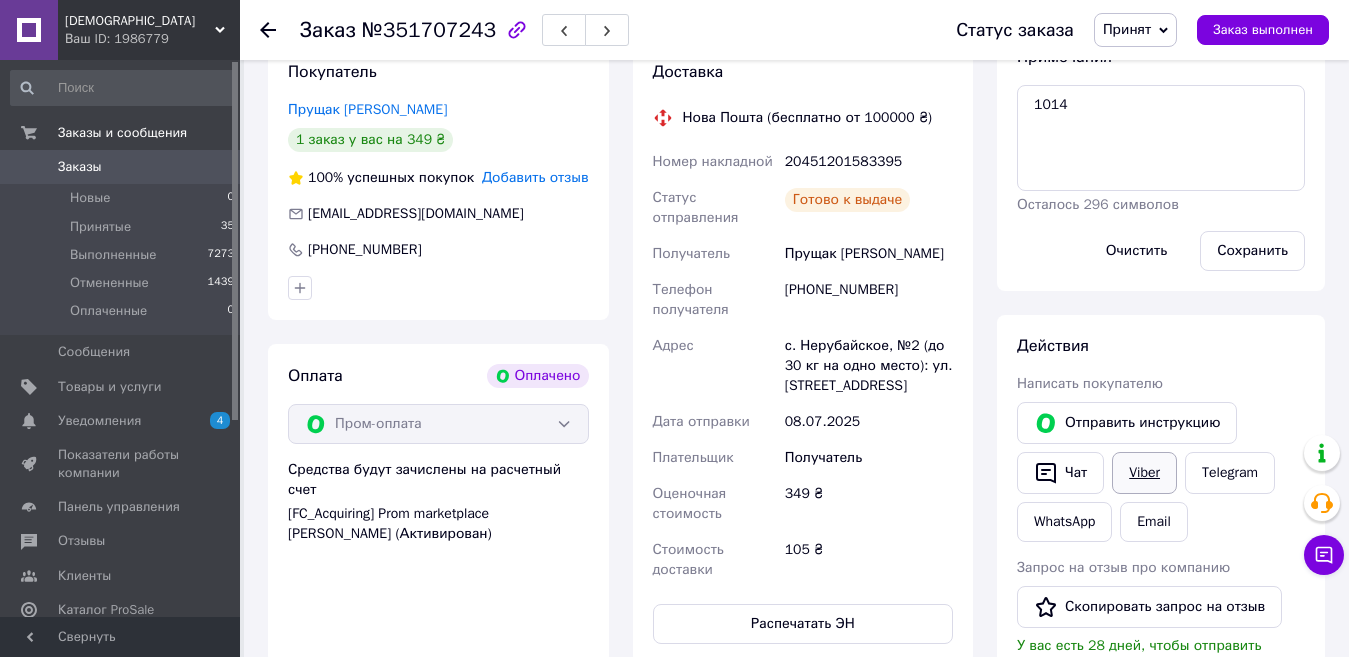 click on "Viber" at bounding box center (1144, 473) 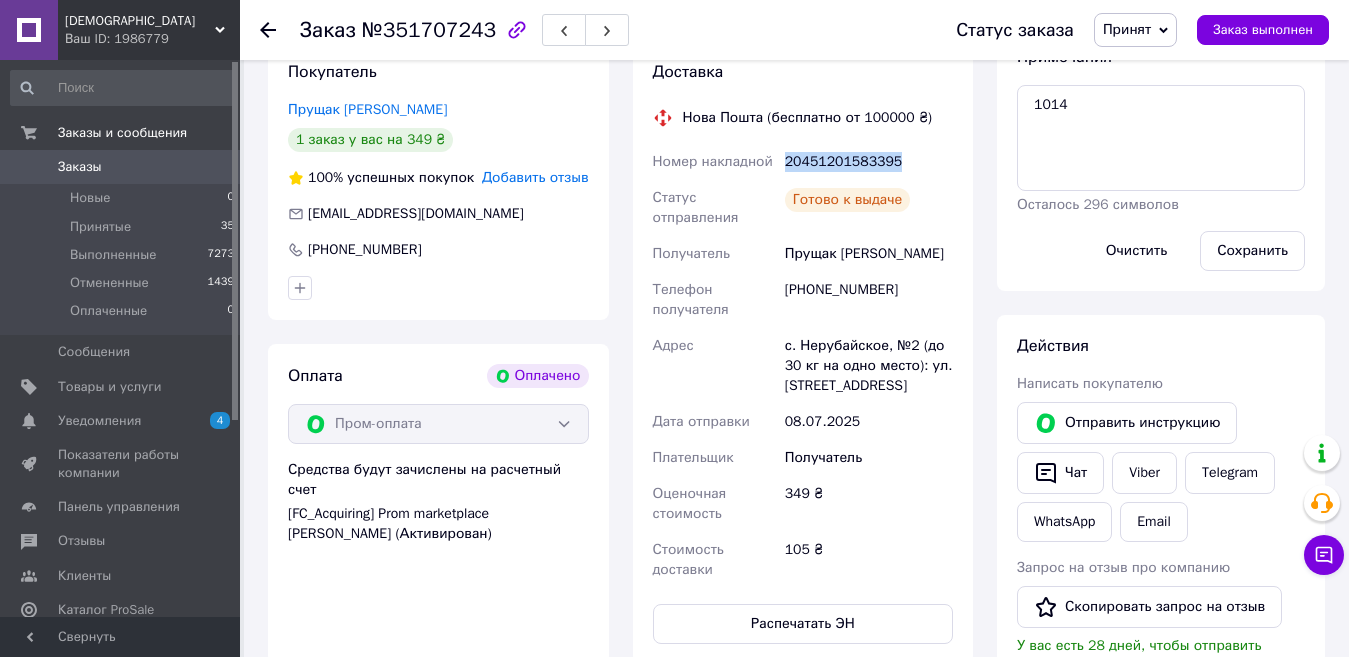 drag, startPoint x: 885, startPoint y: 163, endPoint x: 784, endPoint y: 166, distance: 101.04455 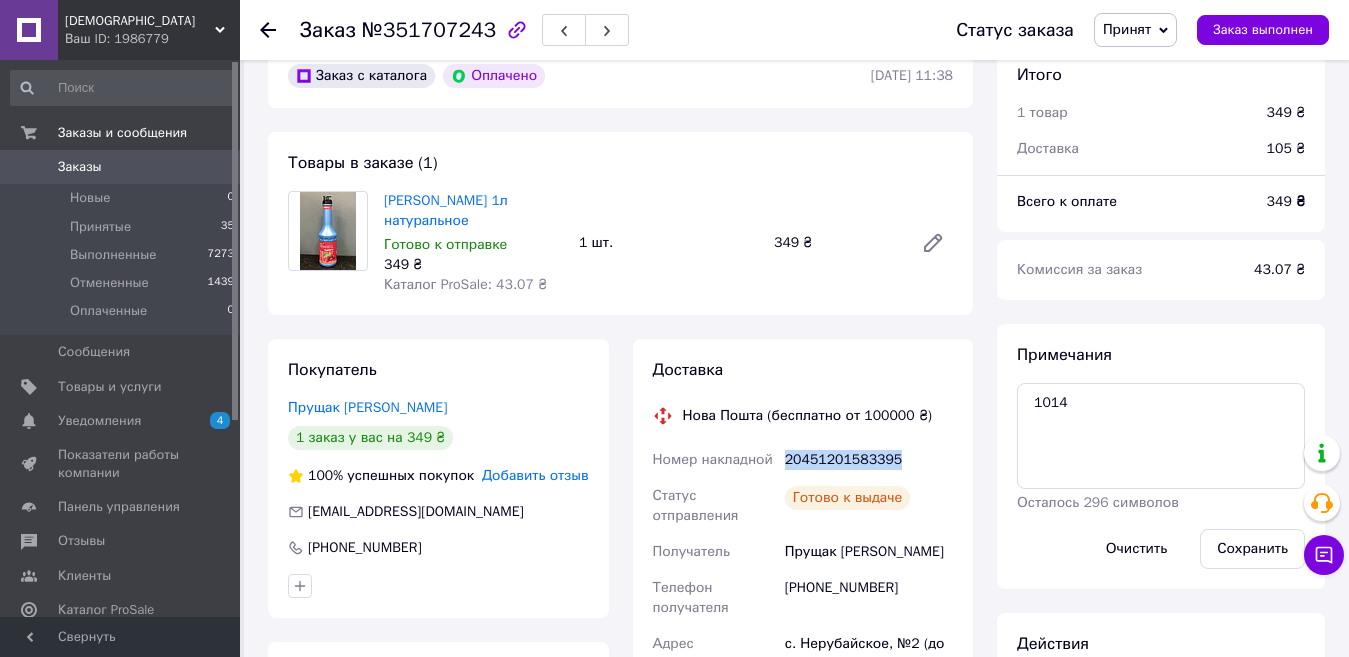scroll, scrollTop: 200, scrollLeft: 0, axis: vertical 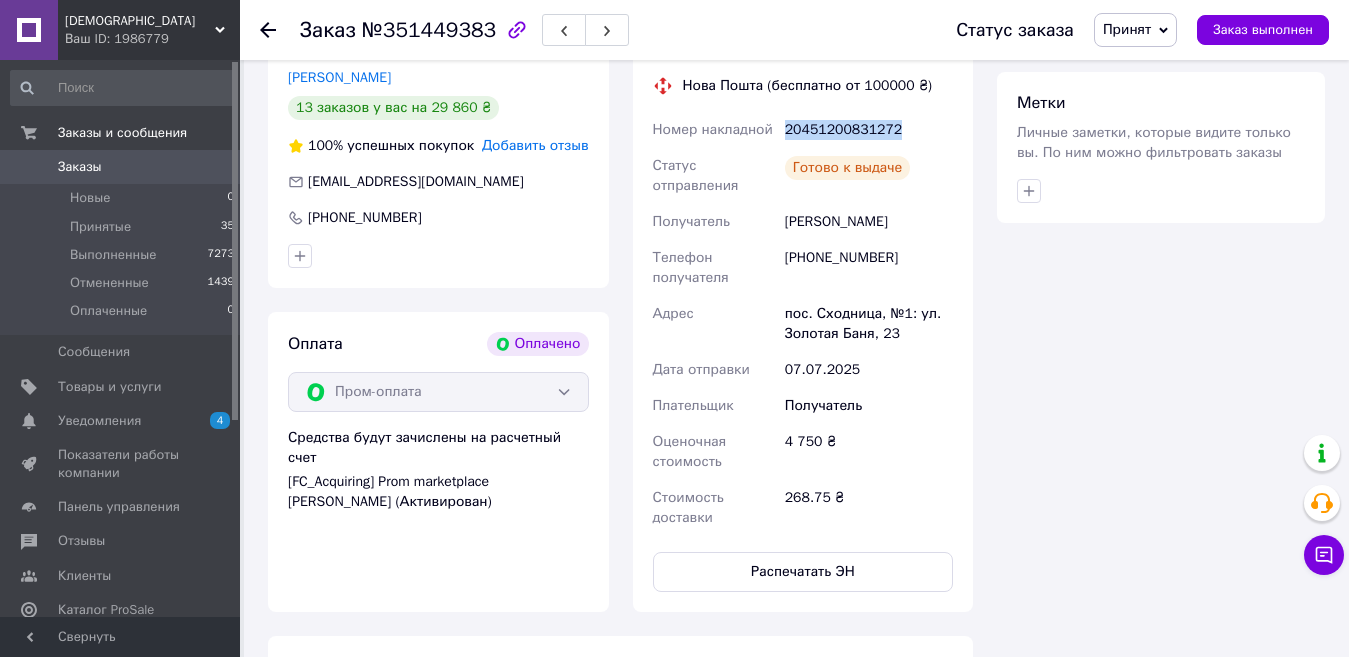 drag, startPoint x: 889, startPoint y: 107, endPoint x: 779, endPoint y: 106, distance: 110.00455 